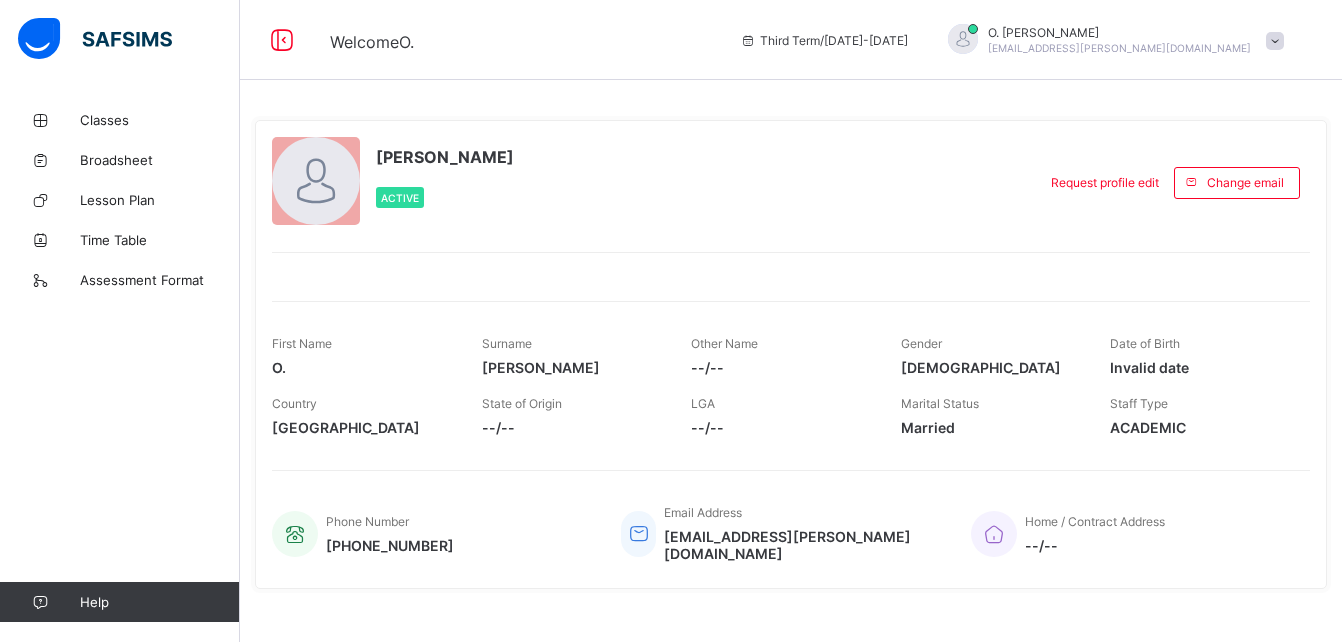 scroll, scrollTop: 0, scrollLeft: 0, axis: both 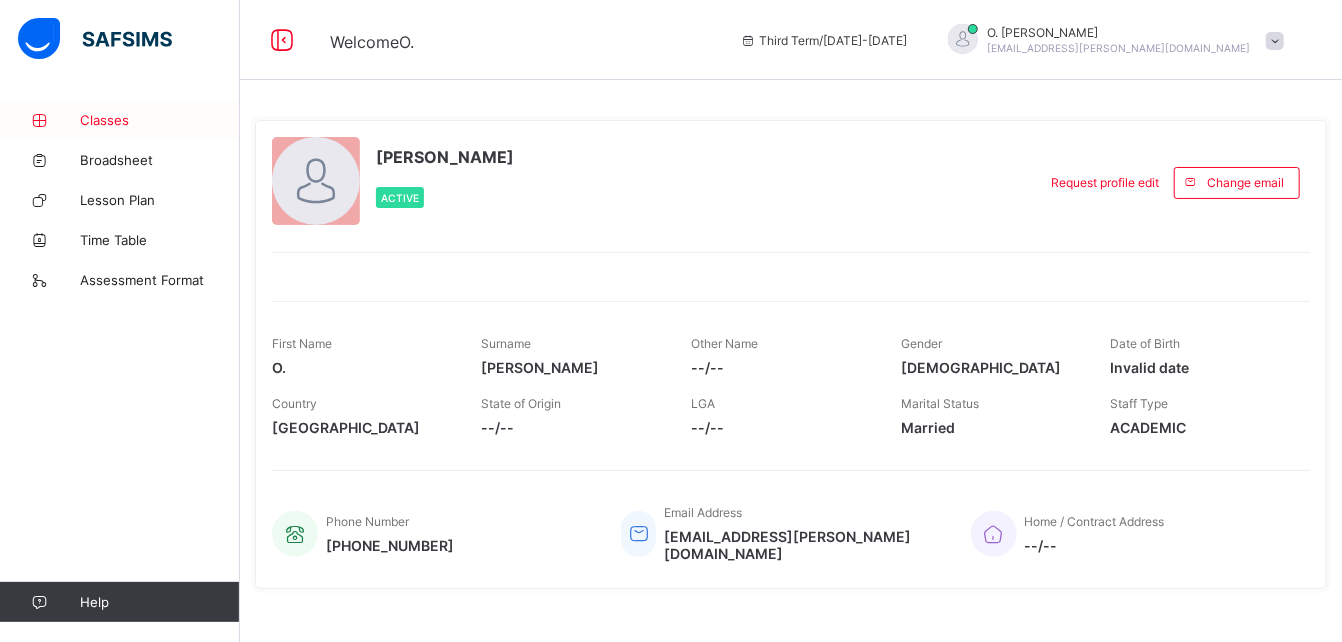 click on "Classes" at bounding box center (160, 120) 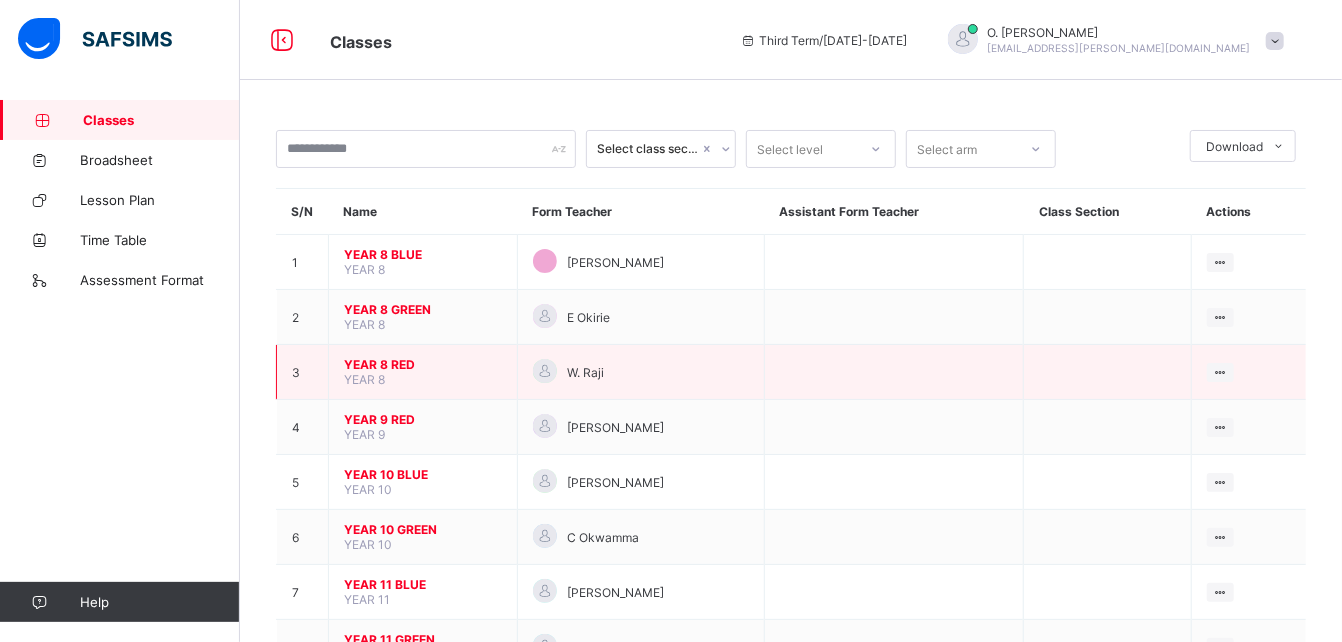 click on "YEAR 8   RED" at bounding box center [423, 364] 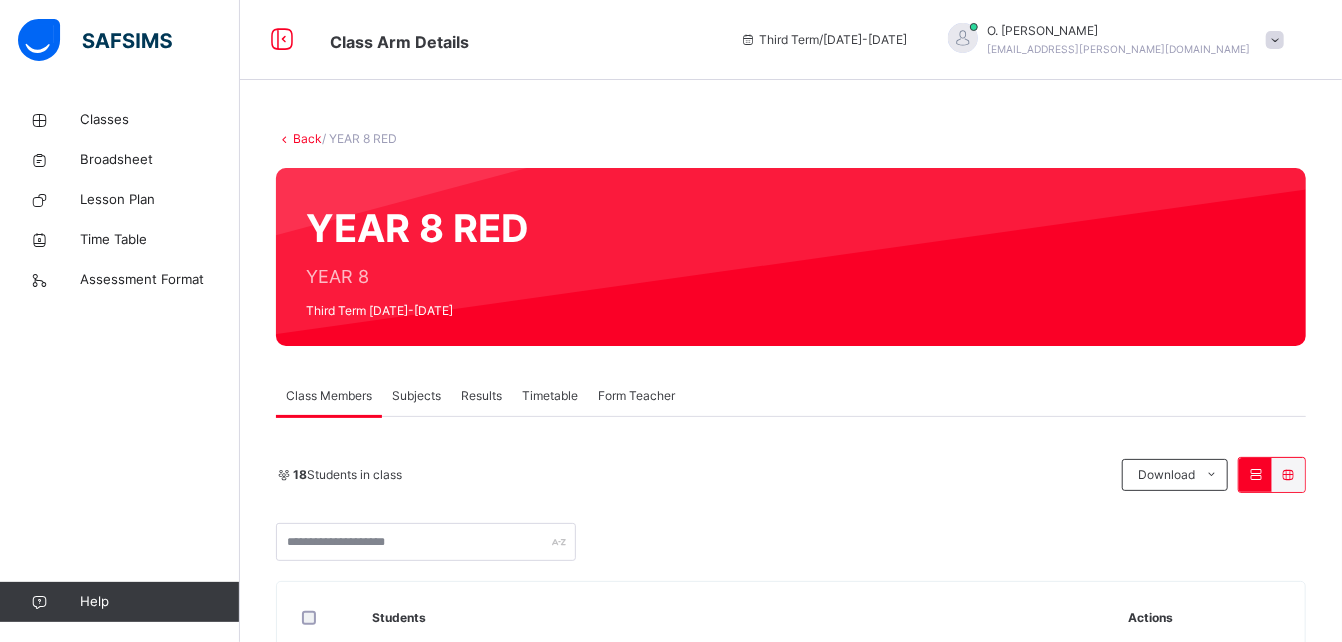 click on "Subjects" at bounding box center [416, 396] 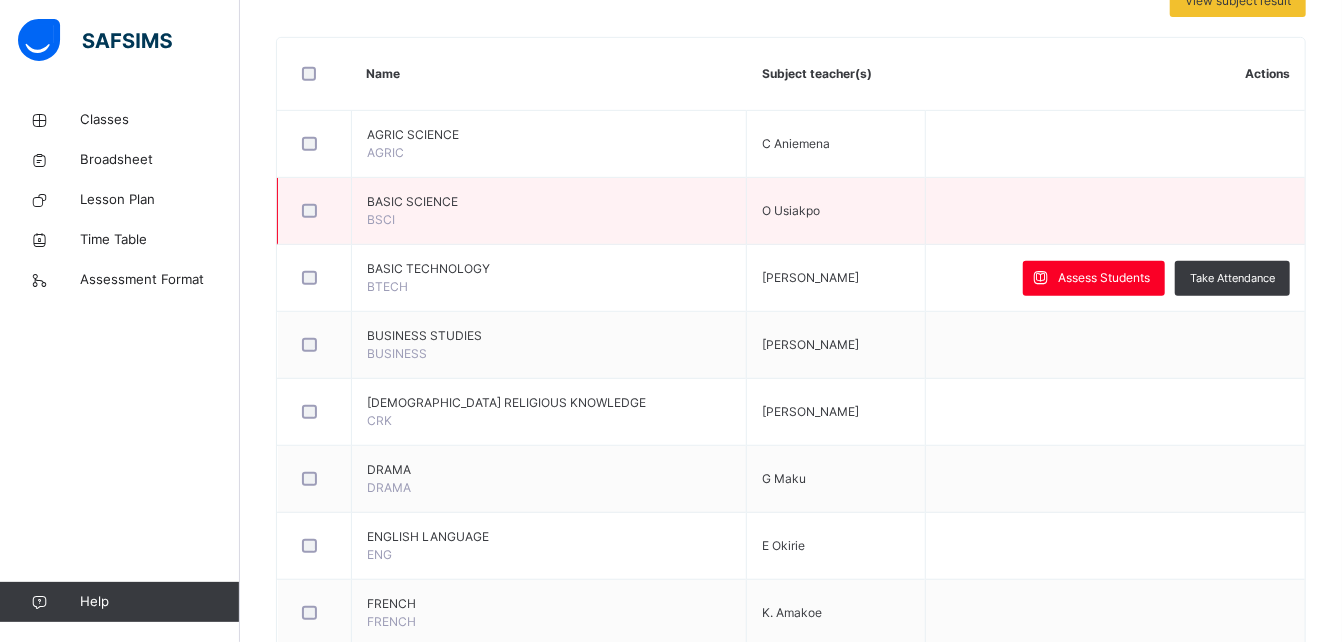 scroll, scrollTop: 463, scrollLeft: 0, axis: vertical 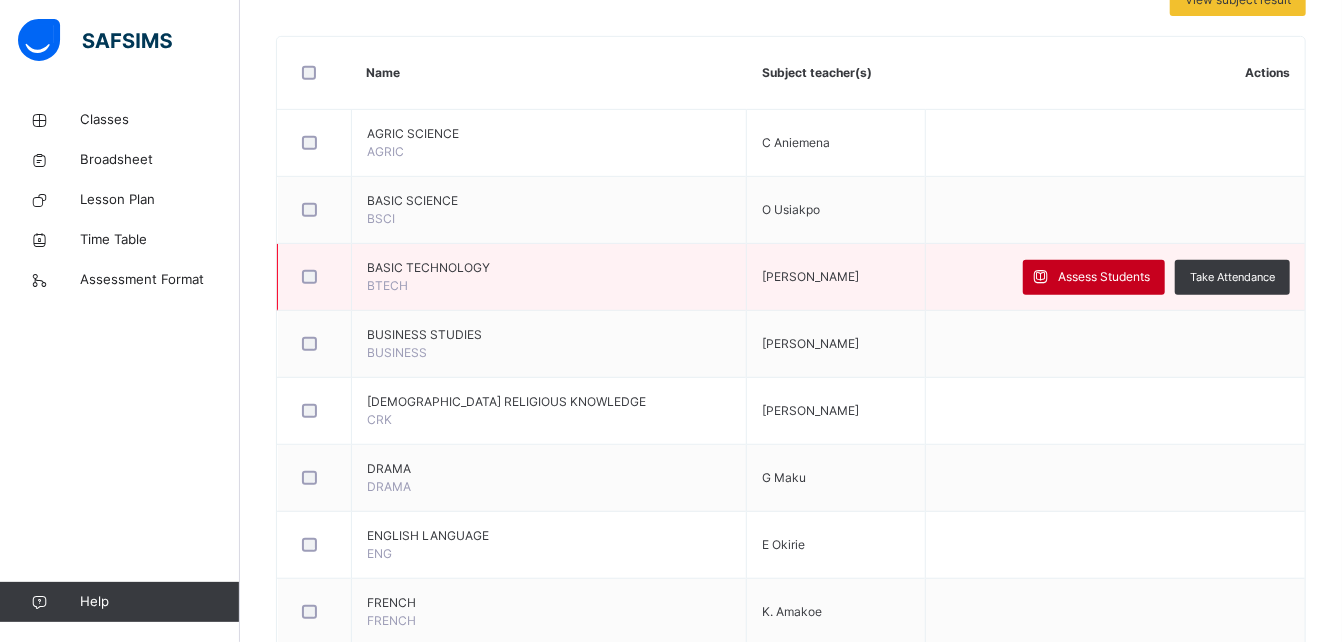 click on "Assess Students" at bounding box center (1104, 277) 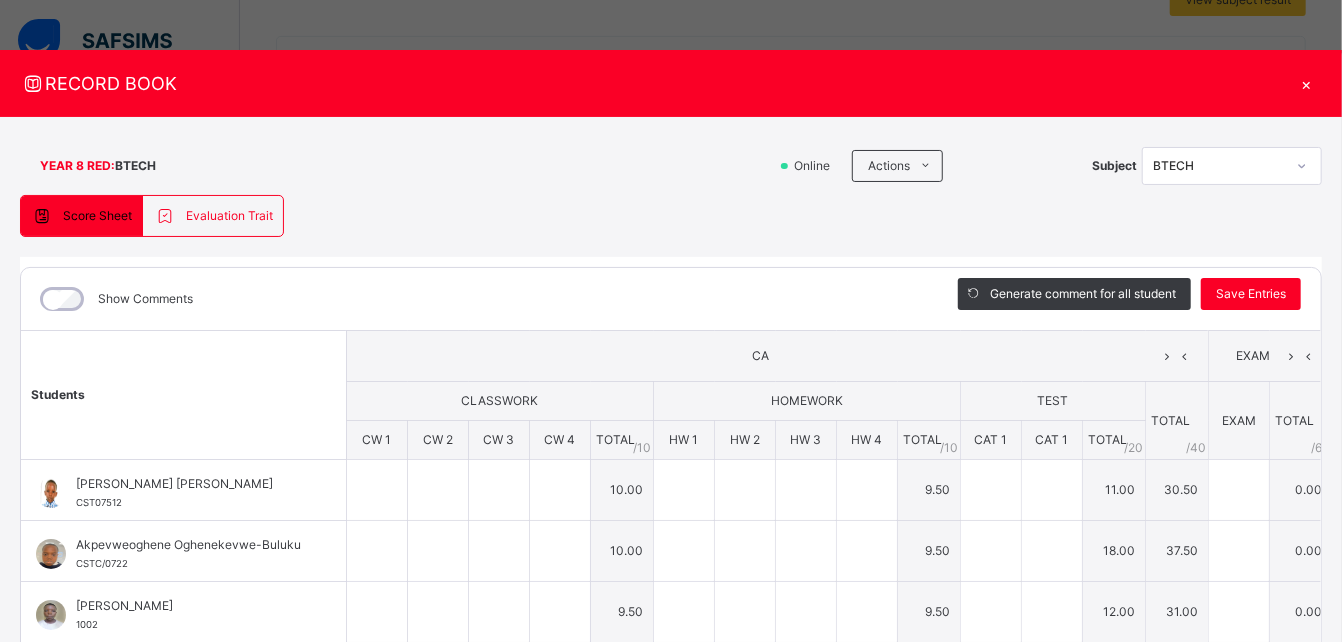 type on "**" 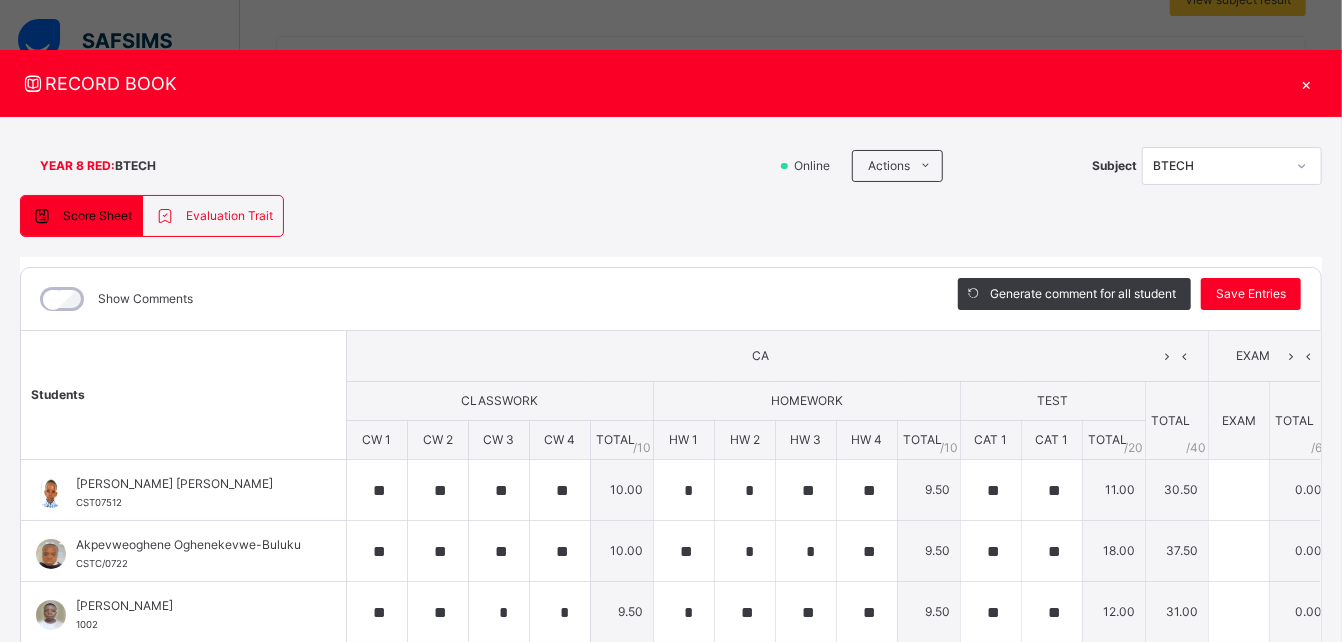 type on "**" 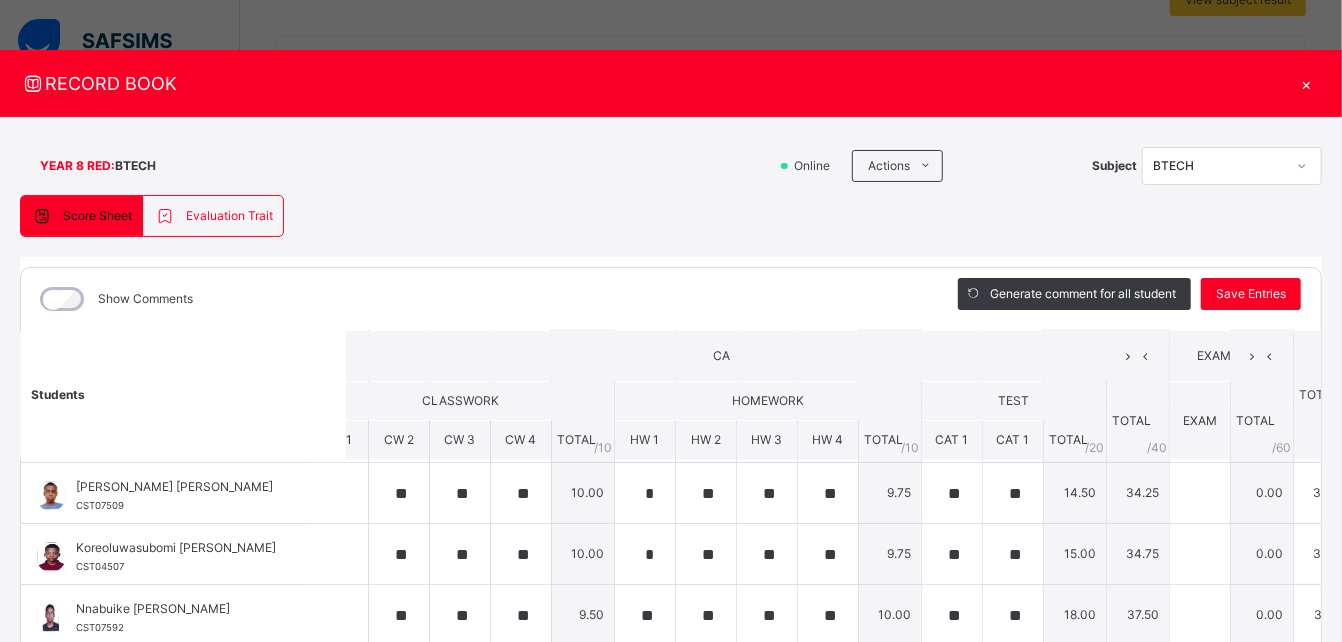 scroll, scrollTop: 555, scrollLeft: 39, axis: both 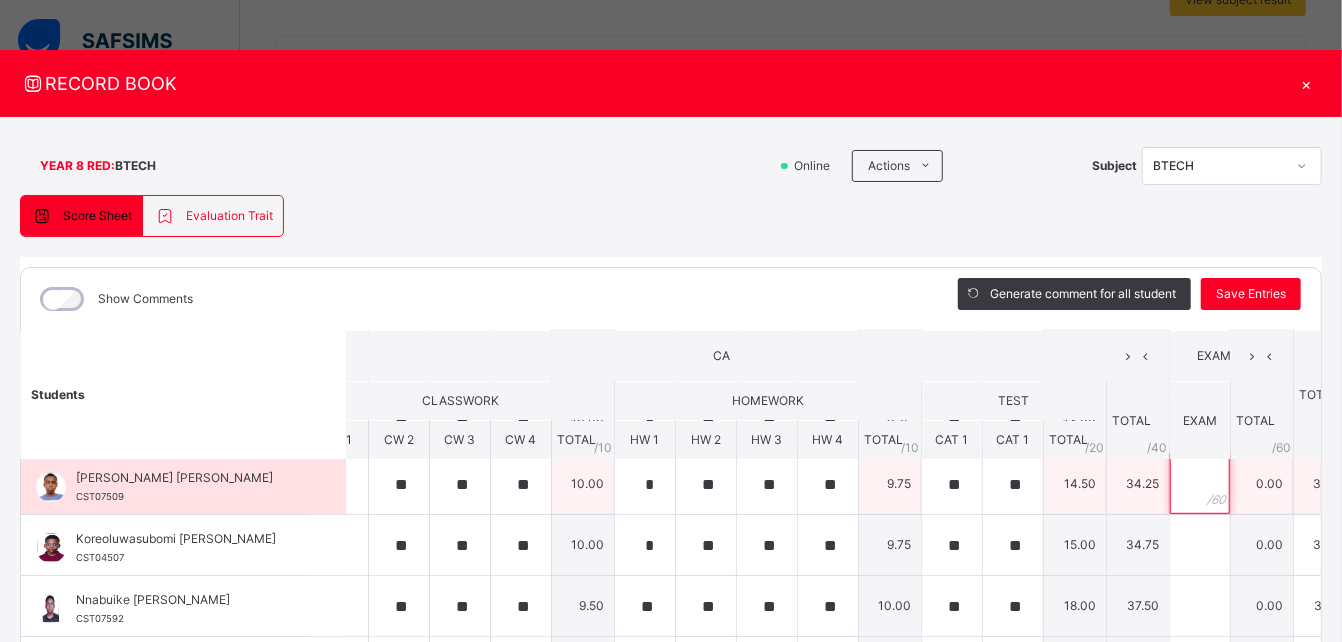 click at bounding box center (1200, 484) 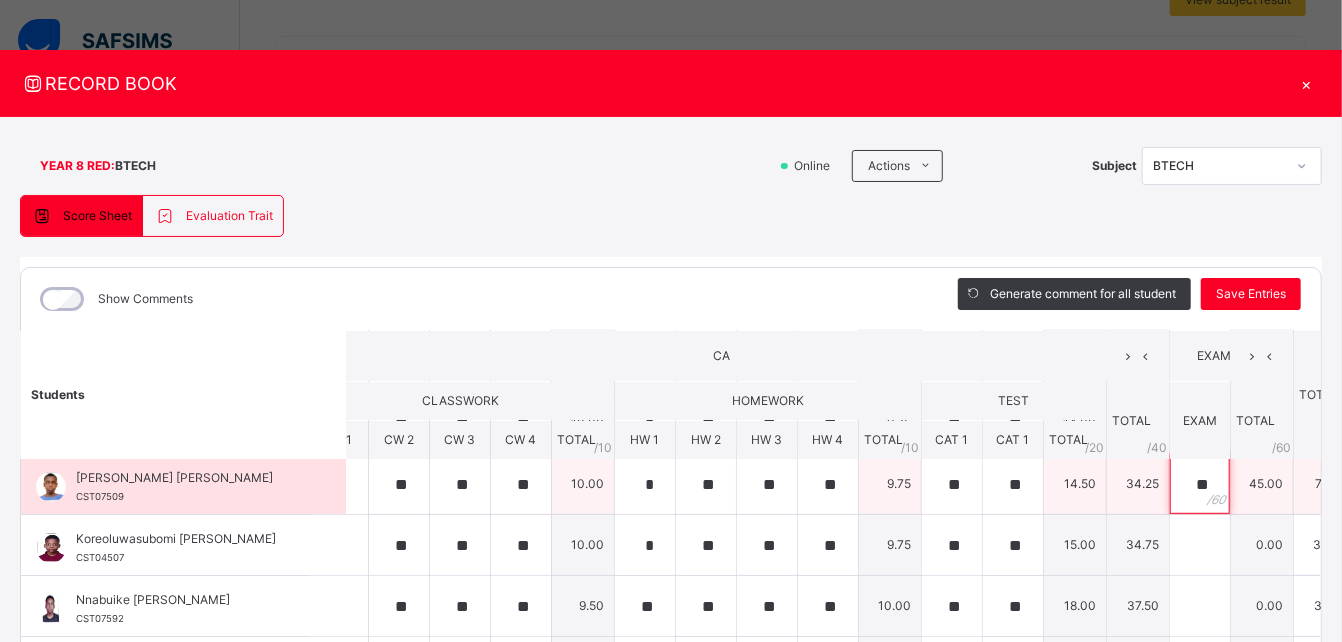 type on "**" 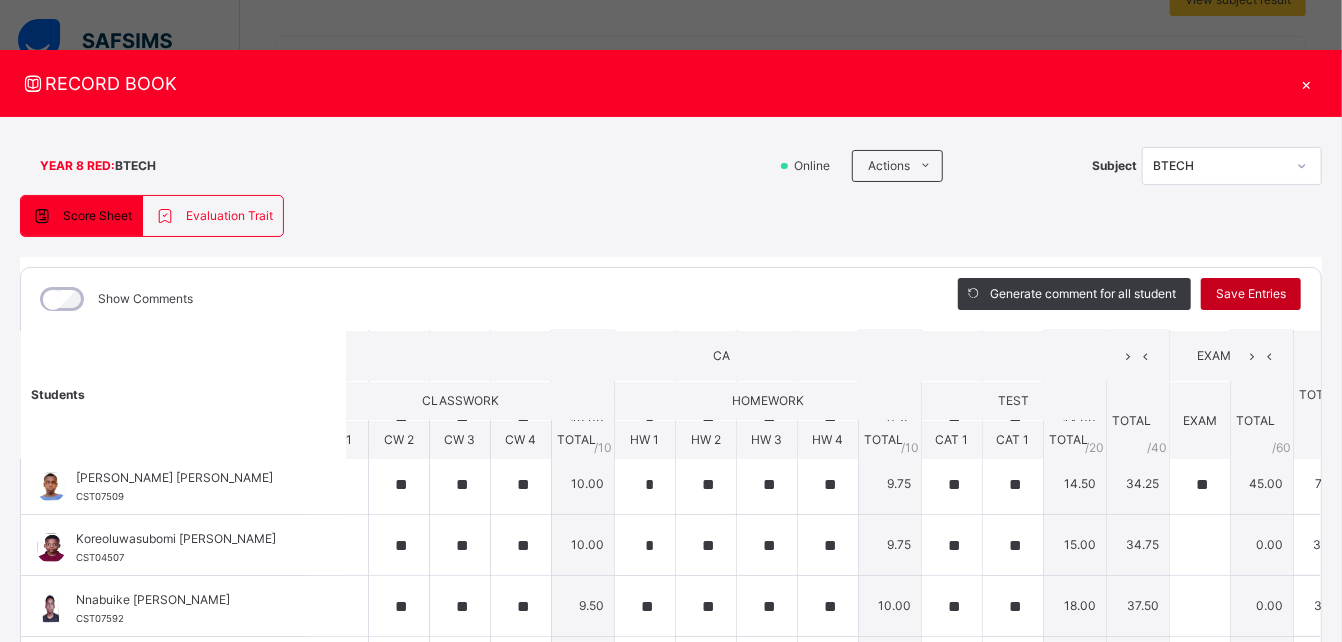click on "Save Entries" at bounding box center [1251, 294] 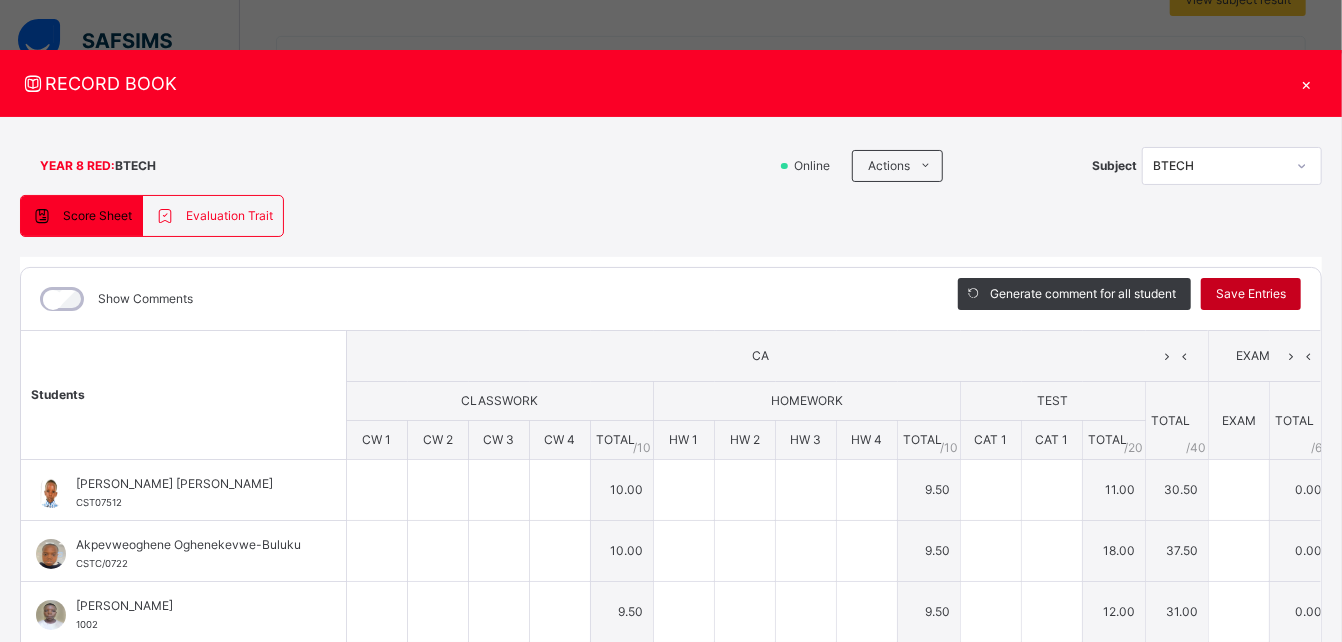 type on "**" 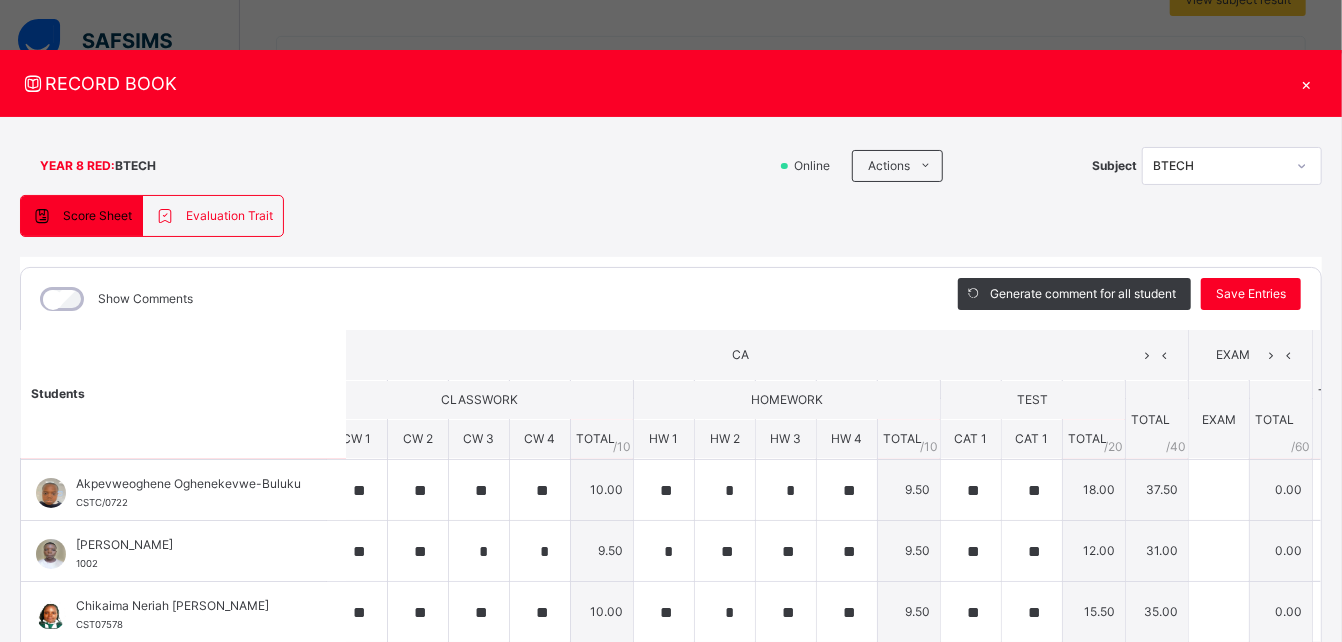 scroll, scrollTop: 0, scrollLeft: 20, axis: horizontal 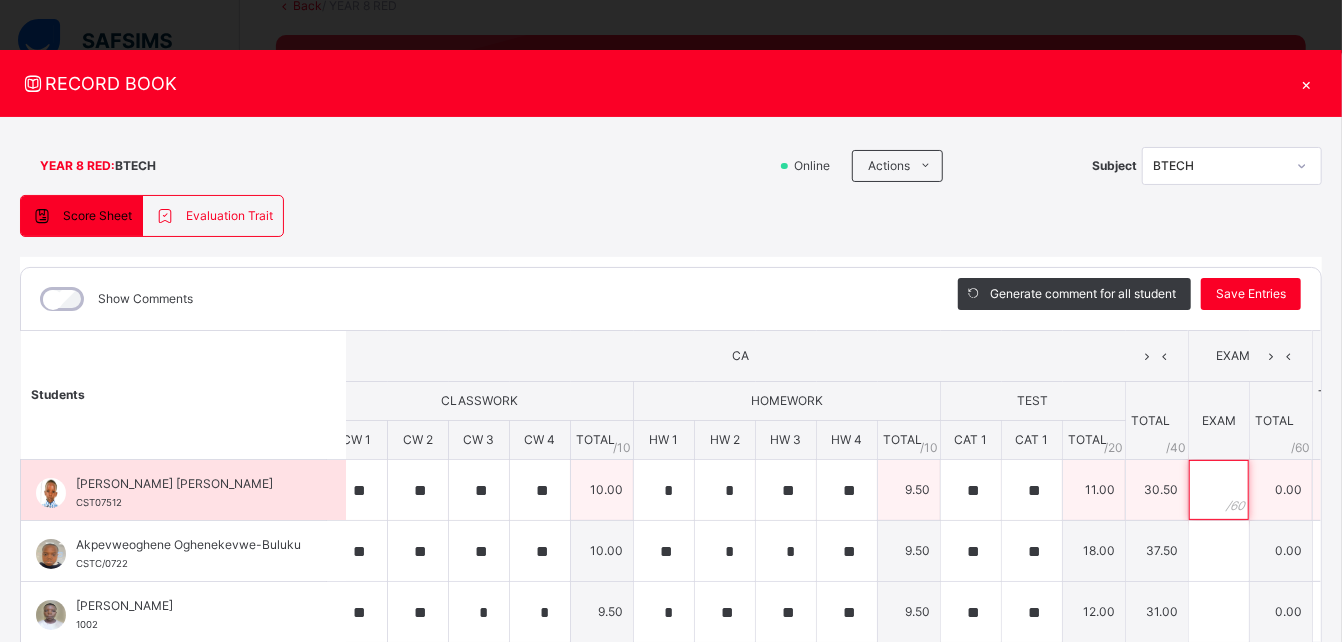 click at bounding box center (1219, 490) 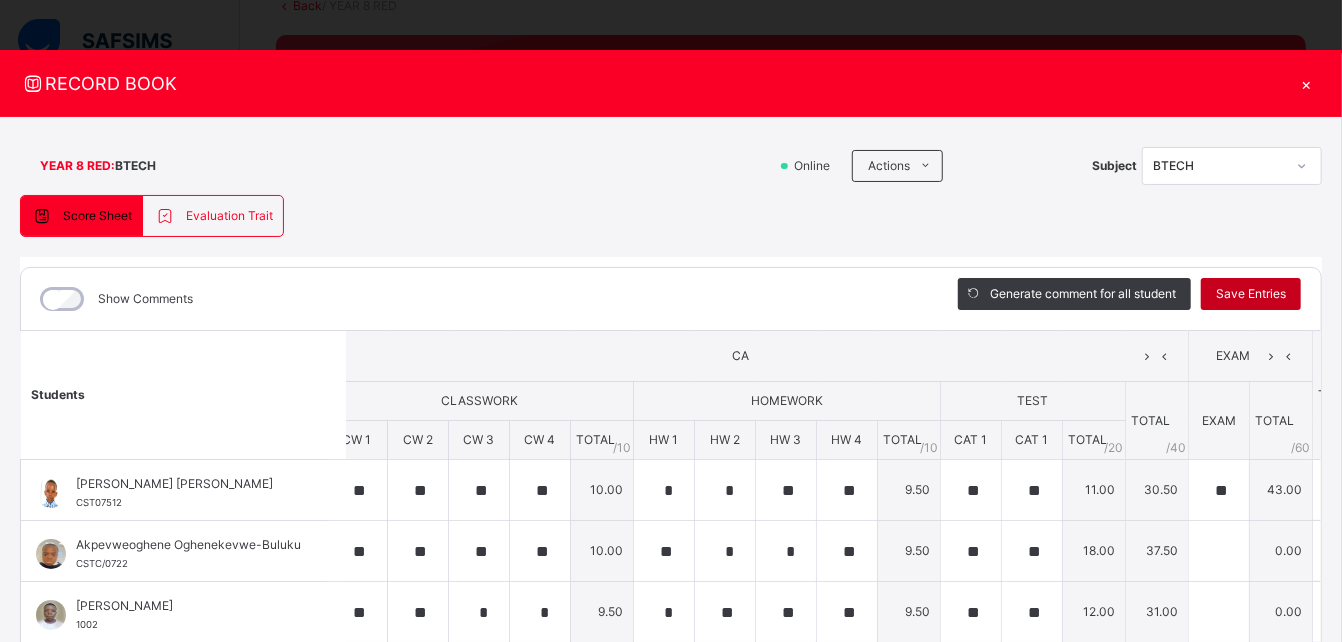 click on "Save Entries" at bounding box center (1251, 294) 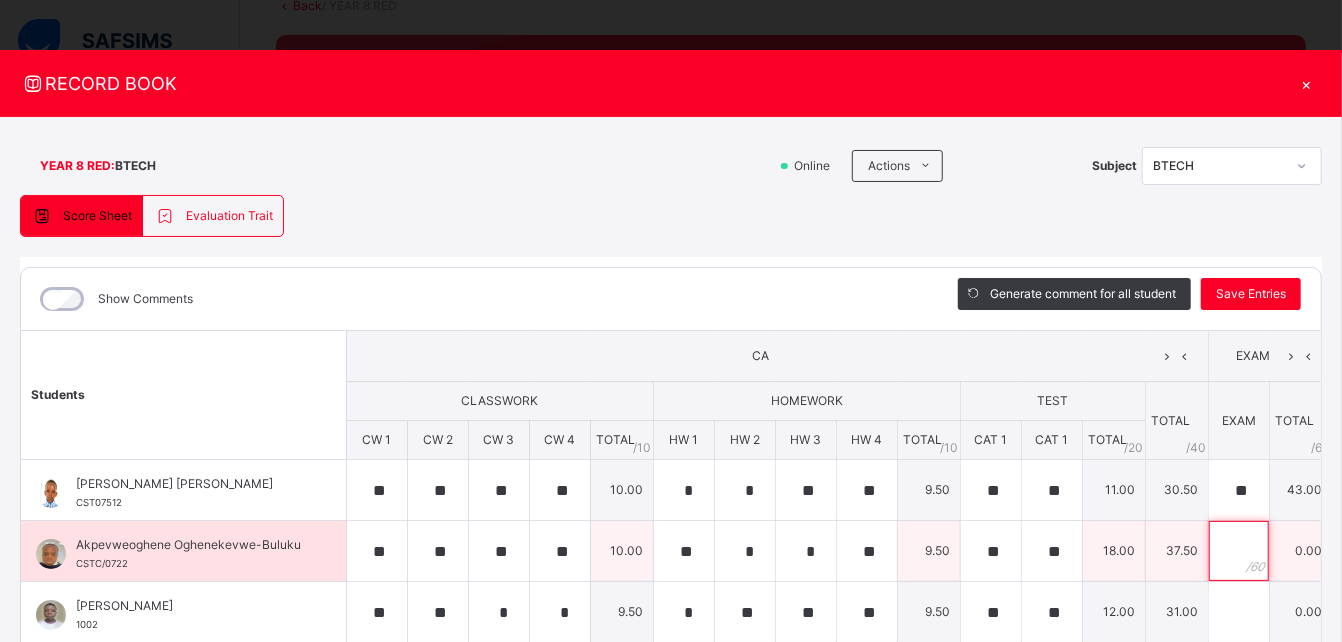 click at bounding box center (1239, 551) 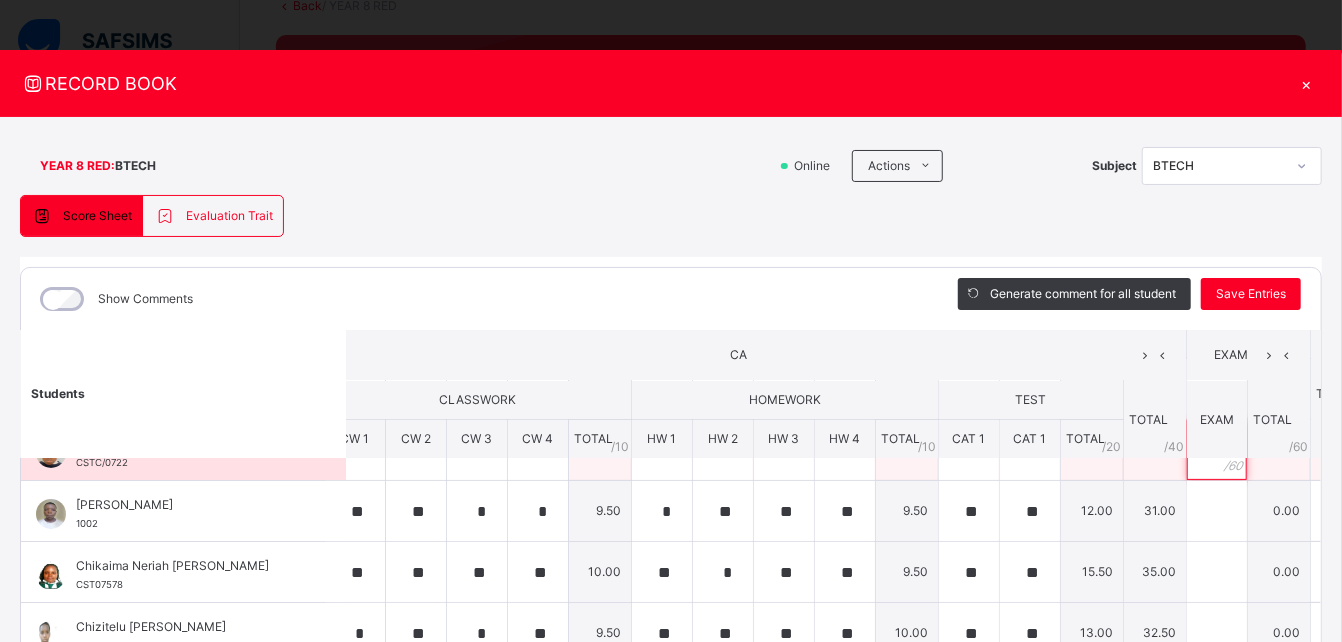 scroll, scrollTop: 102, scrollLeft: 22, axis: both 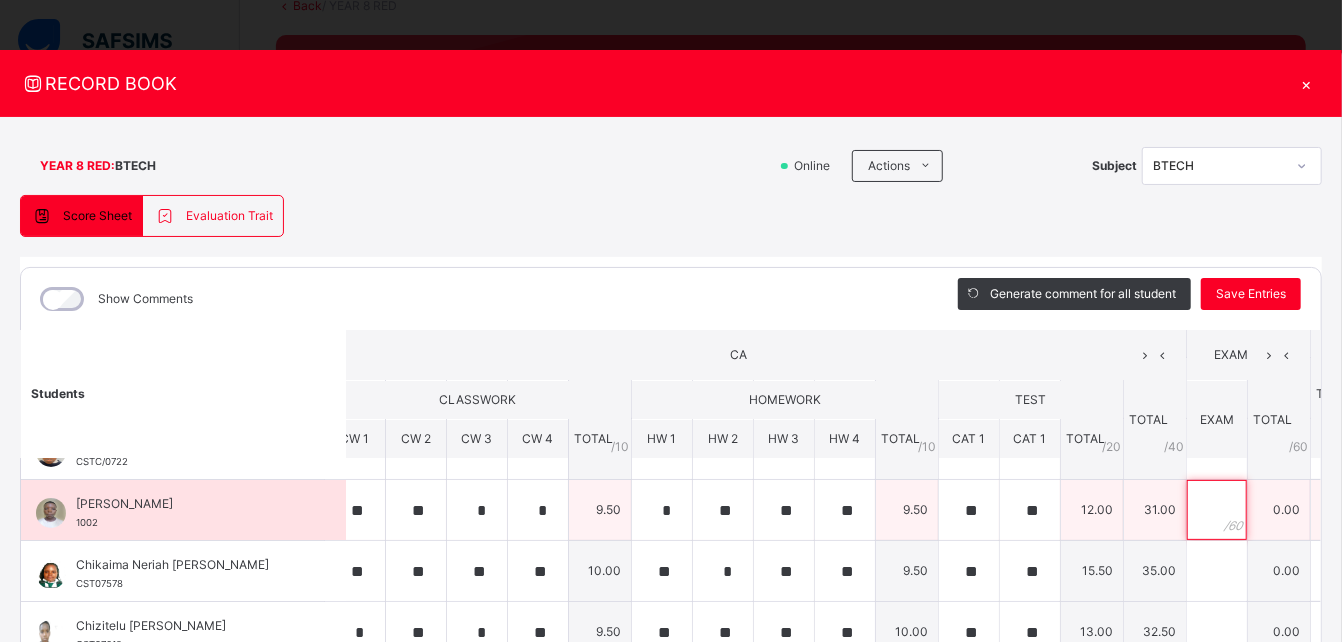 click at bounding box center (1217, 510) 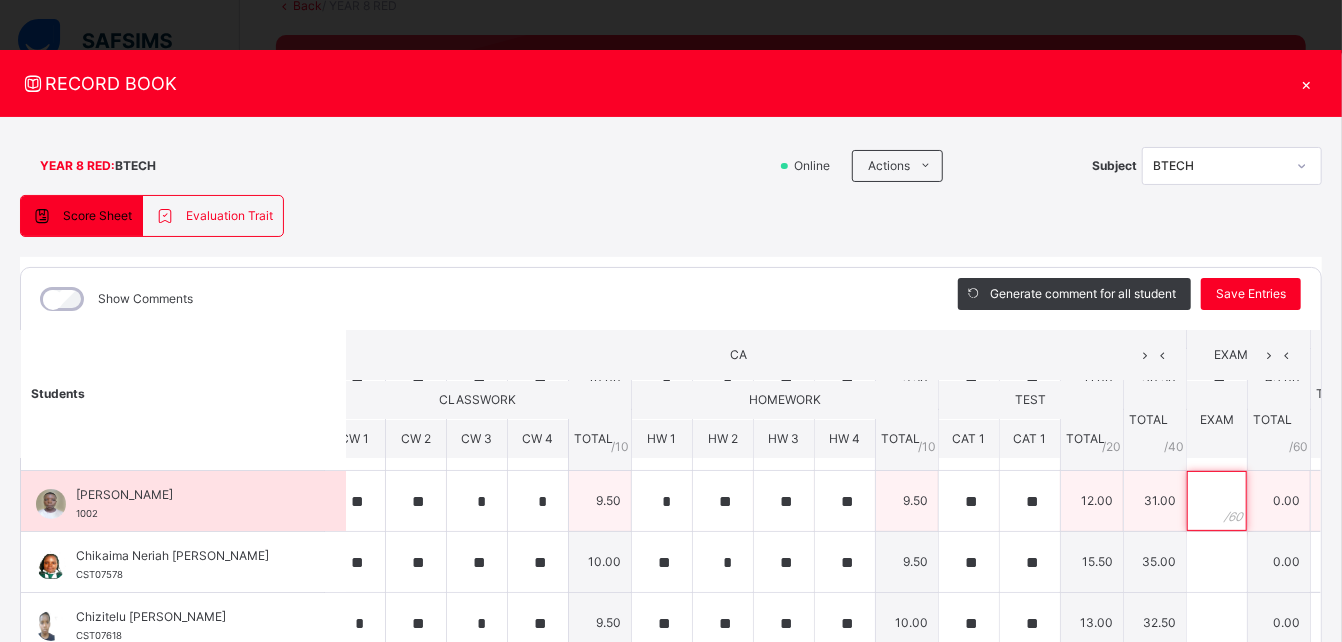 scroll, scrollTop: 108, scrollLeft: 22, axis: both 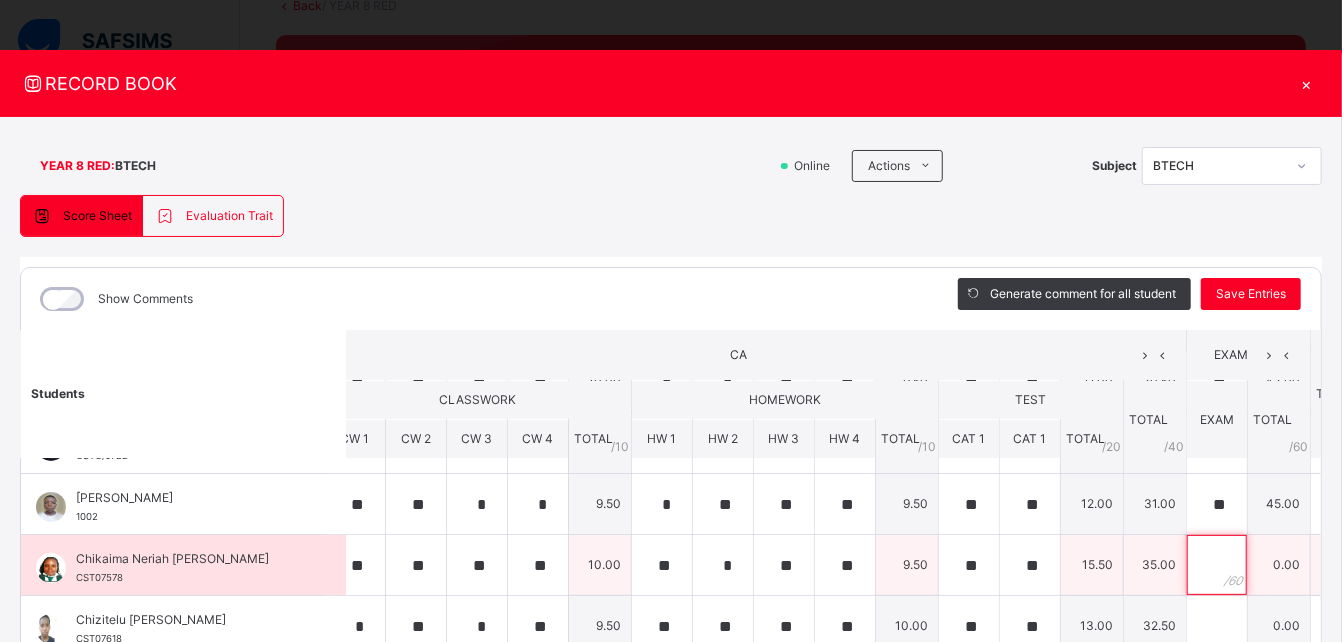 click at bounding box center [1217, 565] 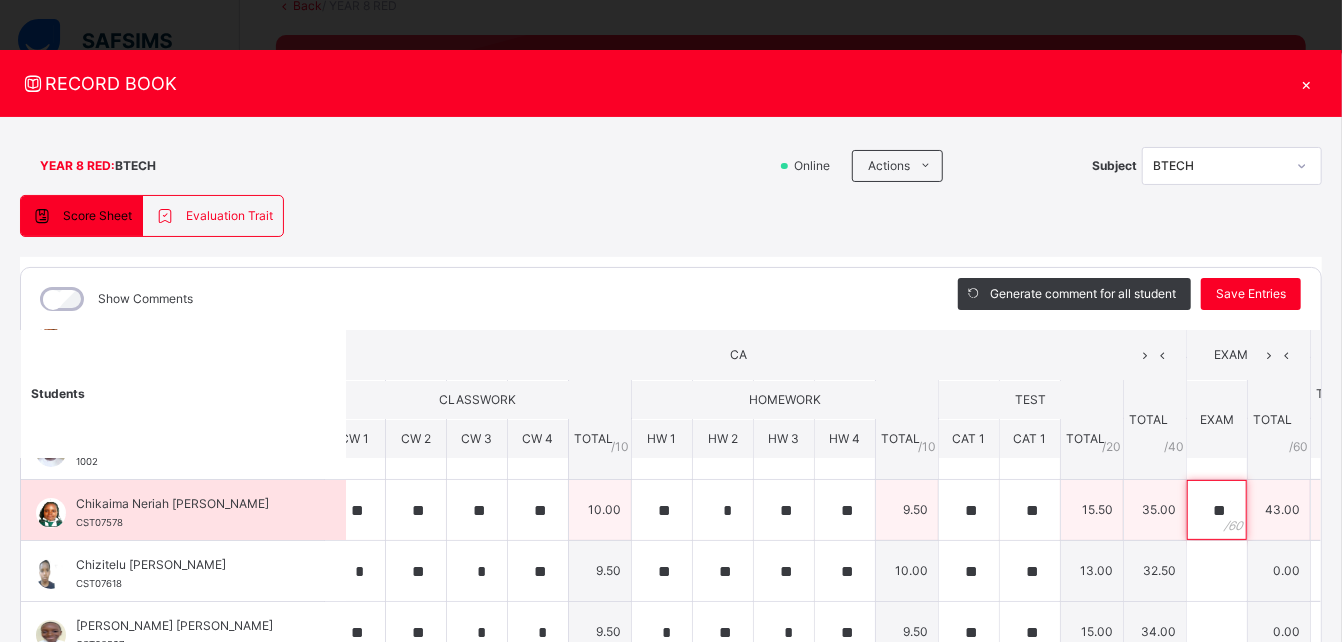 scroll, scrollTop: 170, scrollLeft: 22, axis: both 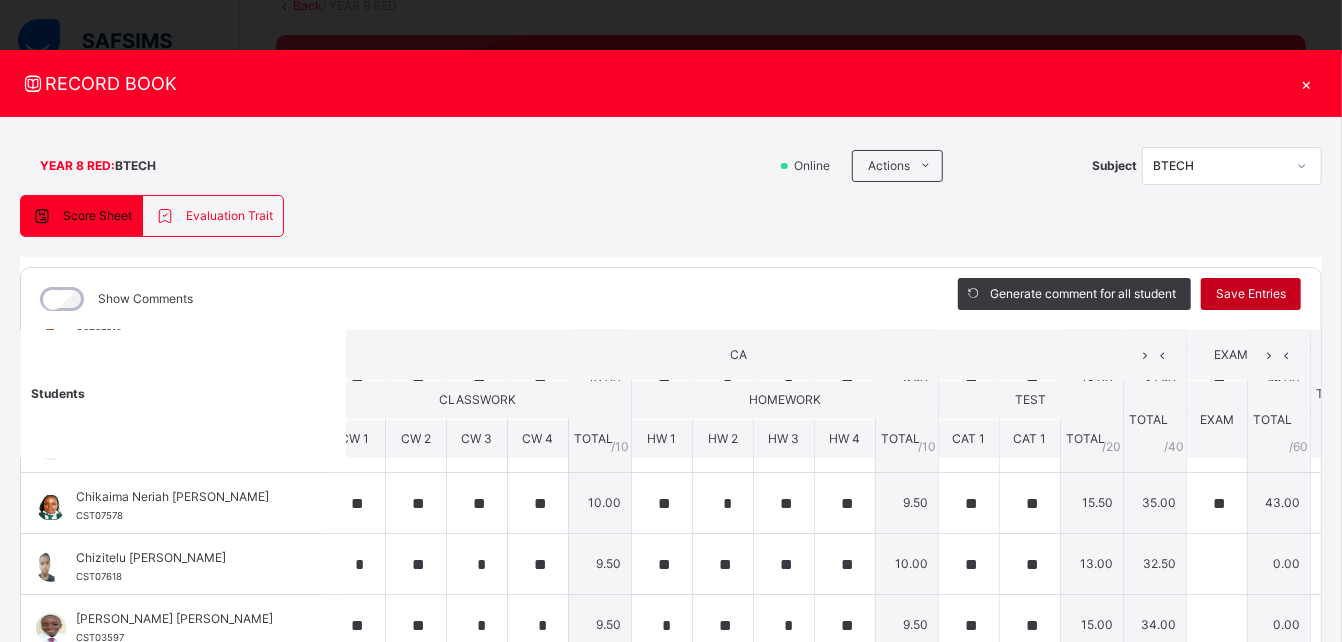 click on "Save Entries" at bounding box center (1251, 294) 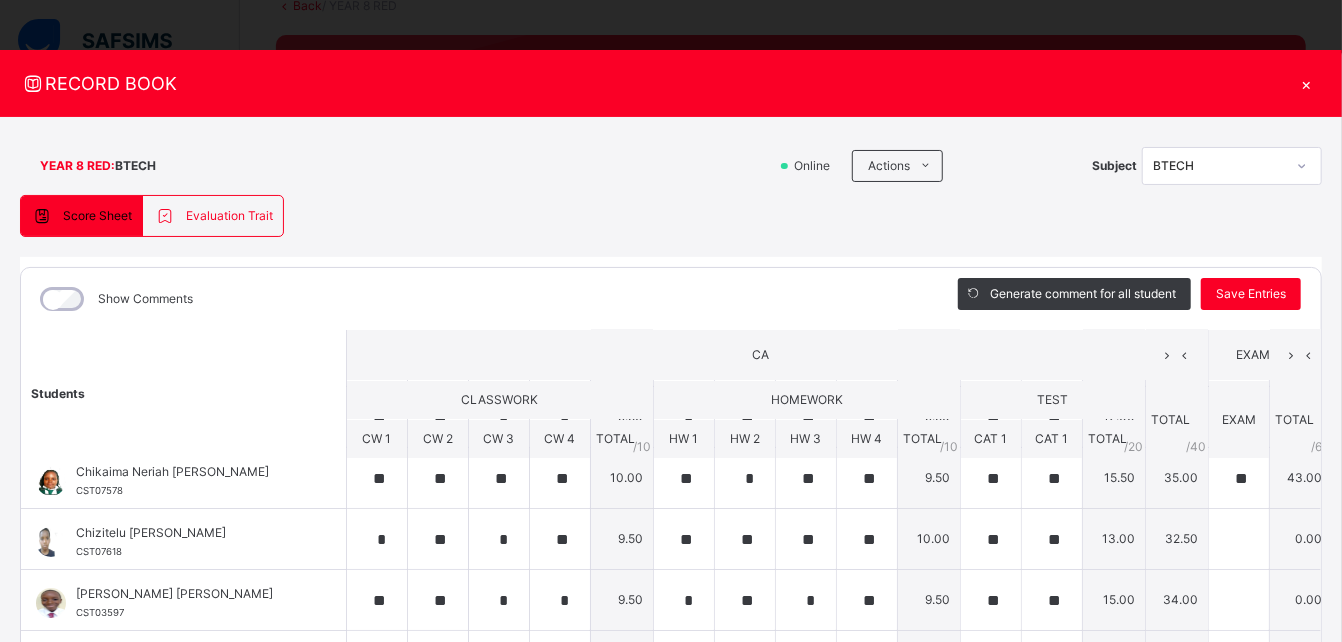 scroll, scrollTop: 210, scrollLeft: 0, axis: vertical 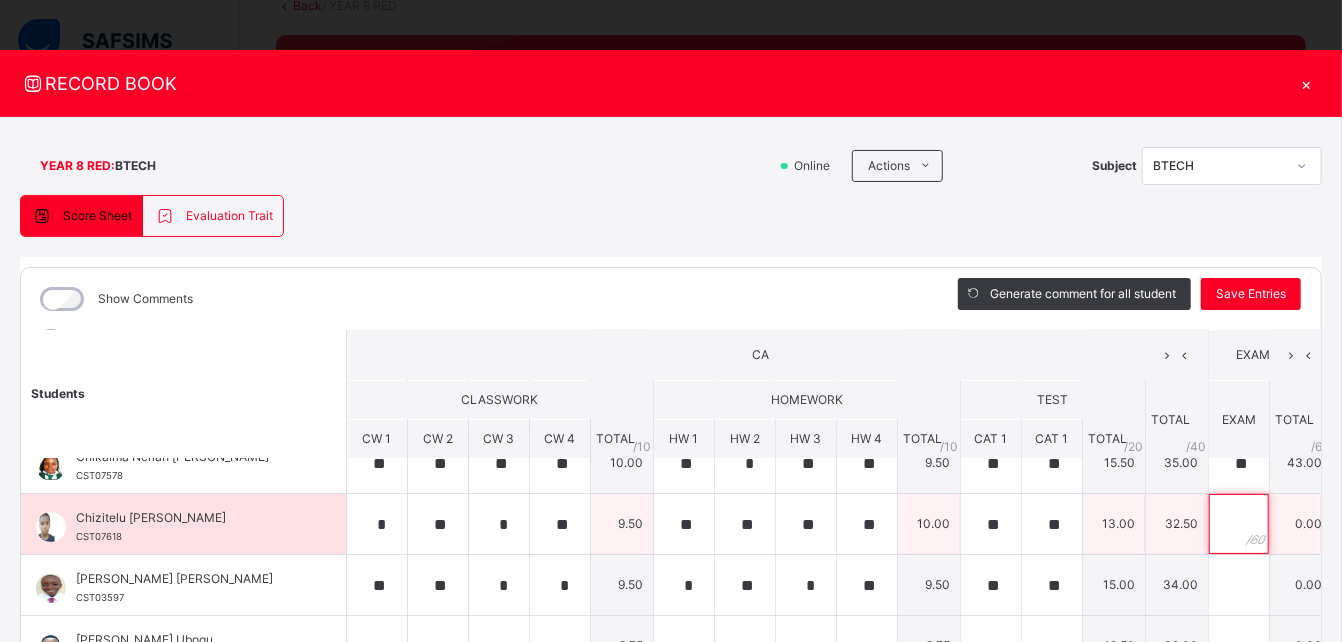 click at bounding box center [1239, 524] 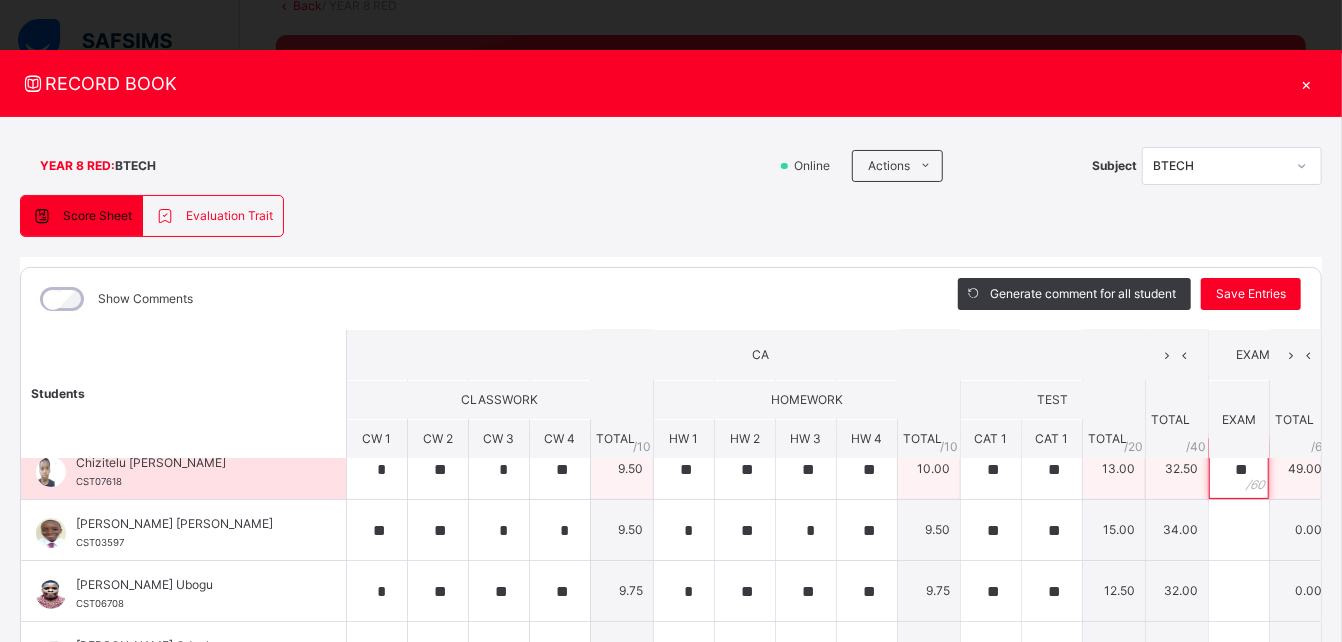 scroll, scrollTop: 264, scrollLeft: 0, axis: vertical 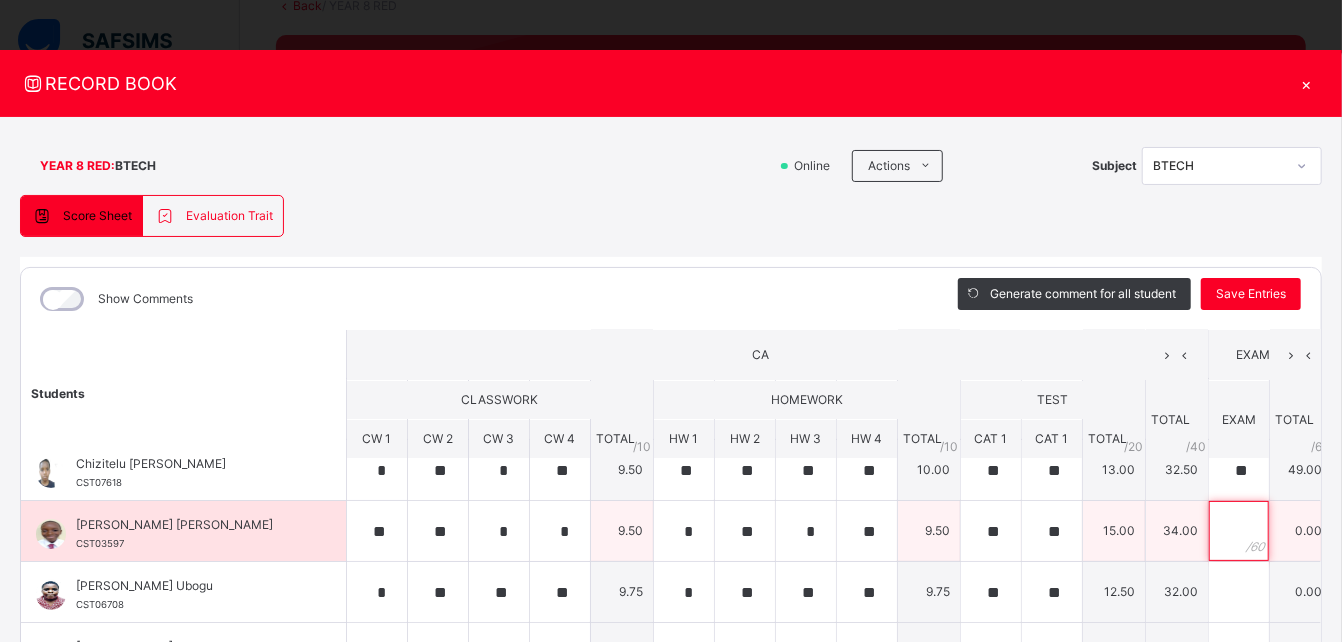 click at bounding box center [1239, 531] 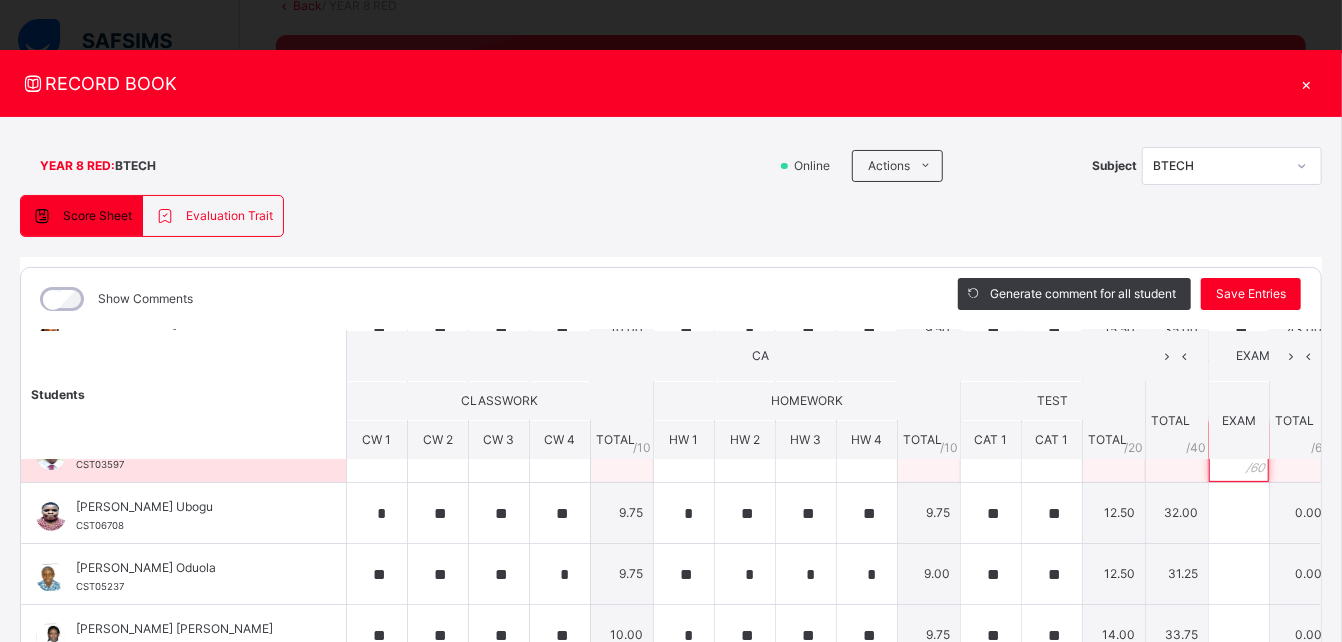 scroll, scrollTop: 344, scrollLeft: 0, axis: vertical 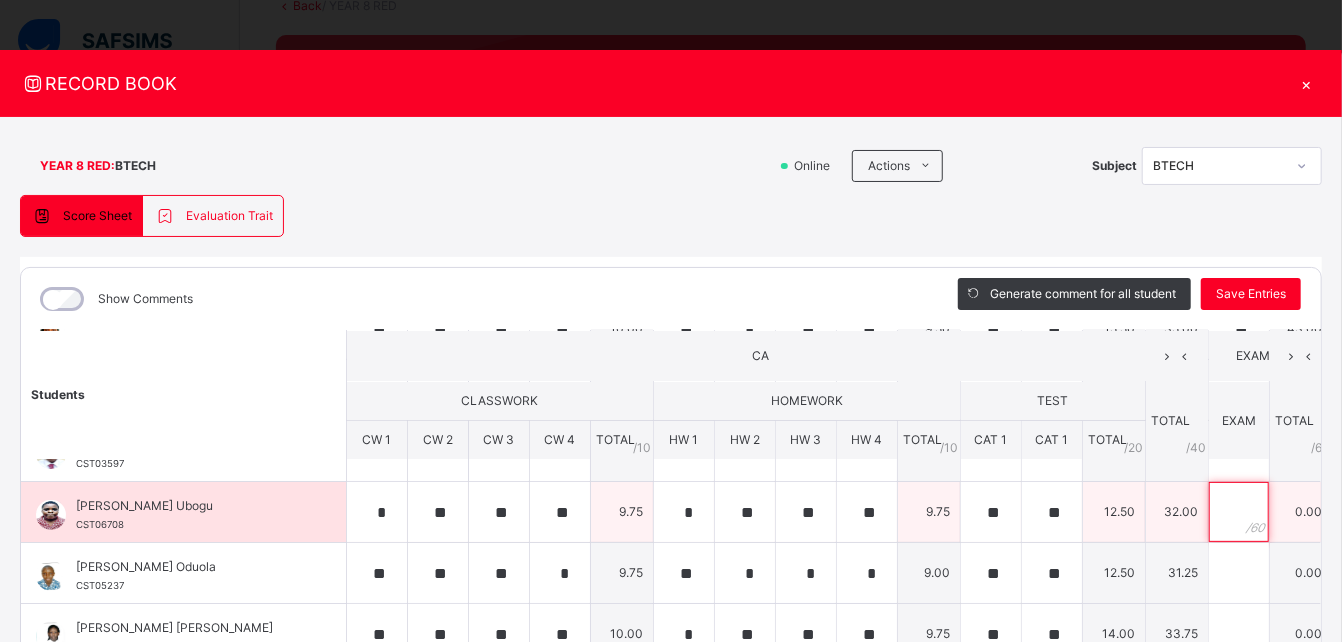 click at bounding box center (1239, 512) 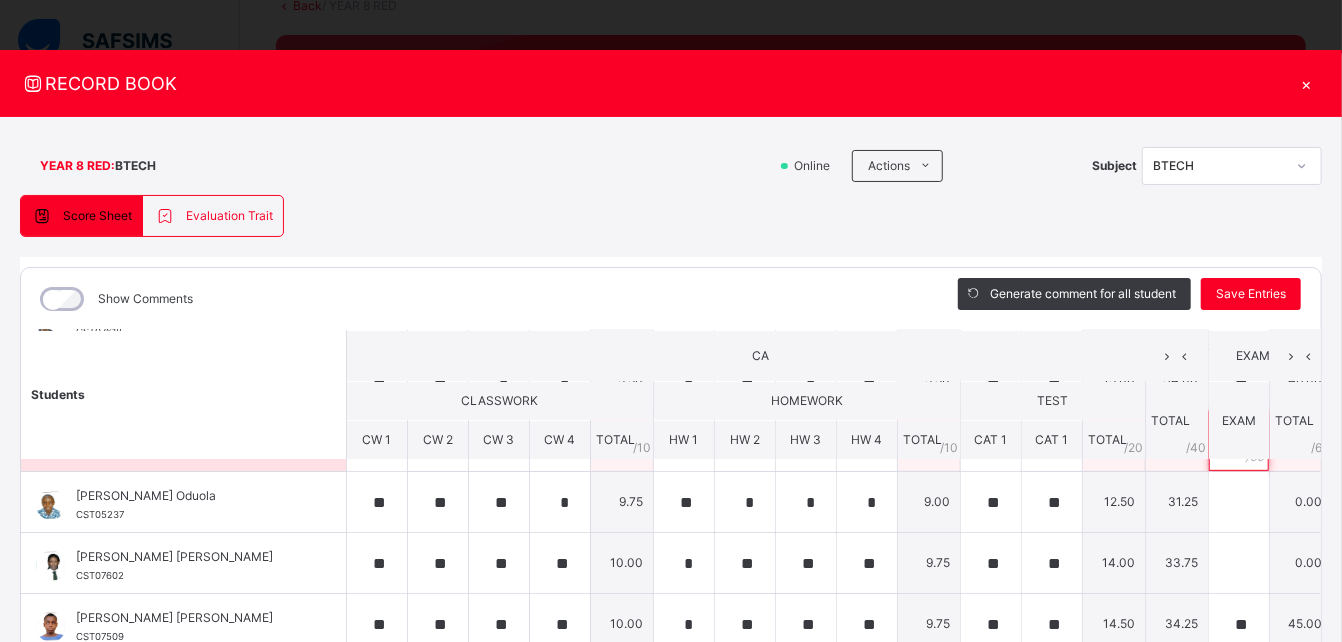 scroll, scrollTop: 418, scrollLeft: 0, axis: vertical 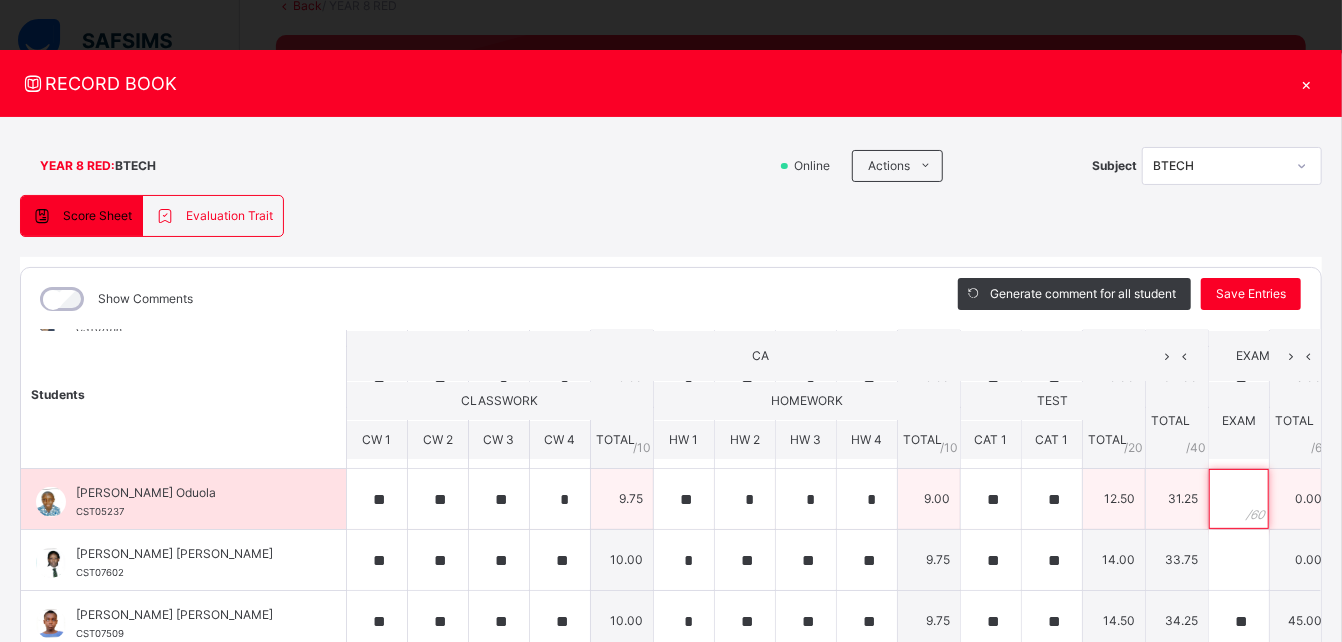 click at bounding box center (1239, 499) 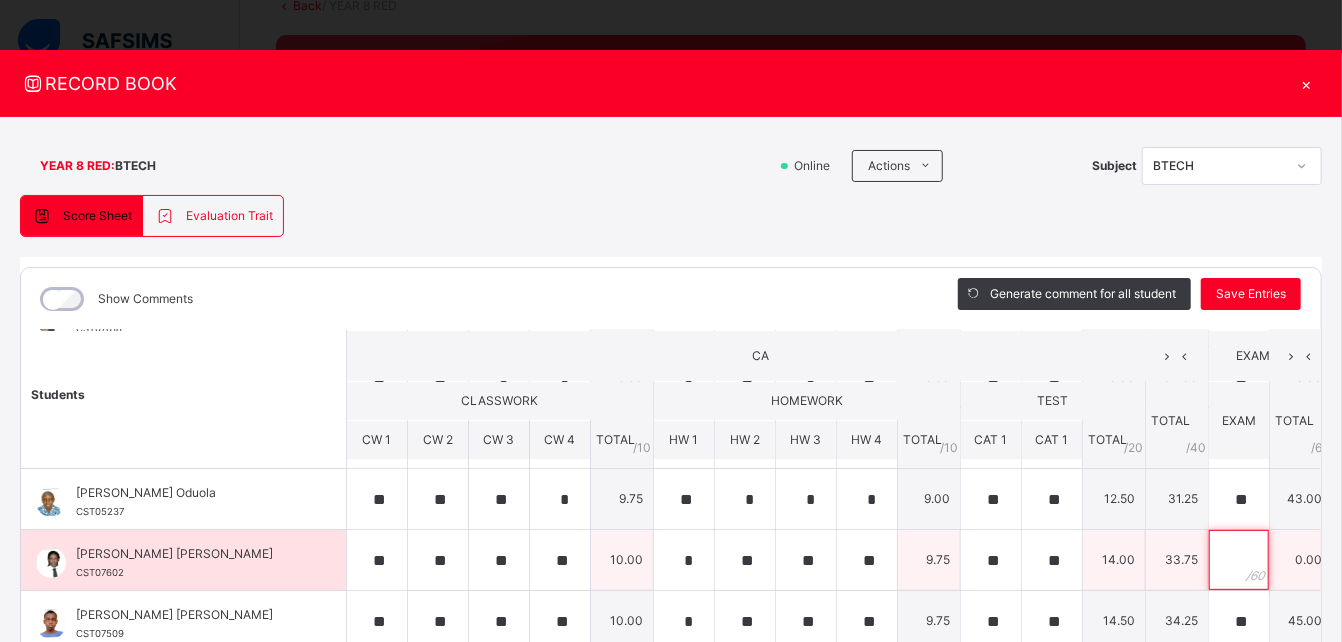 click at bounding box center (1239, 560) 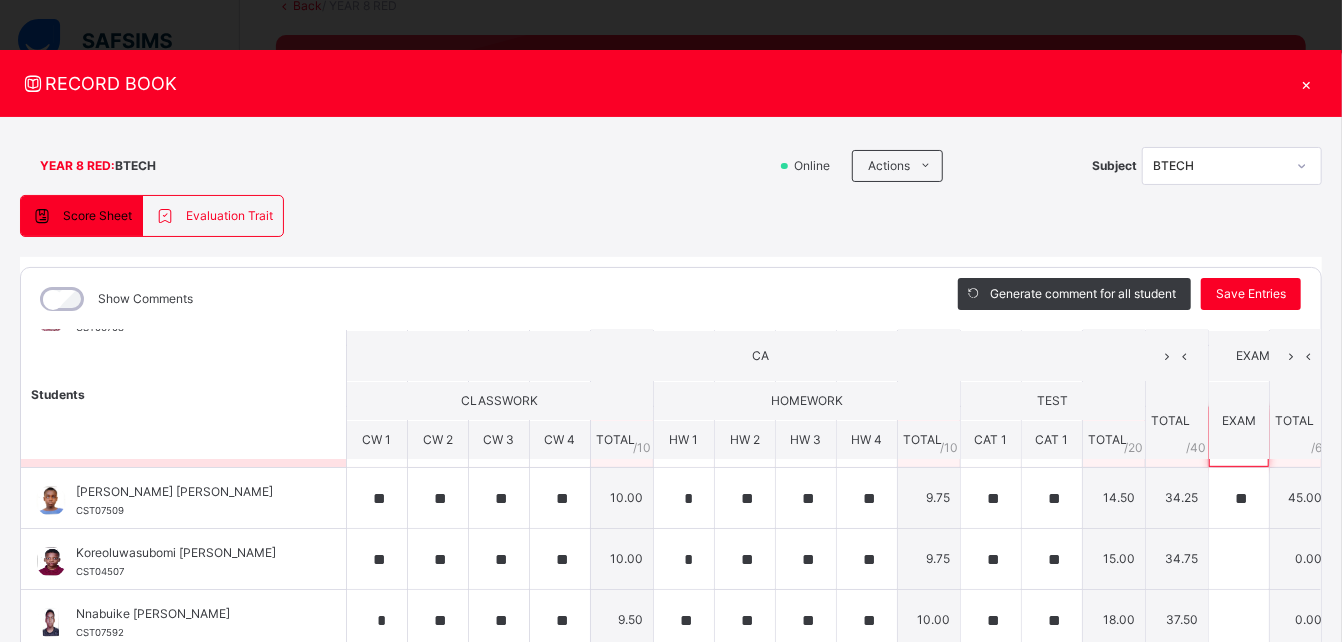 scroll, scrollTop: 539, scrollLeft: 0, axis: vertical 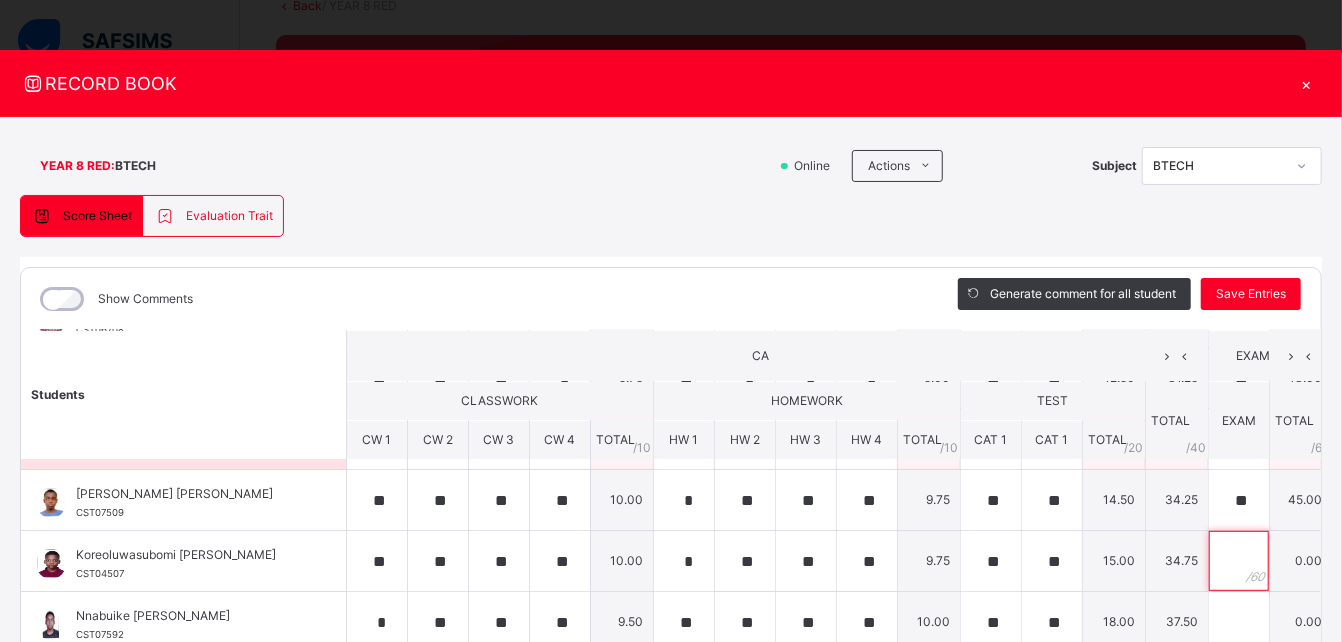 click at bounding box center (1239, 561) 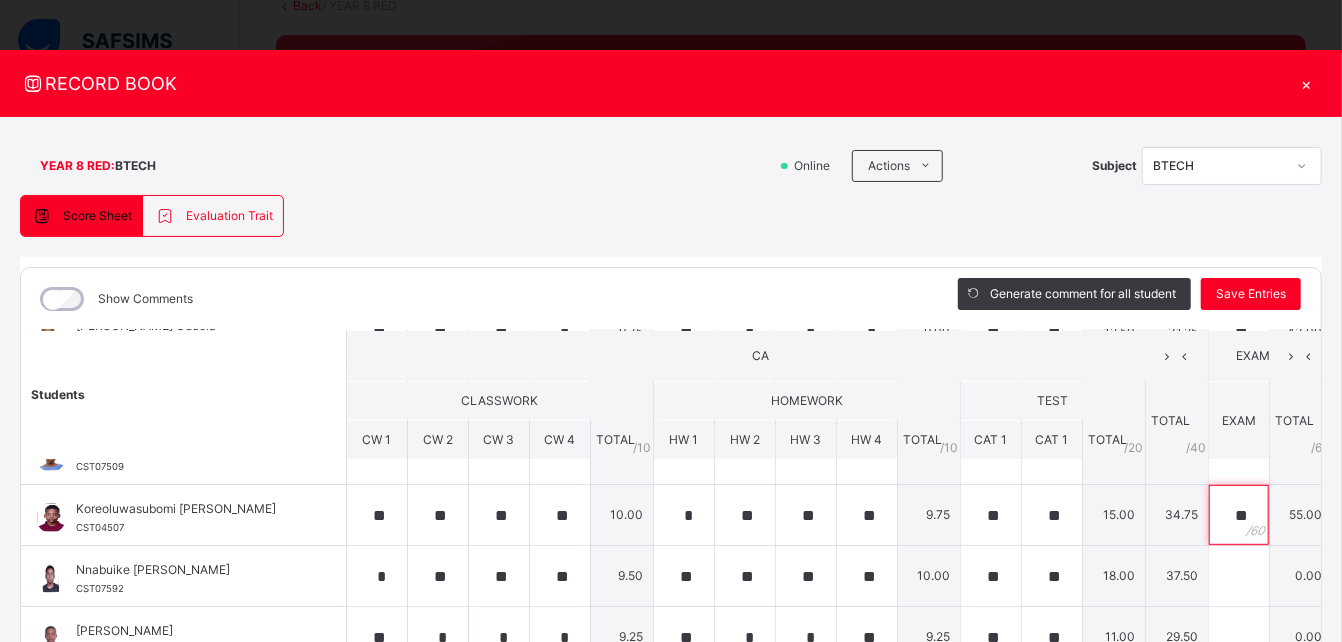 scroll, scrollTop: 586, scrollLeft: 0, axis: vertical 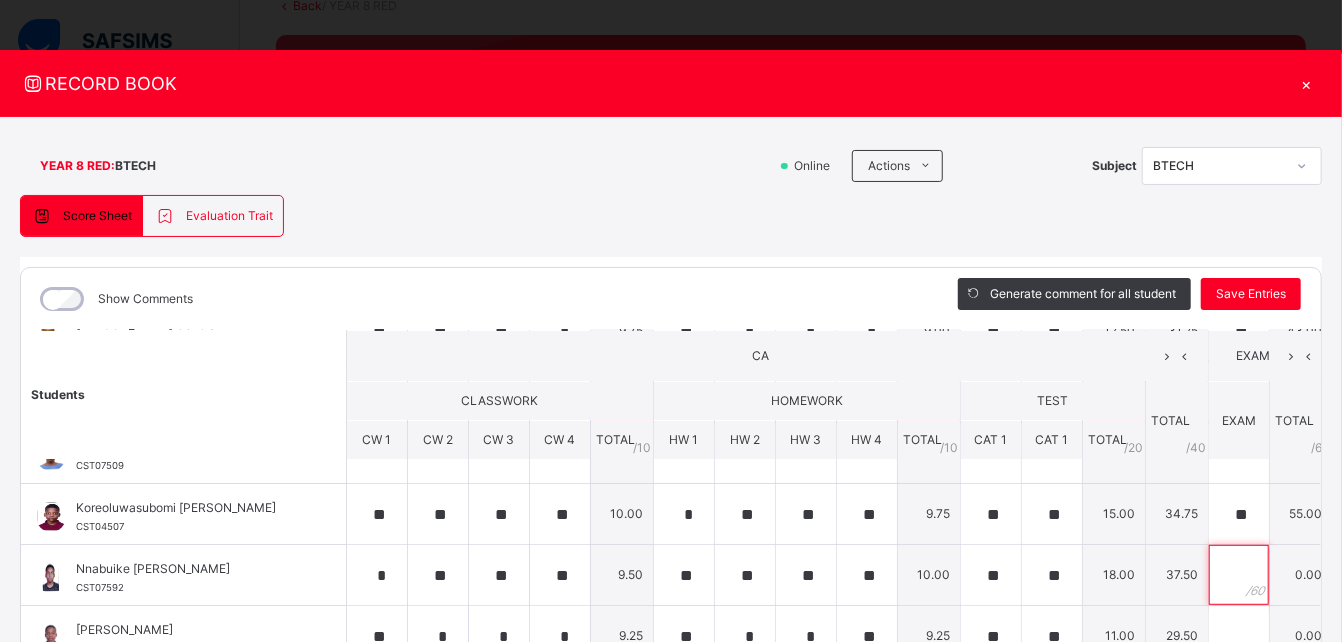 click at bounding box center (1239, 575) 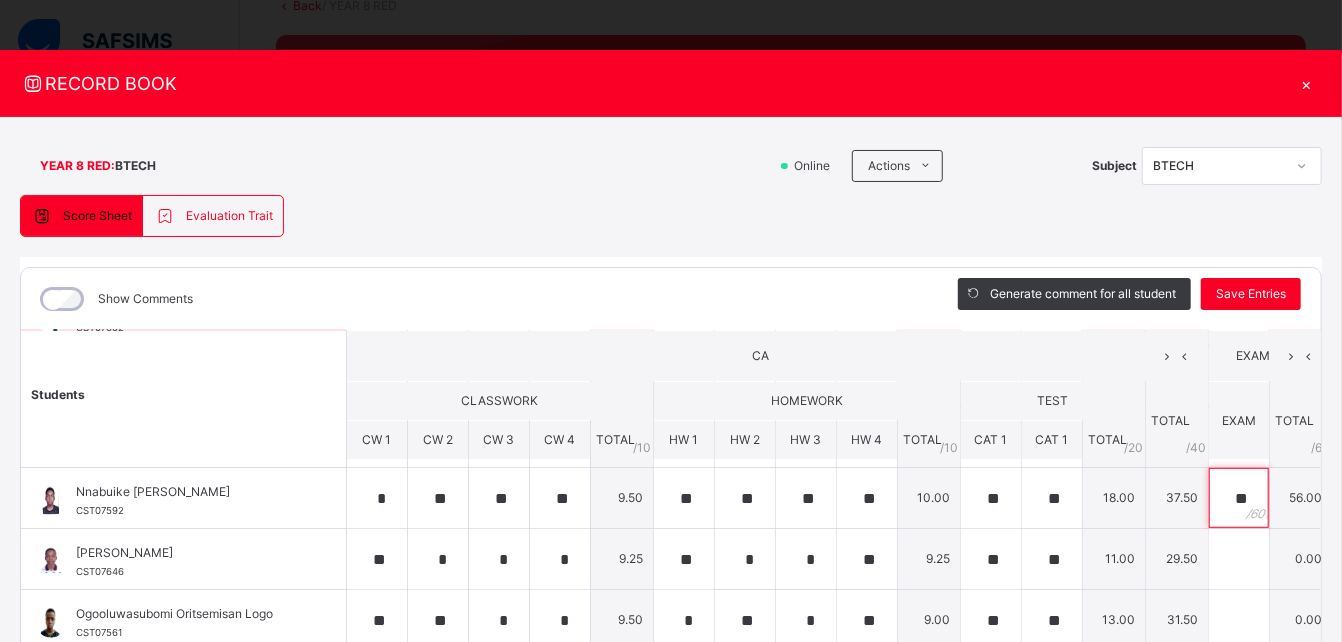 scroll, scrollTop: 666, scrollLeft: 0, axis: vertical 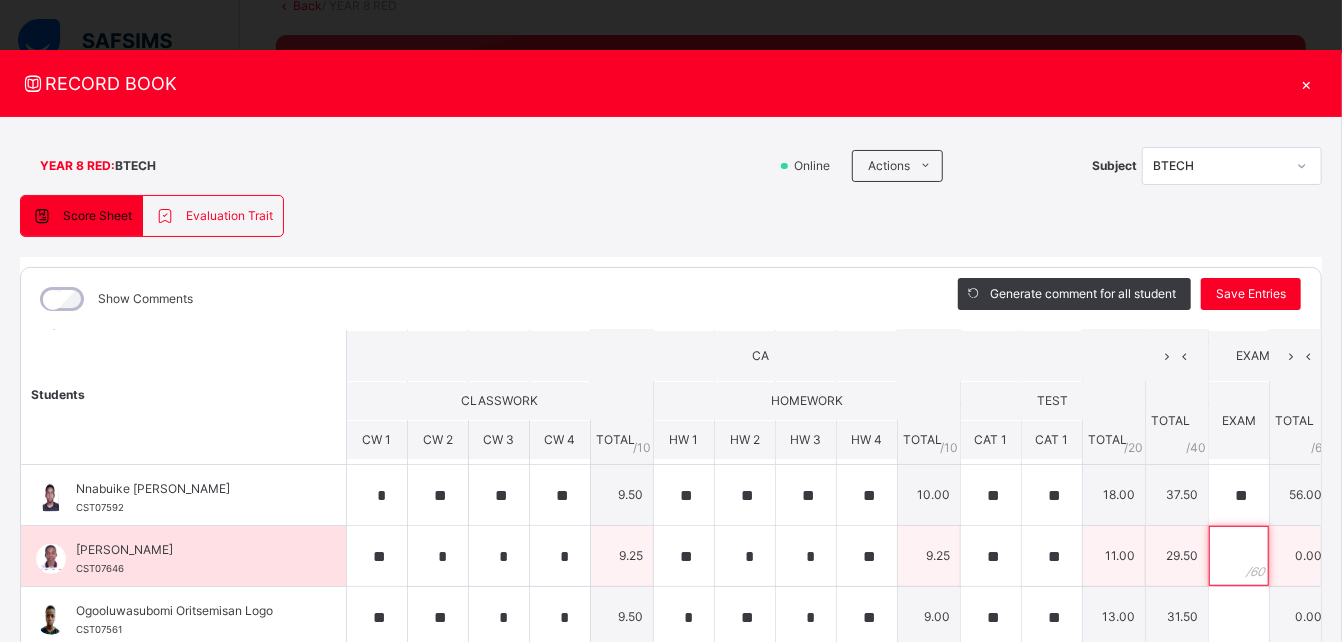 click at bounding box center (1239, 556) 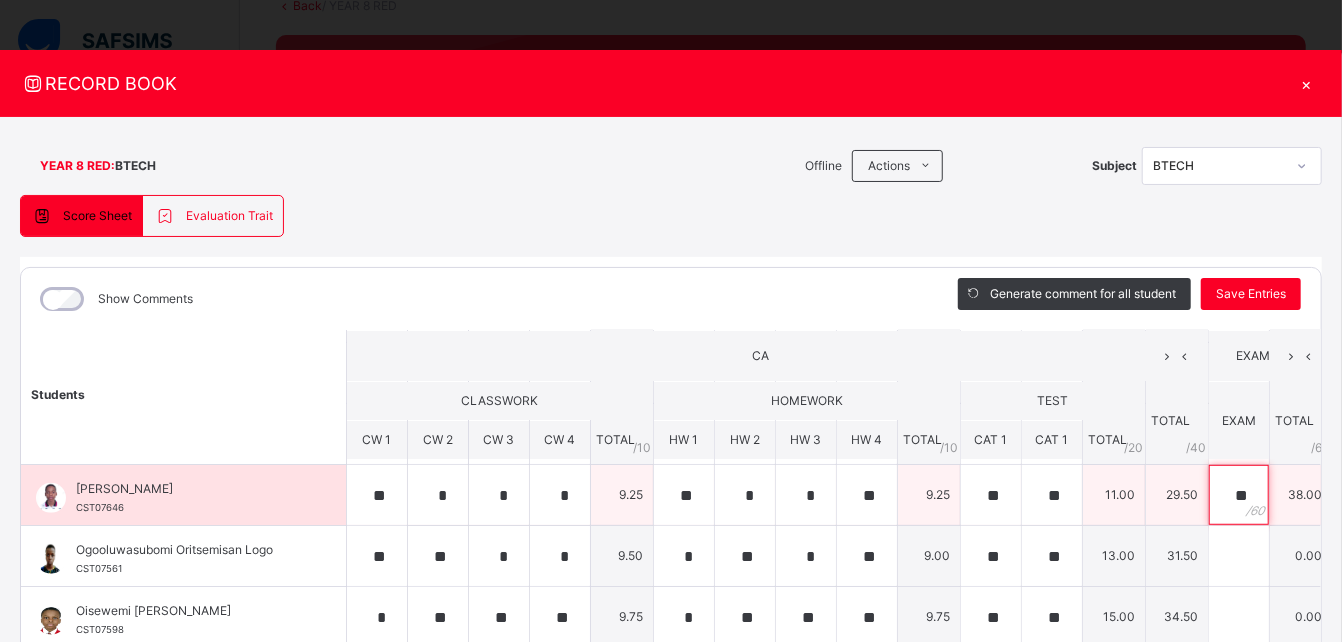 scroll, scrollTop: 744, scrollLeft: 0, axis: vertical 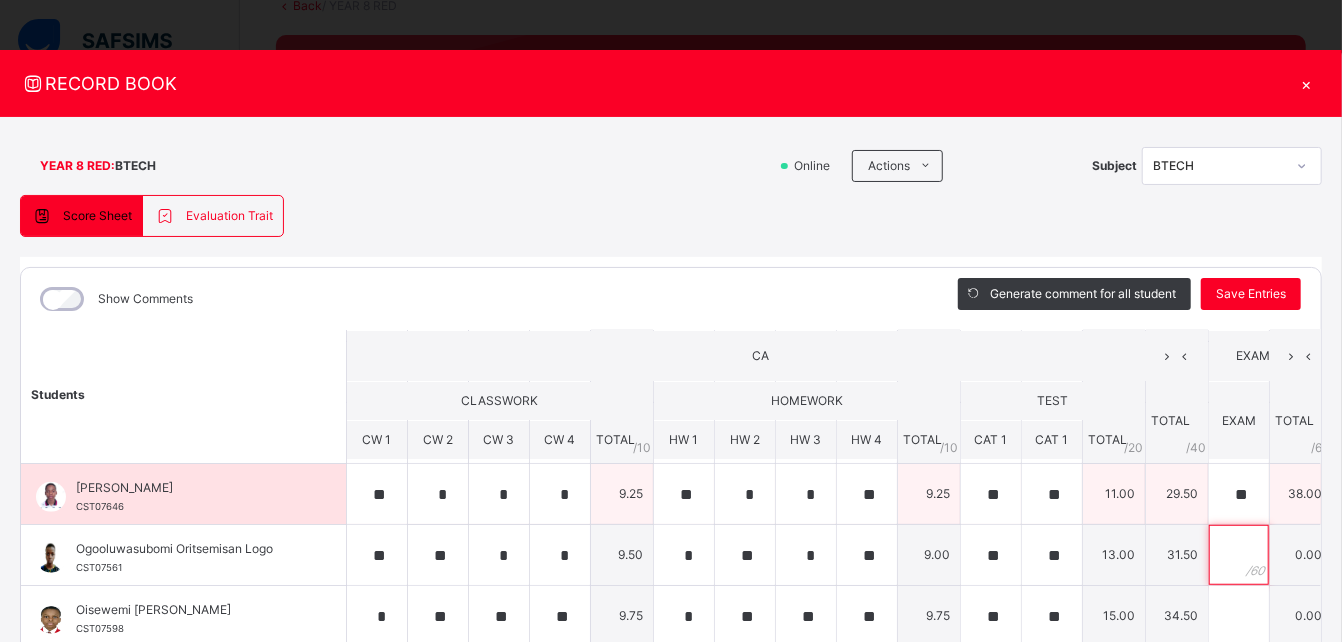 click at bounding box center [1239, 555] 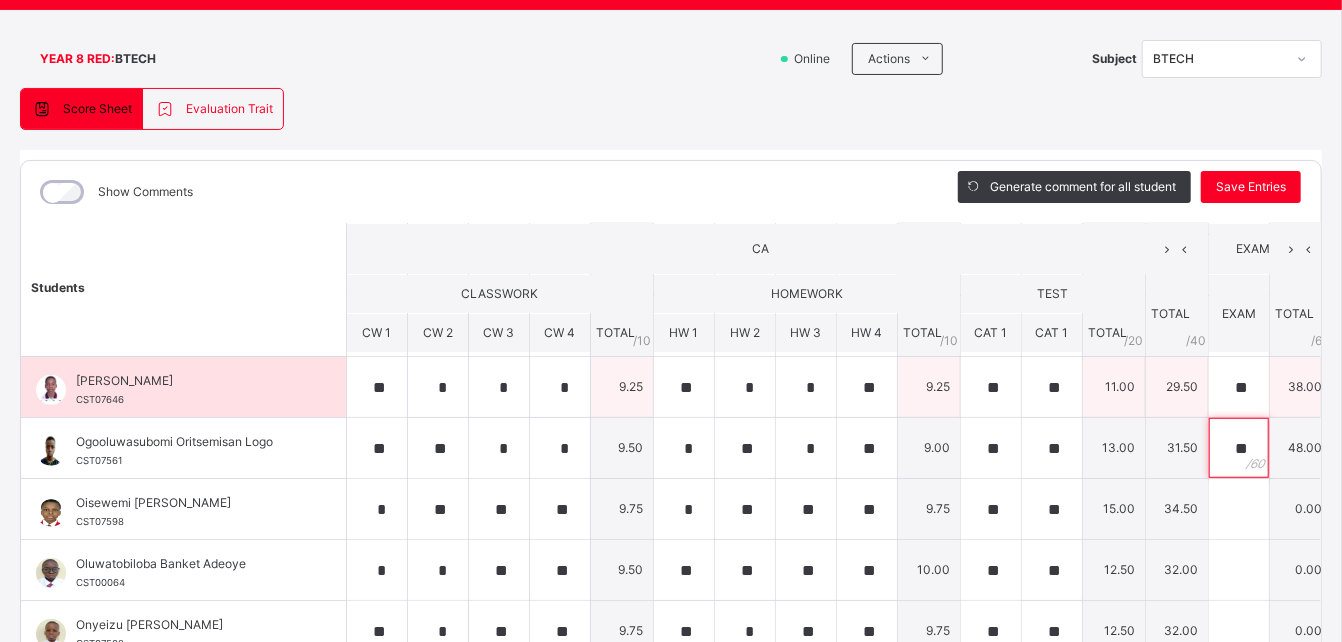 scroll, scrollTop: 109, scrollLeft: 0, axis: vertical 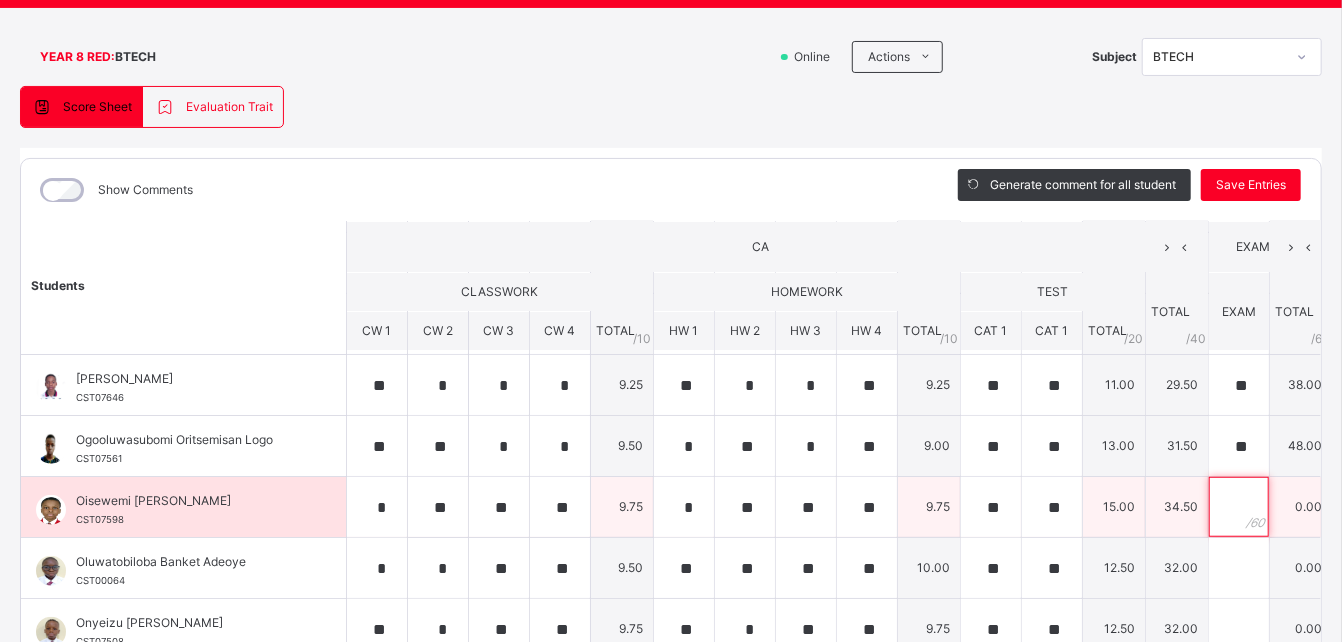 click at bounding box center [1239, 507] 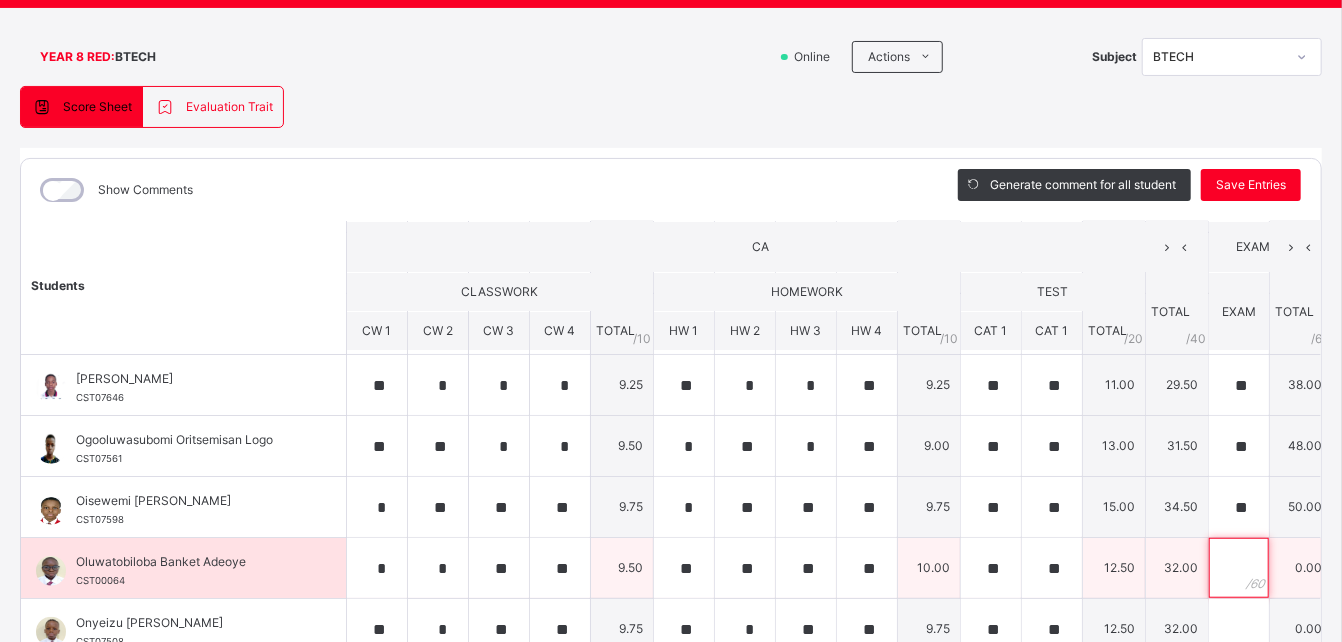 click at bounding box center [1239, 568] 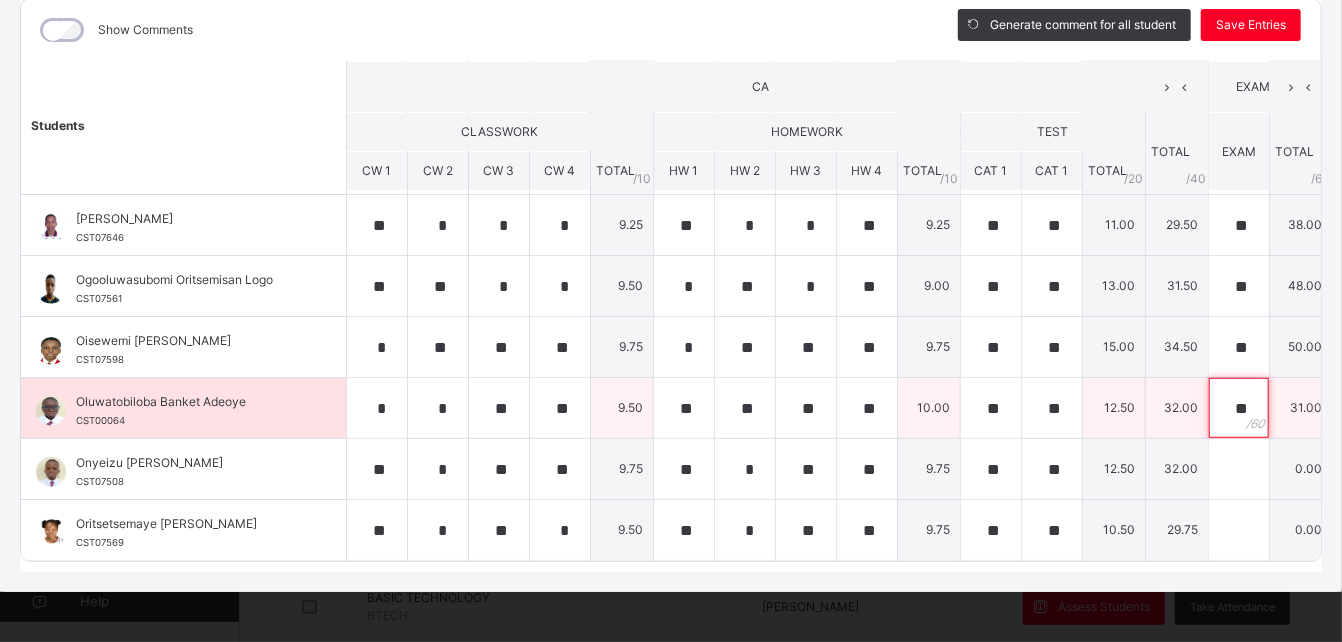 scroll, scrollTop: 285, scrollLeft: 0, axis: vertical 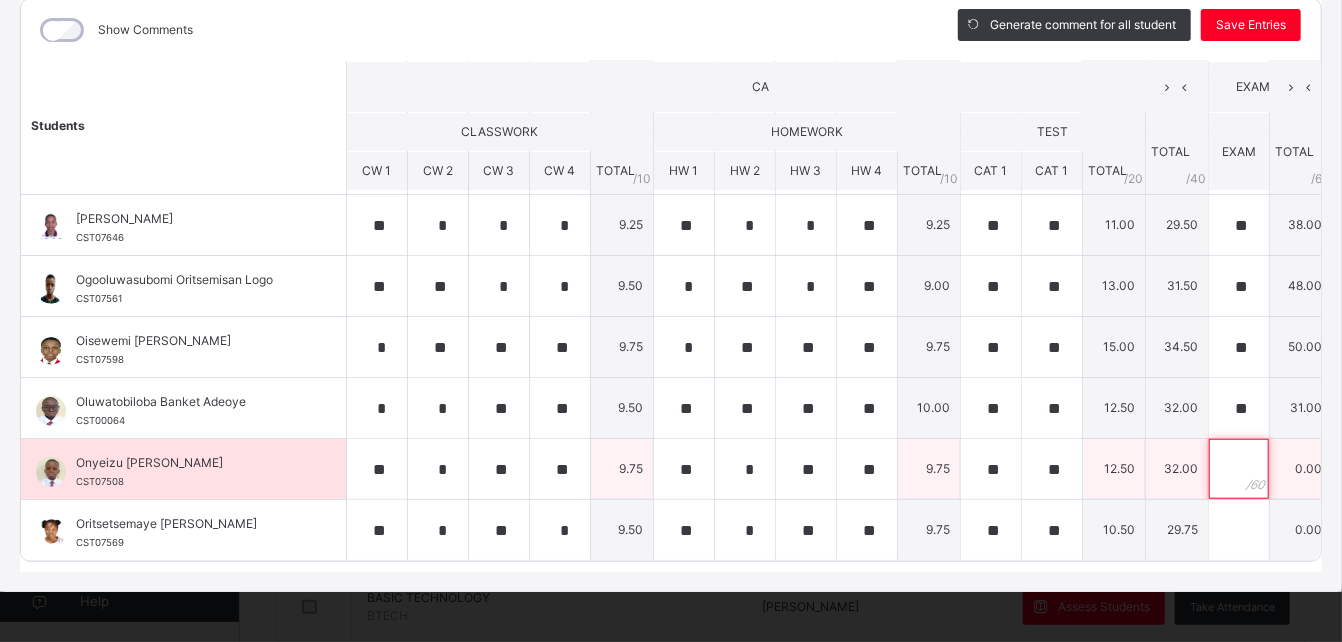 click at bounding box center [1239, 469] 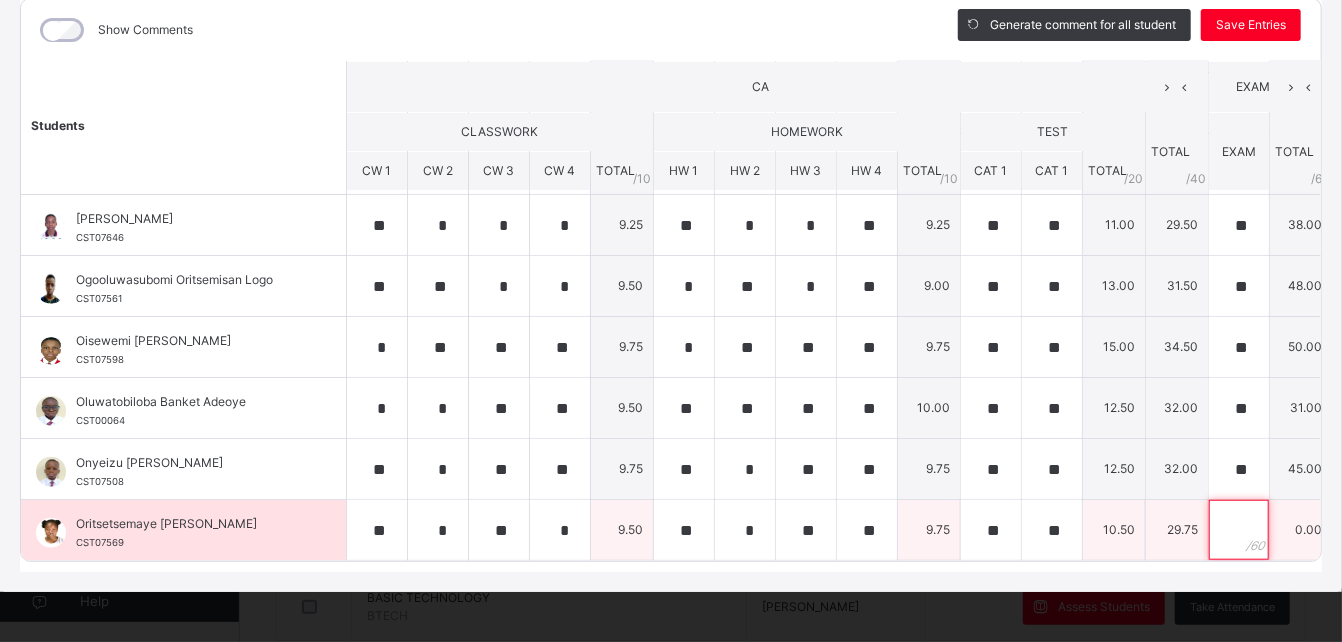 click at bounding box center [1239, 530] 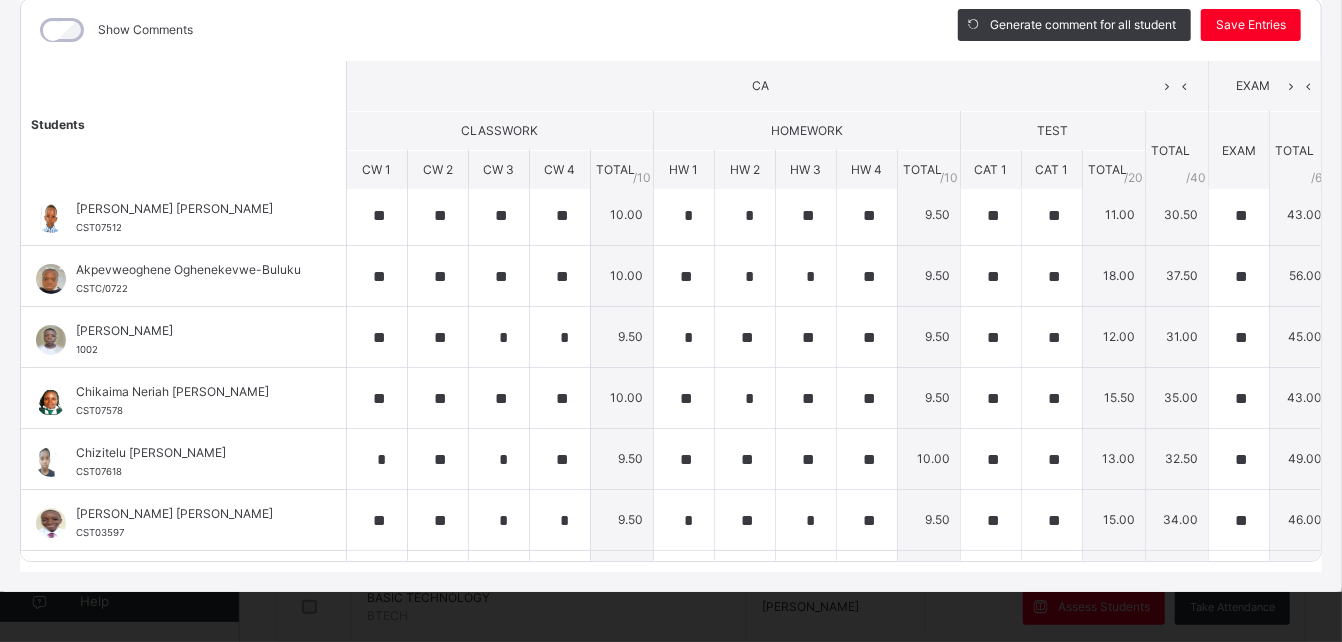 scroll, scrollTop: 0, scrollLeft: 0, axis: both 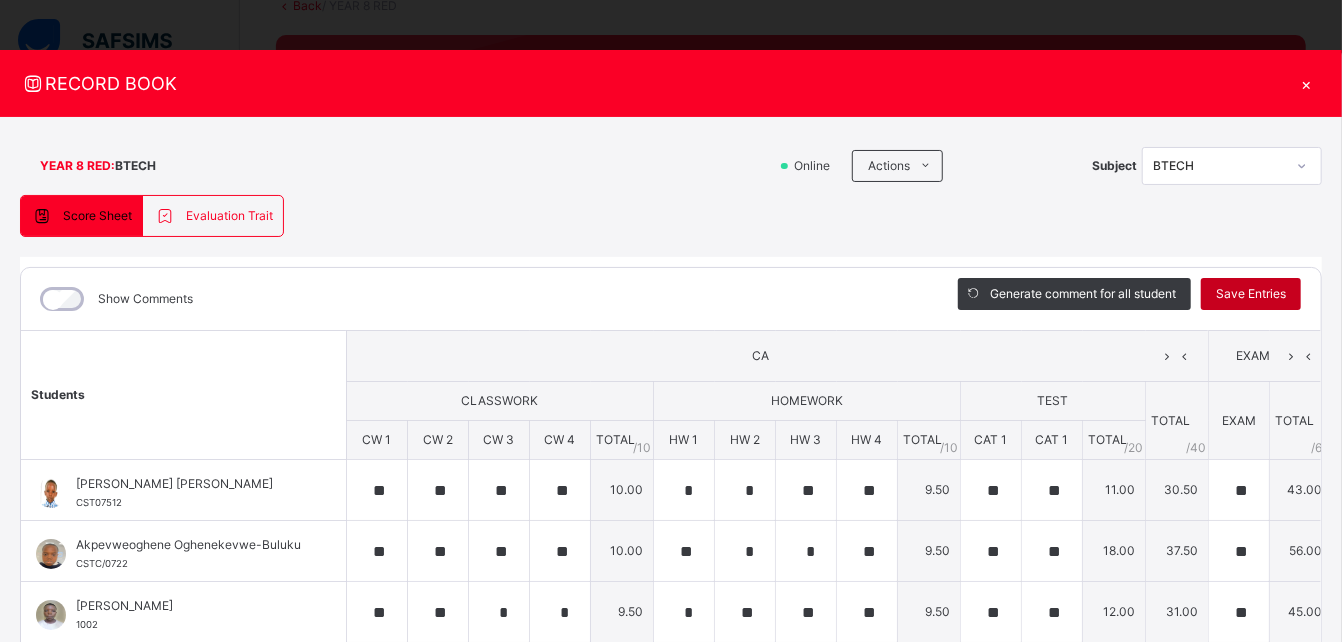 click on "Save Entries" at bounding box center [1251, 294] 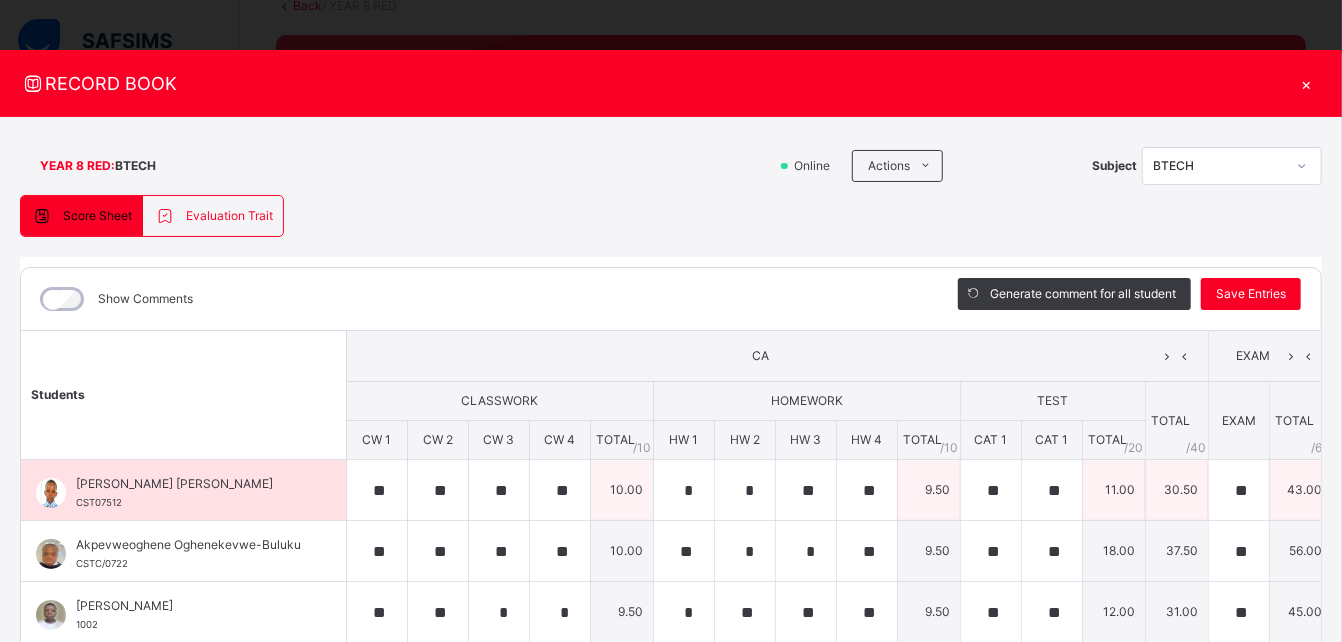 scroll, scrollTop: 0, scrollLeft: 406, axis: horizontal 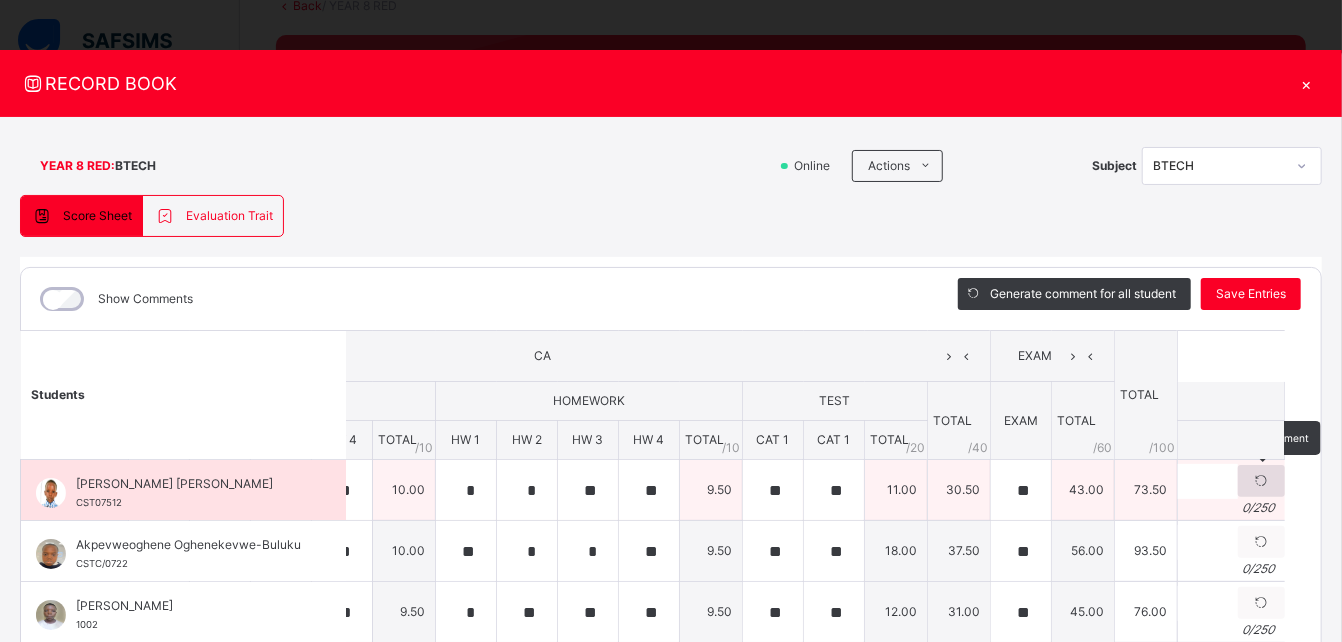 click at bounding box center (1261, 481) 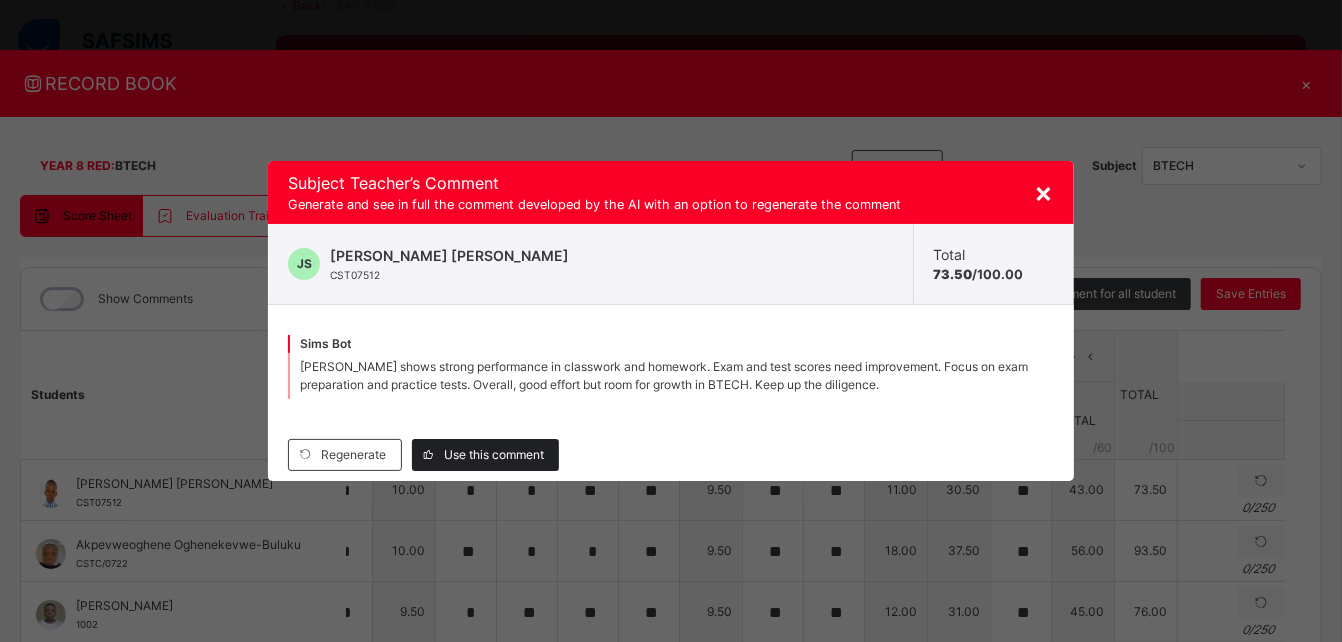 click on "Use this comment" at bounding box center [494, 455] 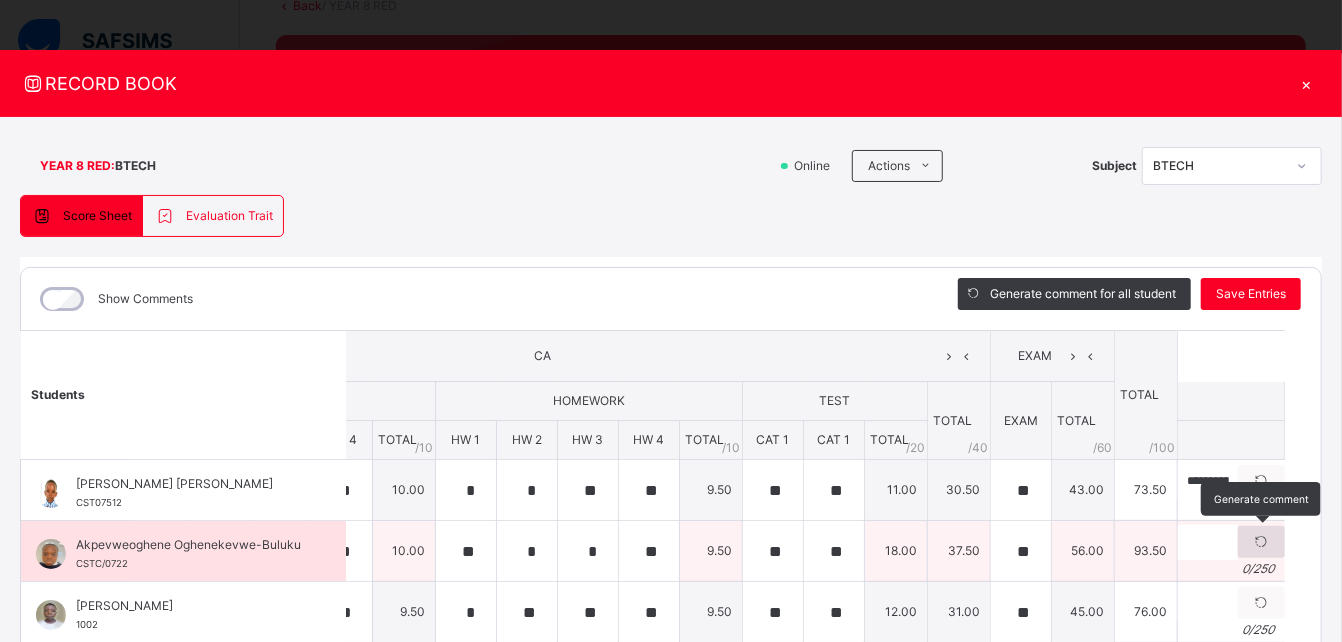 click at bounding box center (1261, 542) 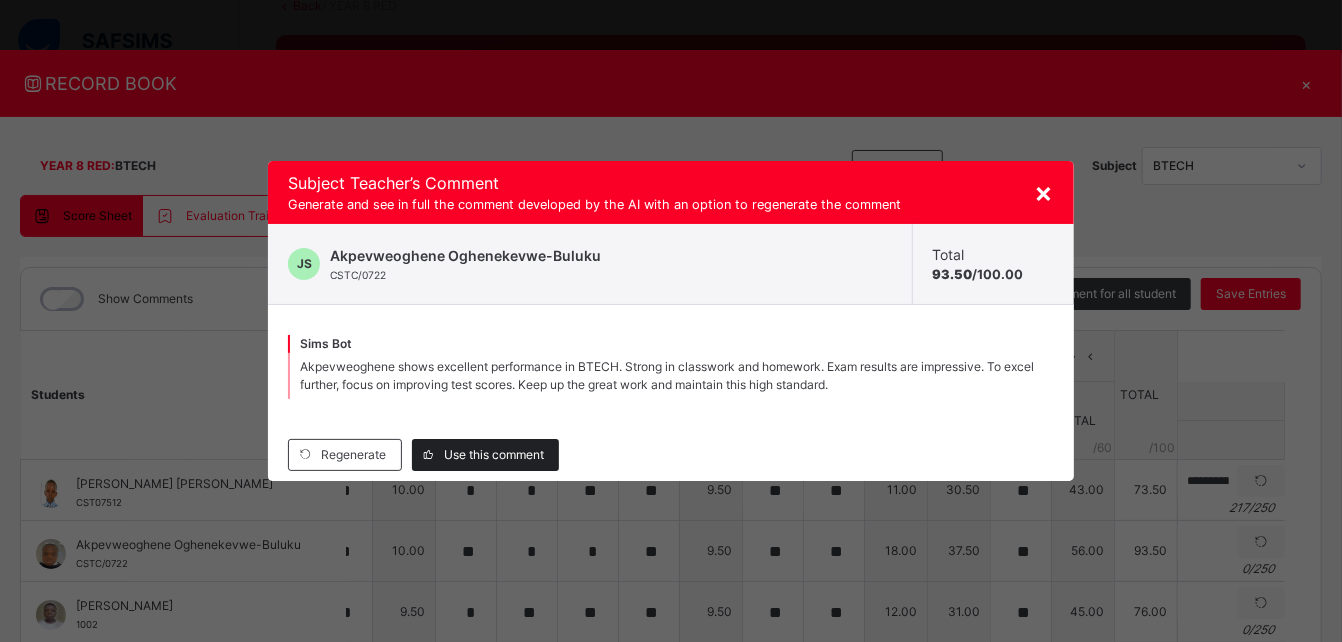 click on "Use this comment" at bounding box center (494, 455) 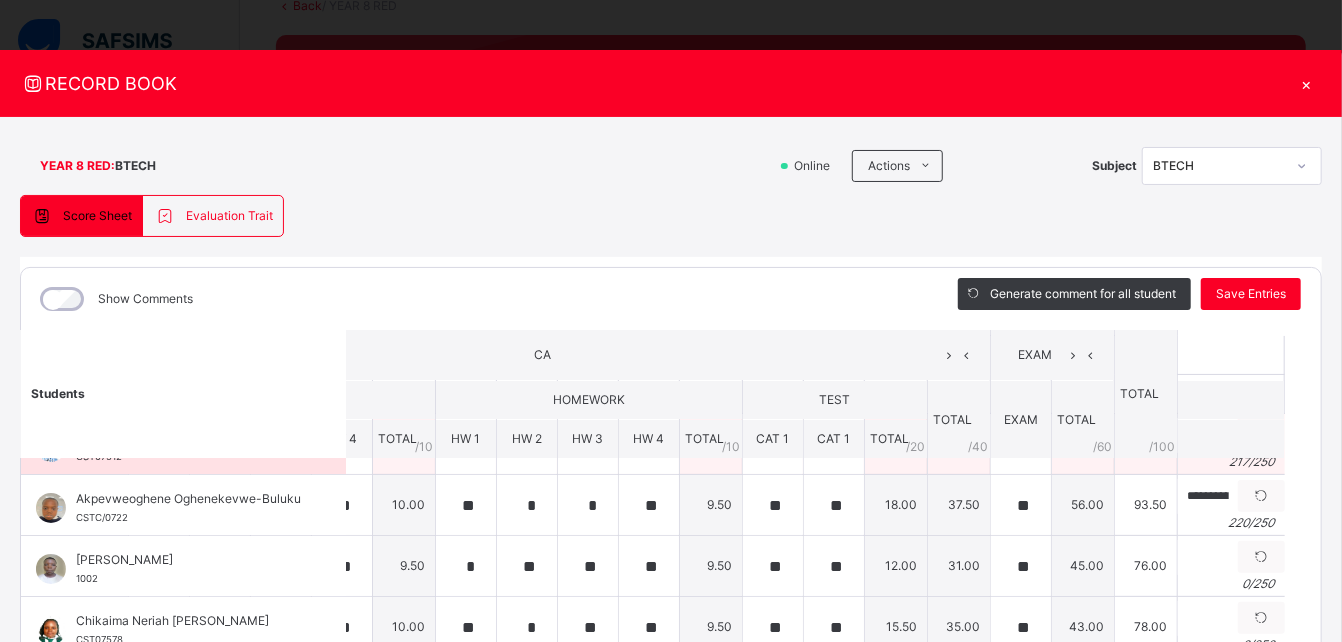 scroll, scrollTop: 47, scrollLeft: 406, axis: both 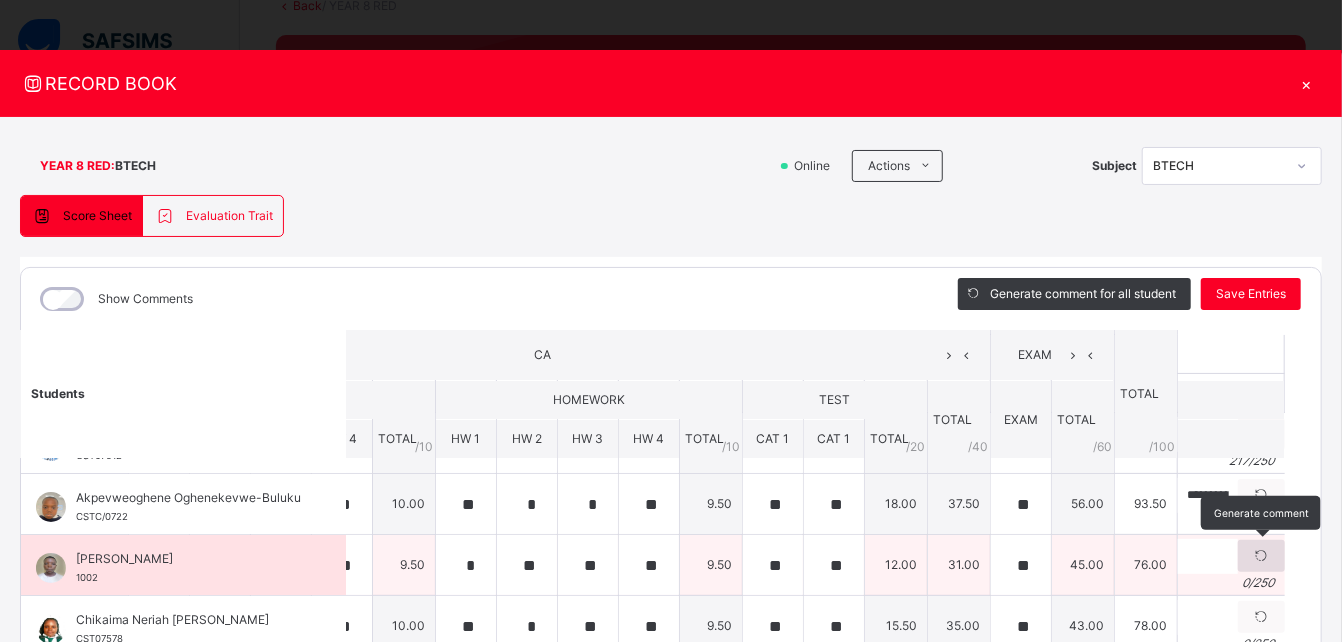 click at bounding box center (1261, 556) 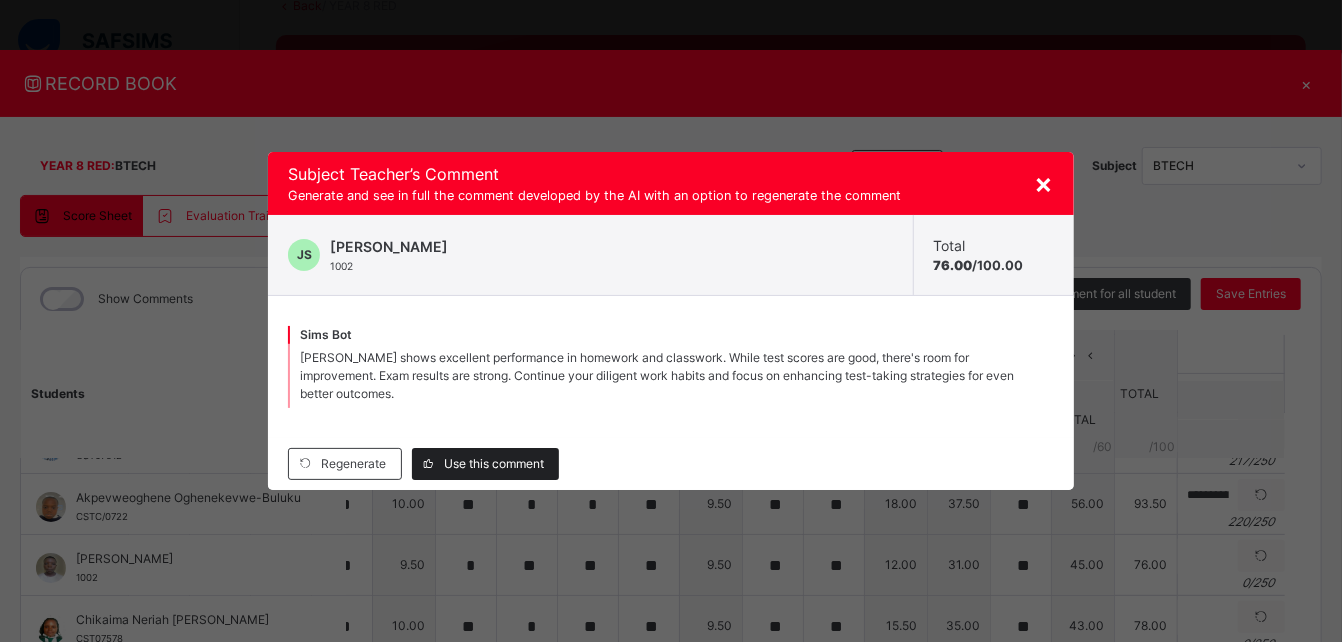 click on "Use this comment" at bounding box center (494, 464) 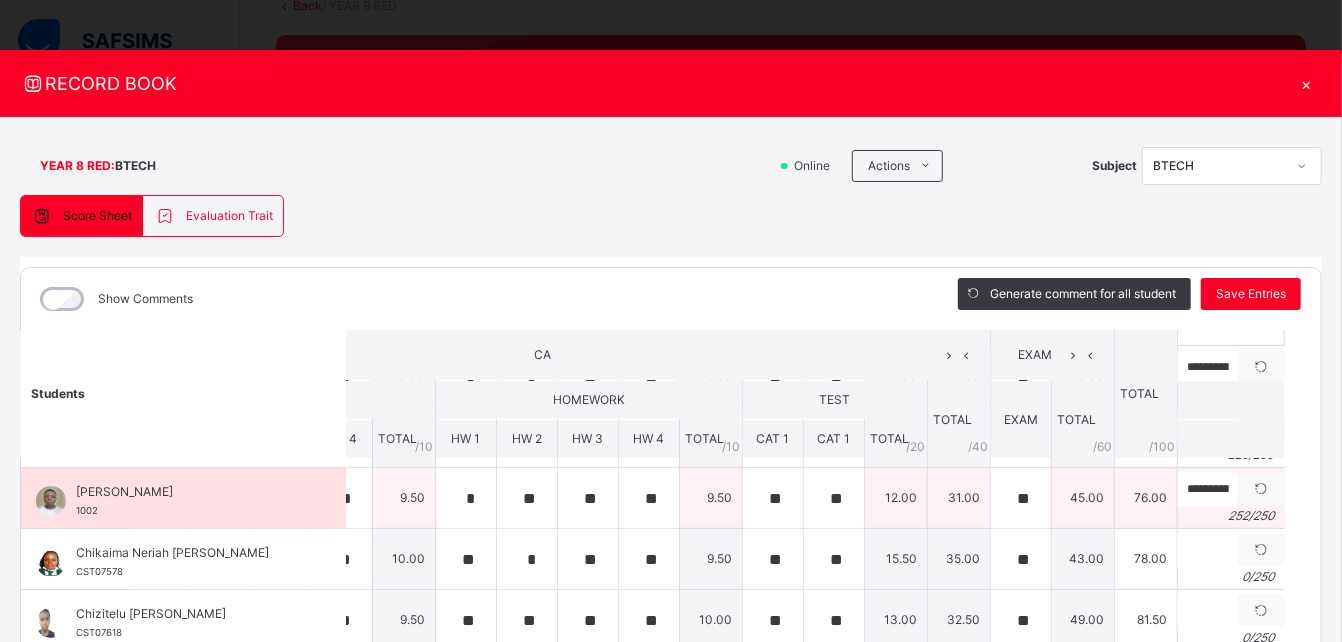 scroll, scrollTop: 115, scrollLeft: 399, axis: both 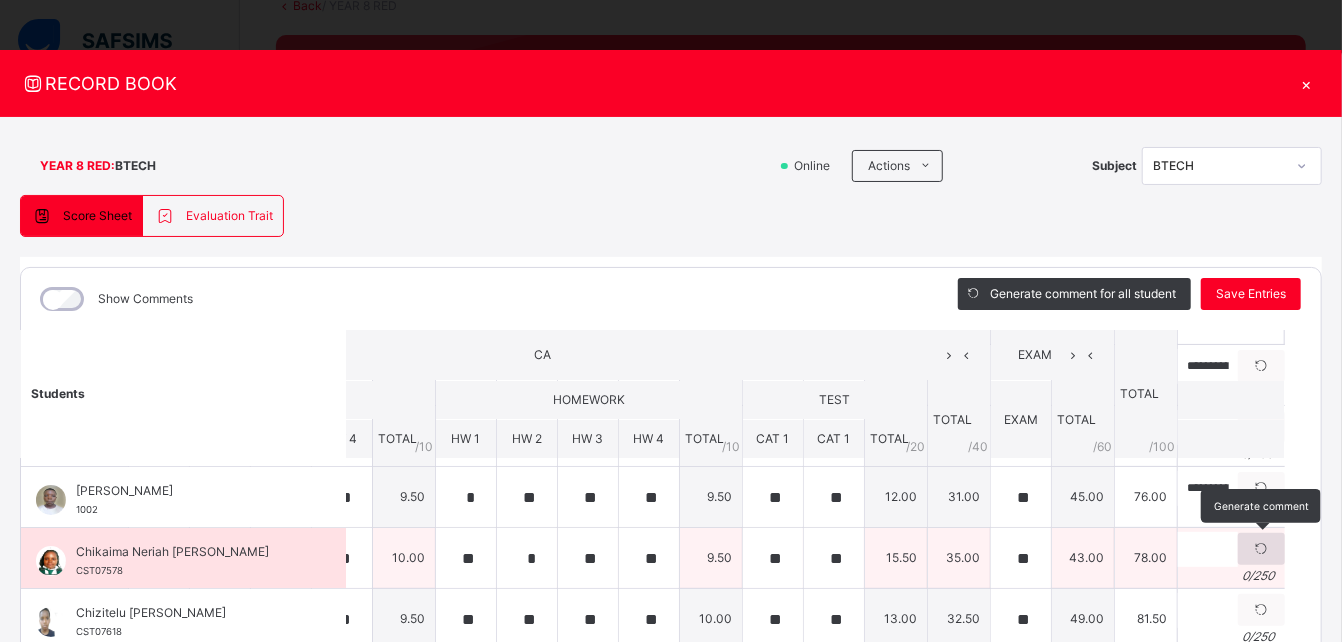click at bounding box center (1261, 549) 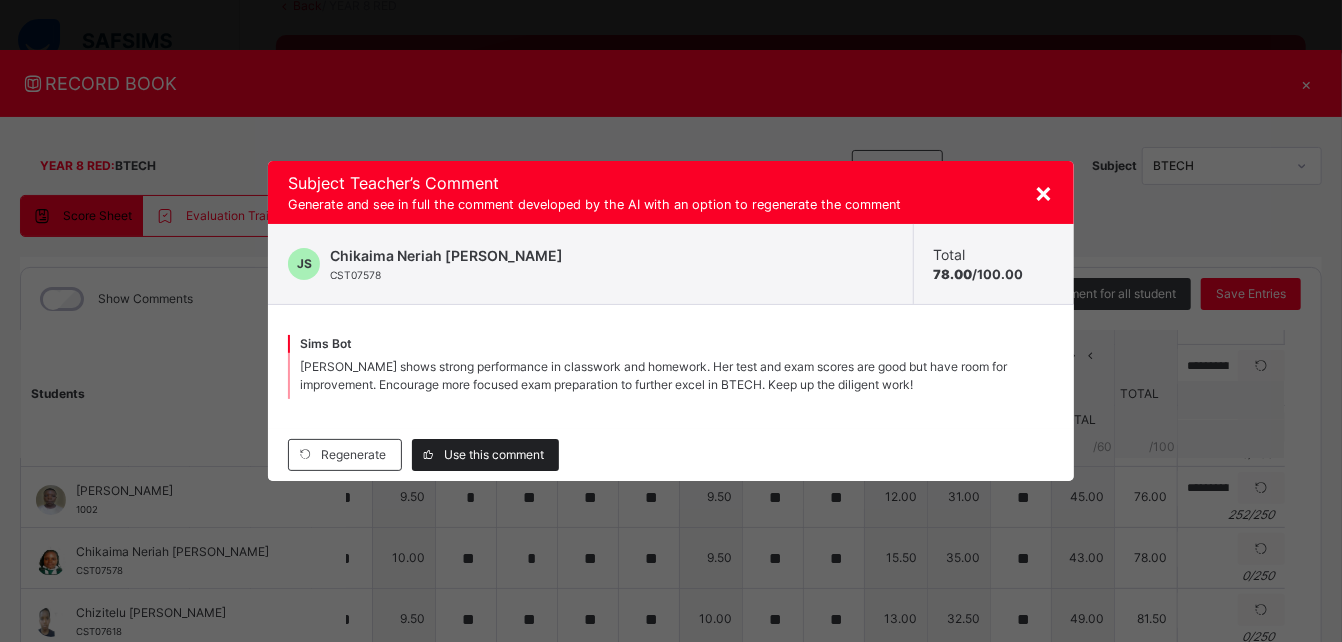 click on "Use this comment" at bounding box center (494, 455) 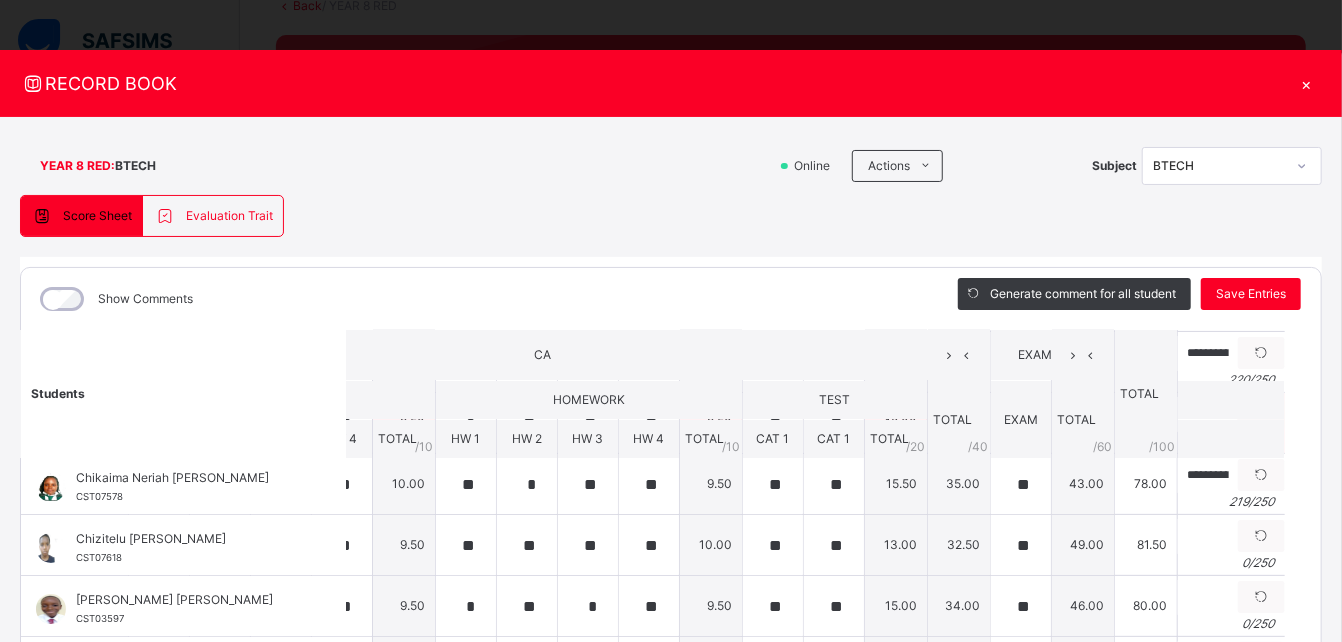 scroll, scrollTop: 199, scrollLeft: 399, axis: both 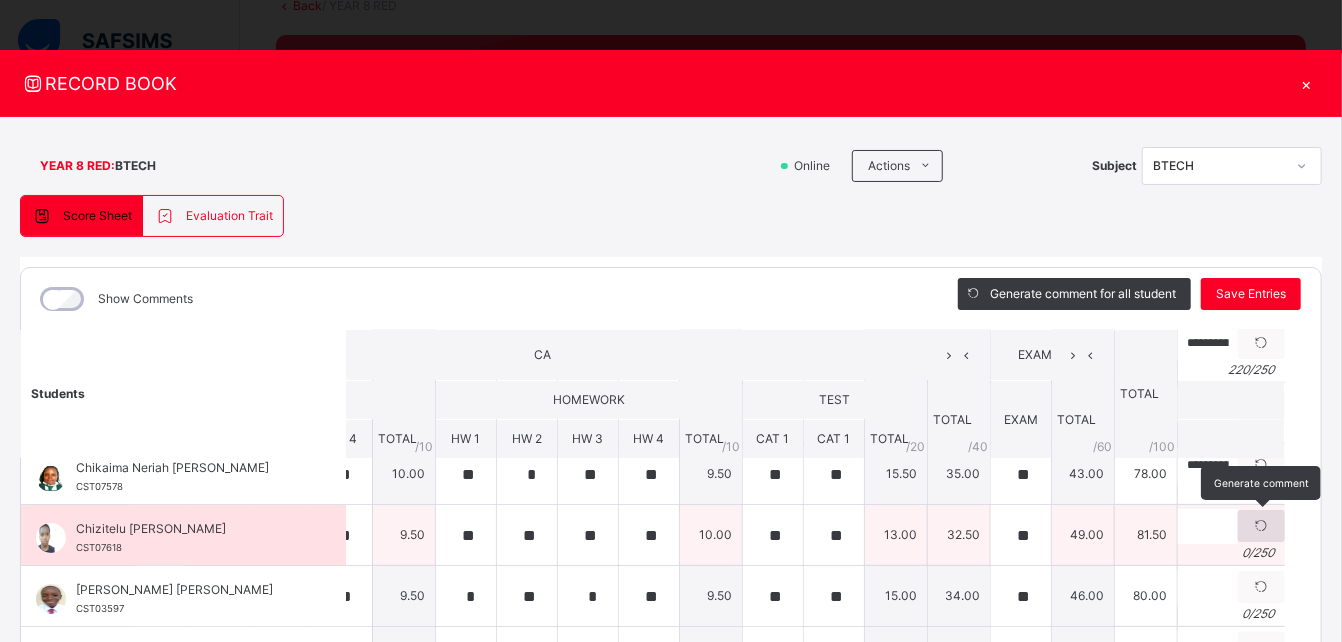 click at bounding box center (1261, 526) 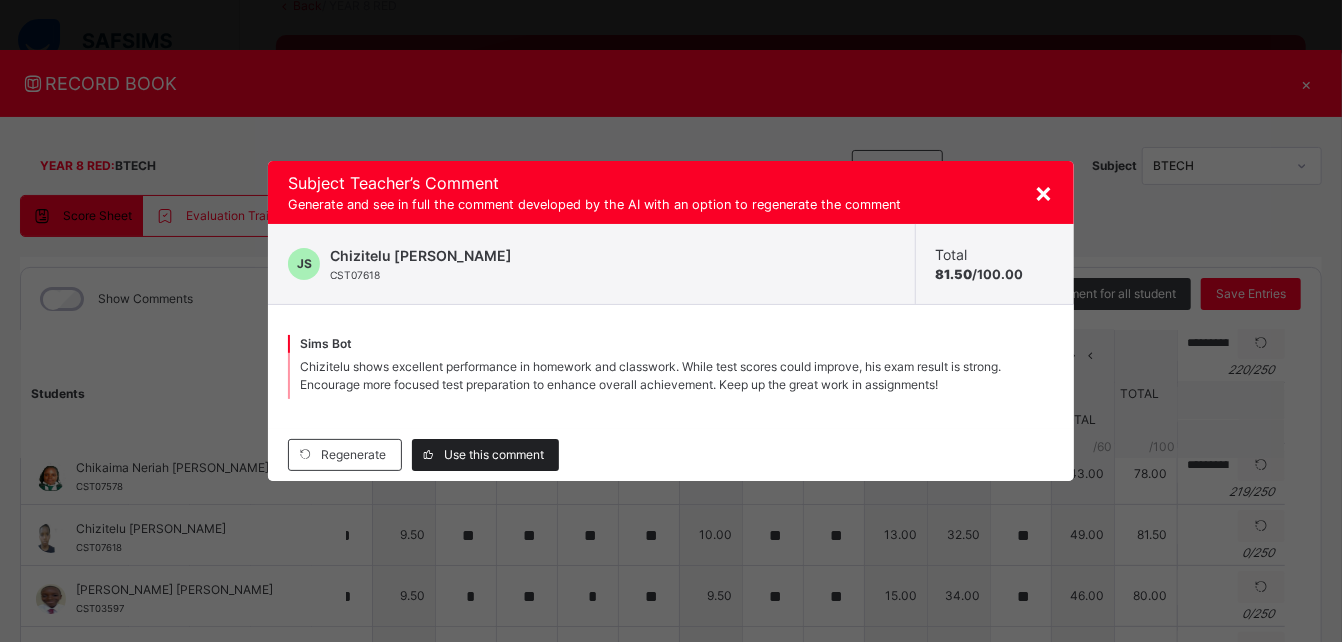click on "Use this comment" at bounding box center (494, 455) 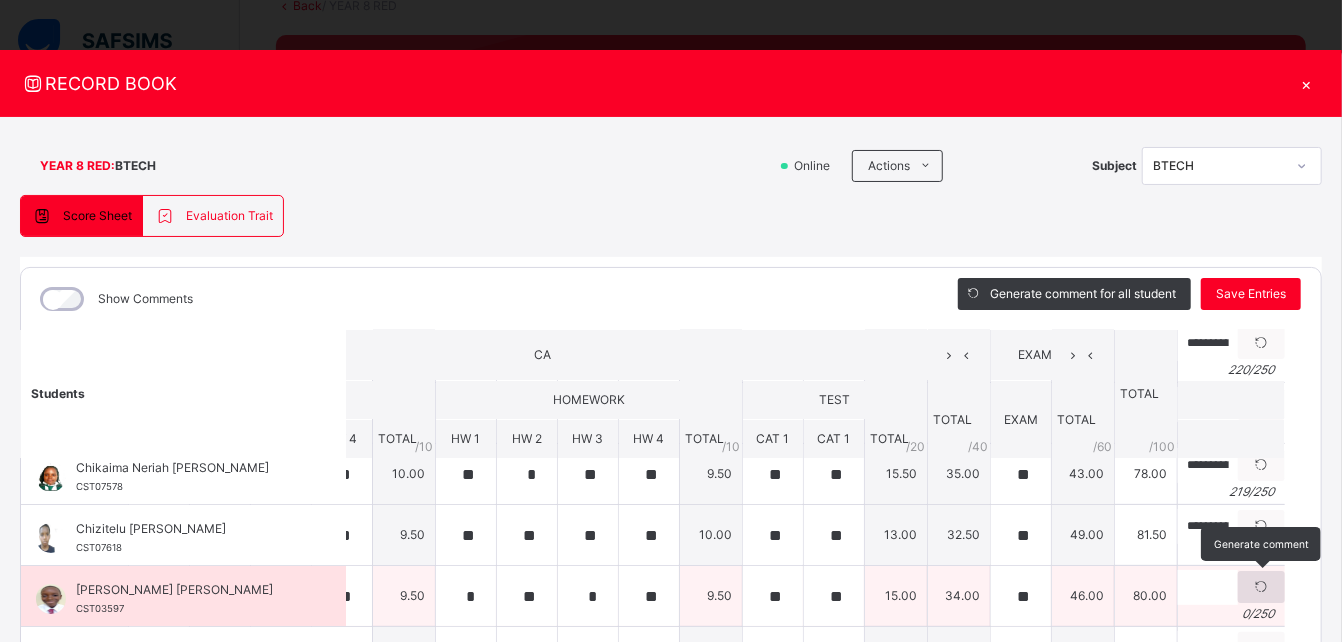click at bounding box center (1261, 587) 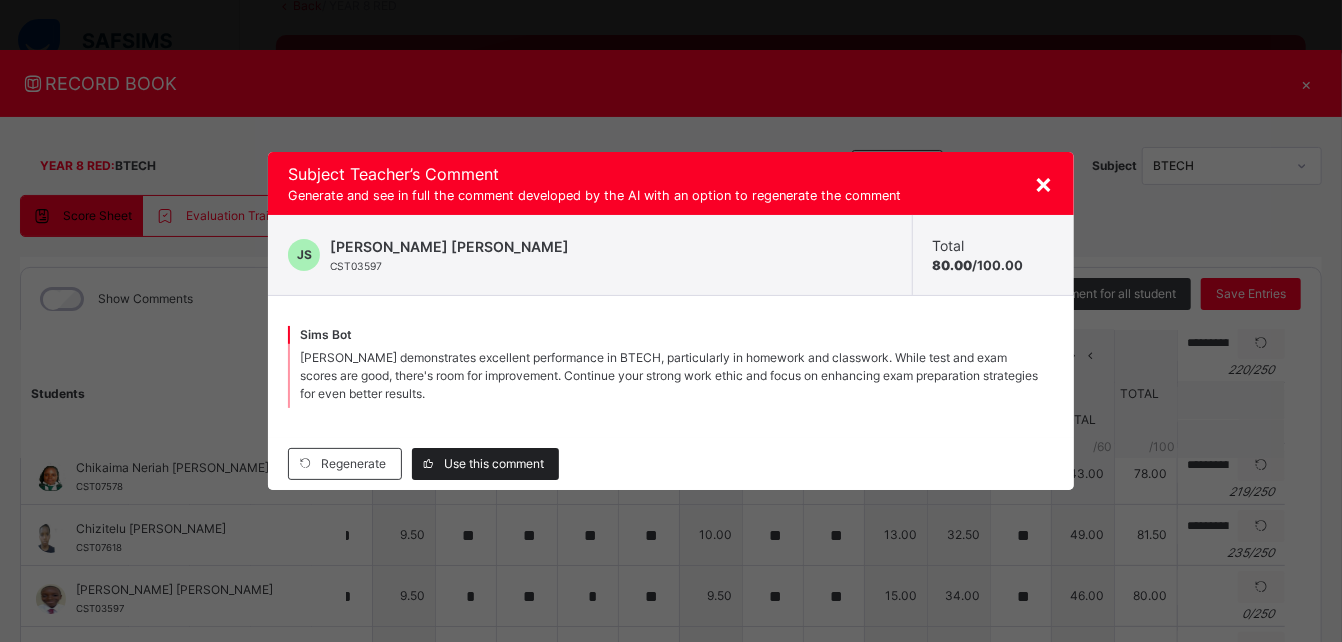 click on "Use this comment" at bounding box center (494, 464) 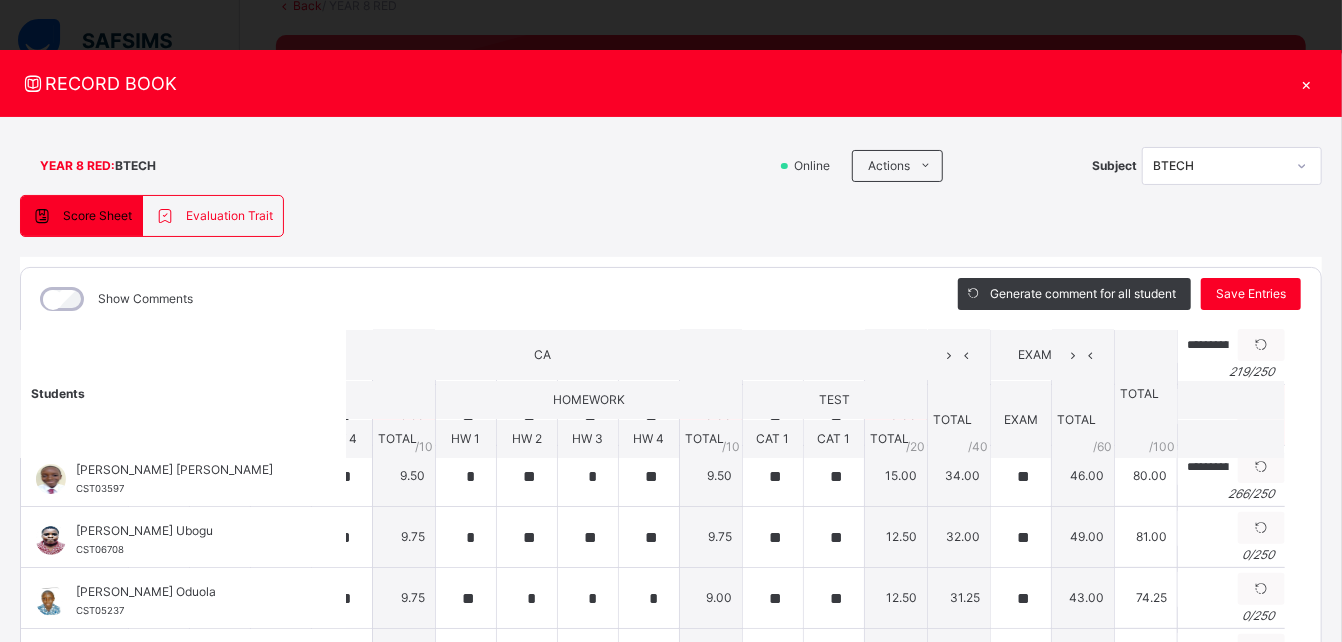scroll, scrollTop: 321, scrollLeft: 399, axis: both 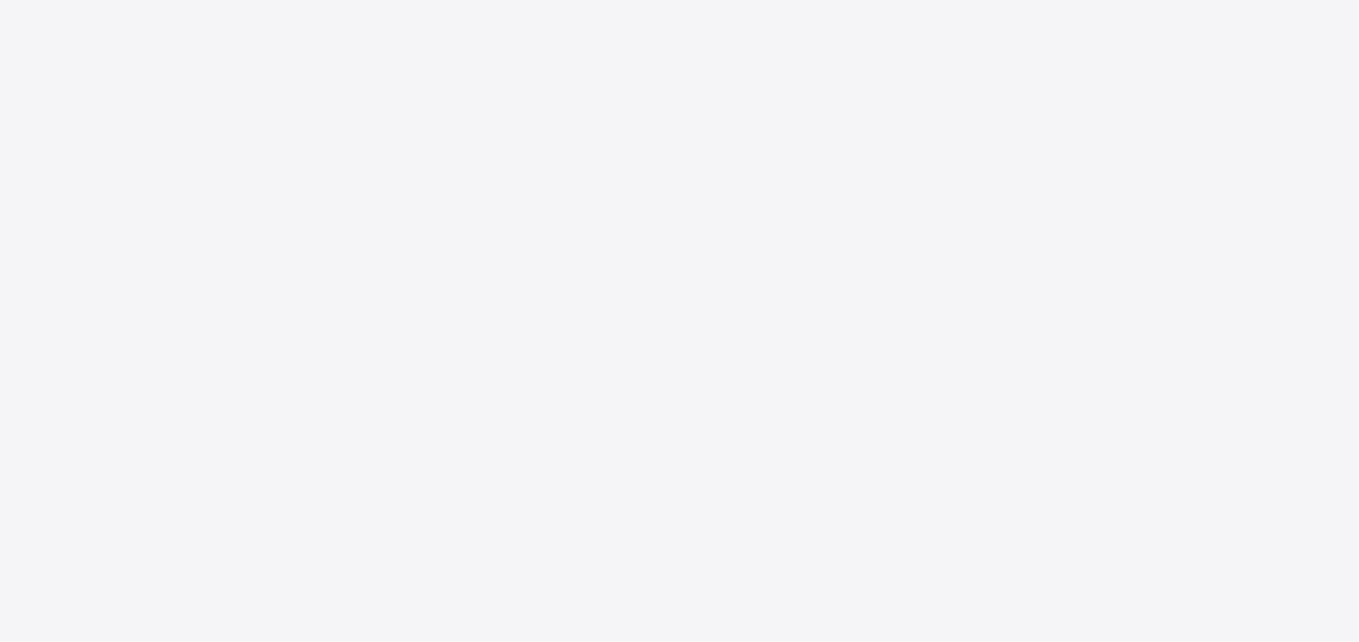 click on "New Update Available Hello there, You can install SAFSIMS on your device for easier access. Dismiss Update app" at bounding box center (679, 321) 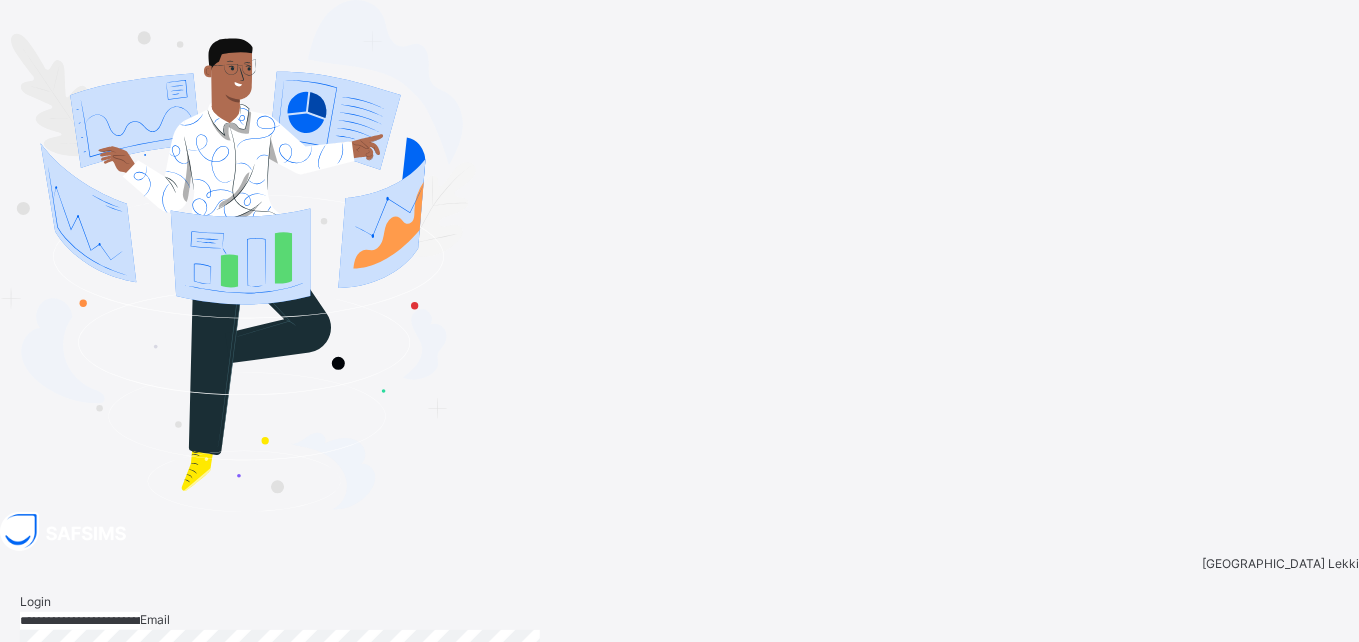 click on "Login" at bounding box center [1306, 750] 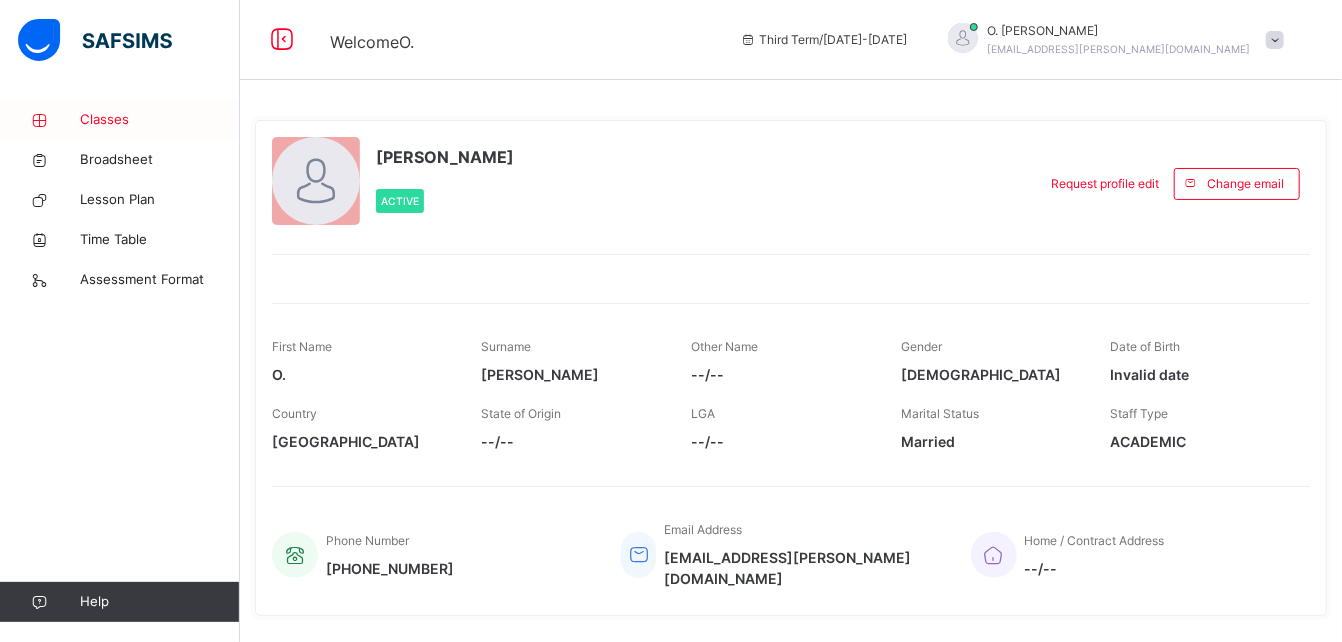click on "Classes" at bounding box center (160, 120) 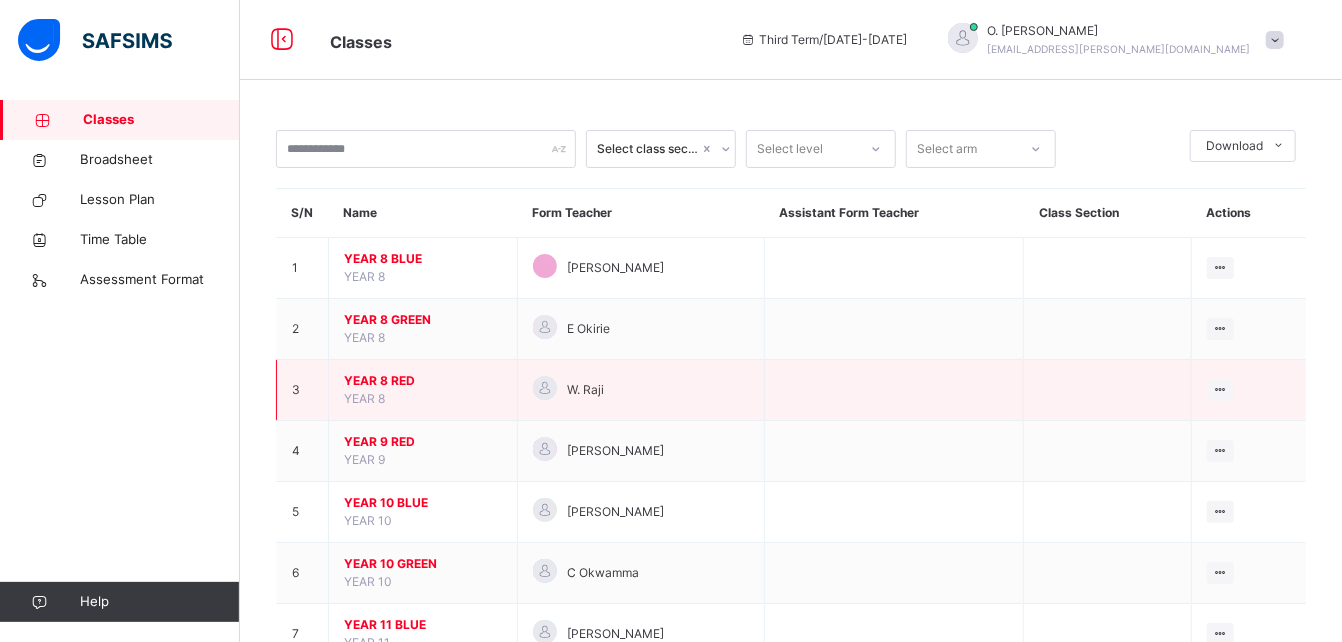 click on "YEAR 8   RED" at bounding box center (423, 381) 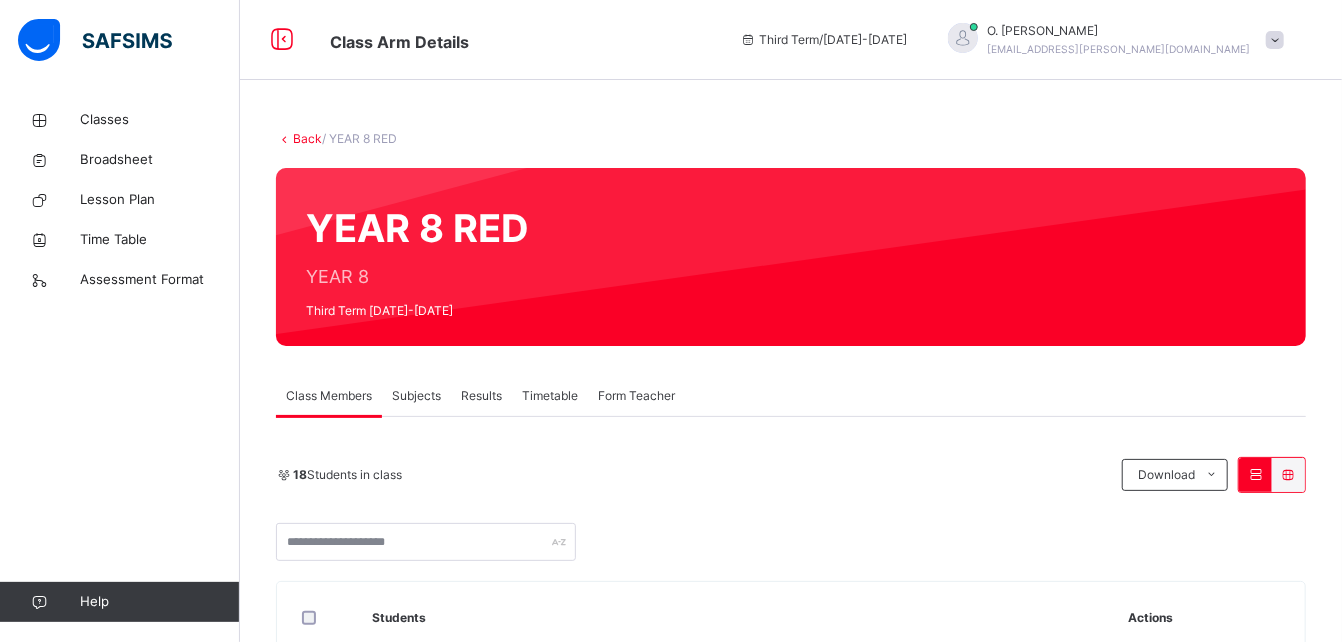 click on "Subjects" at bounding box center (416, 396) 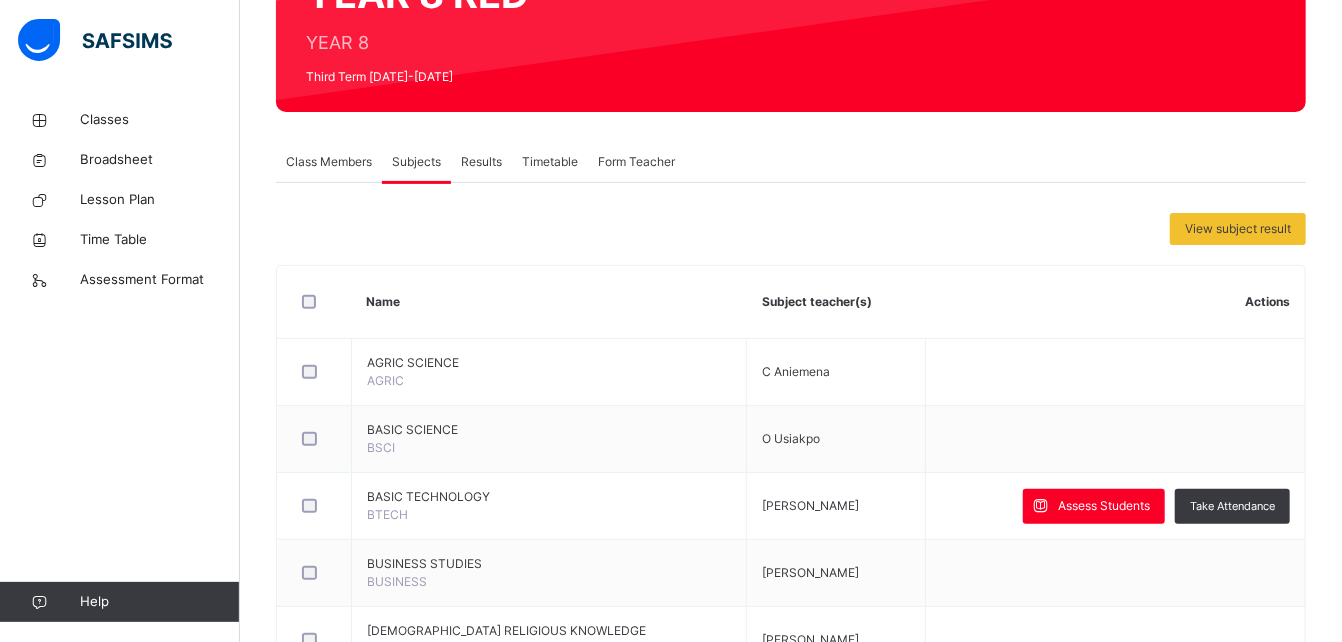 scroll, scrollTop: 238, scrollLeft: 0, axis: vertical 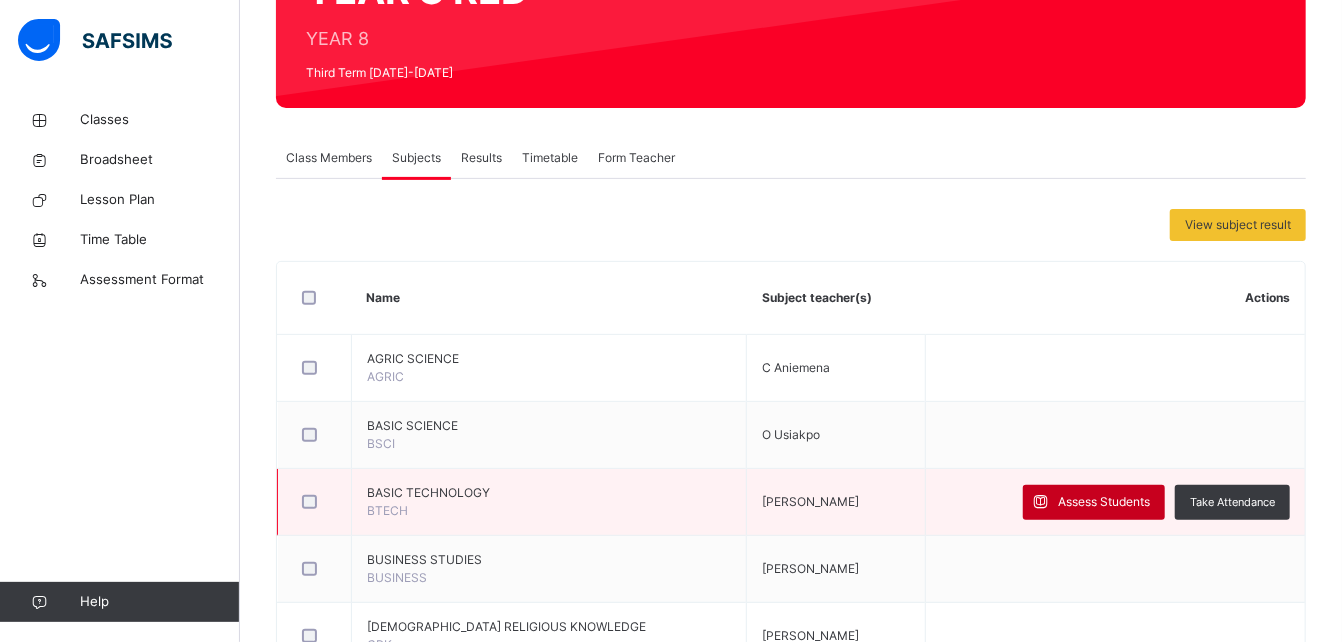 click on "Assess Students" at bounding box center [1104, 502] 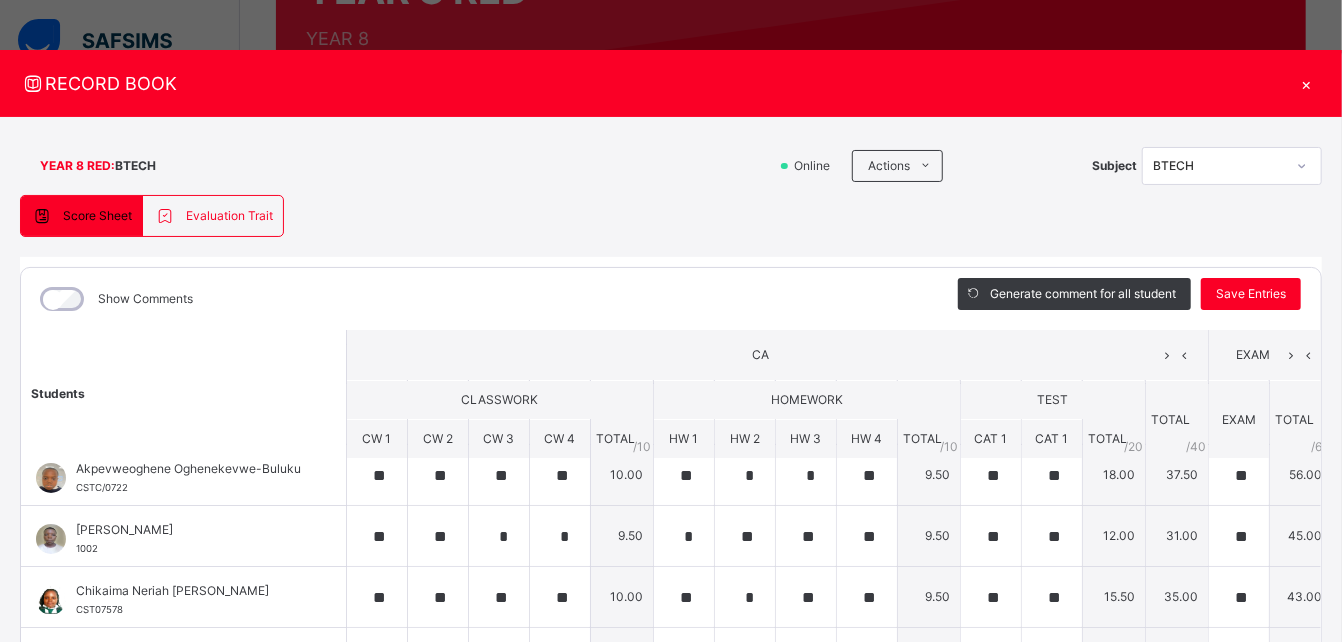 scroll, scrollTop: 0, scrollLeft: 0, axis: both 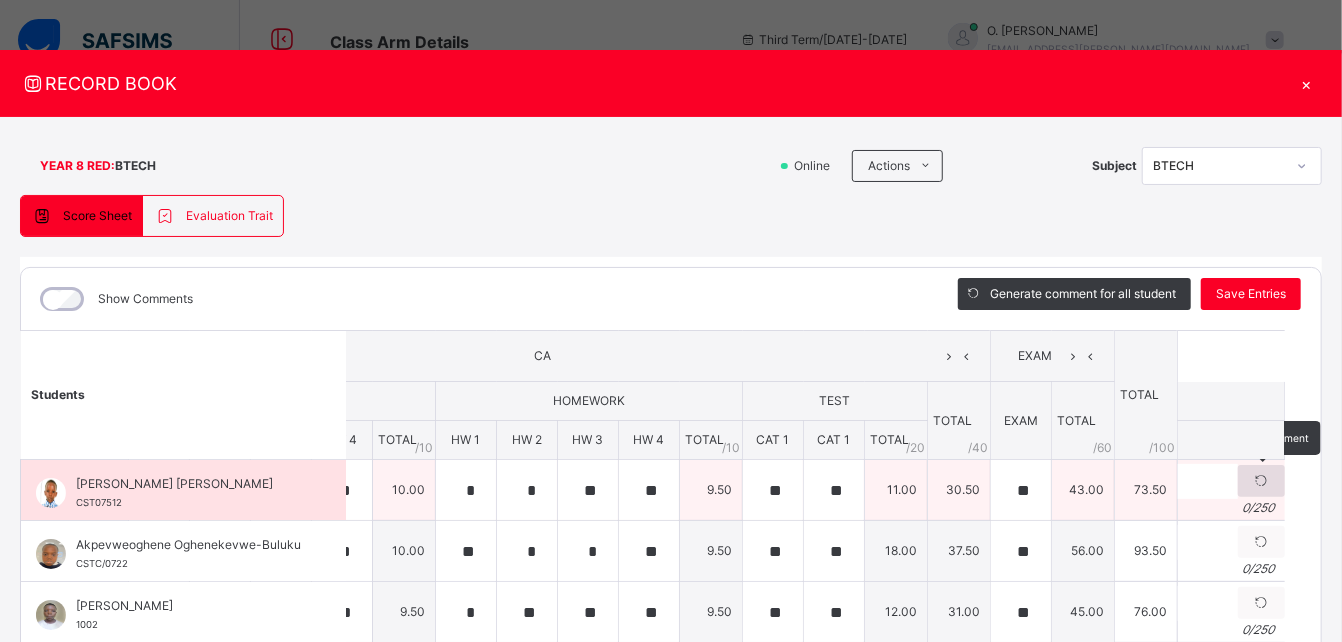 click at bounding box center (1261, 481) 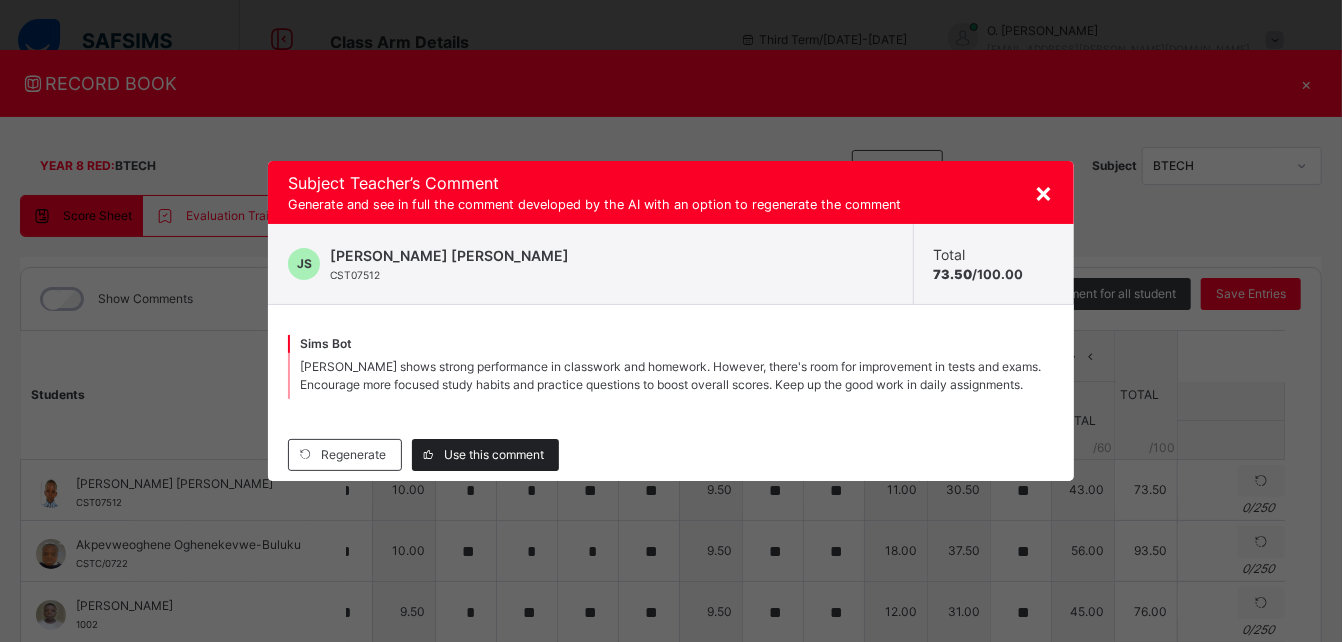 click on "Use this comment" at bounding box center (494, 455) 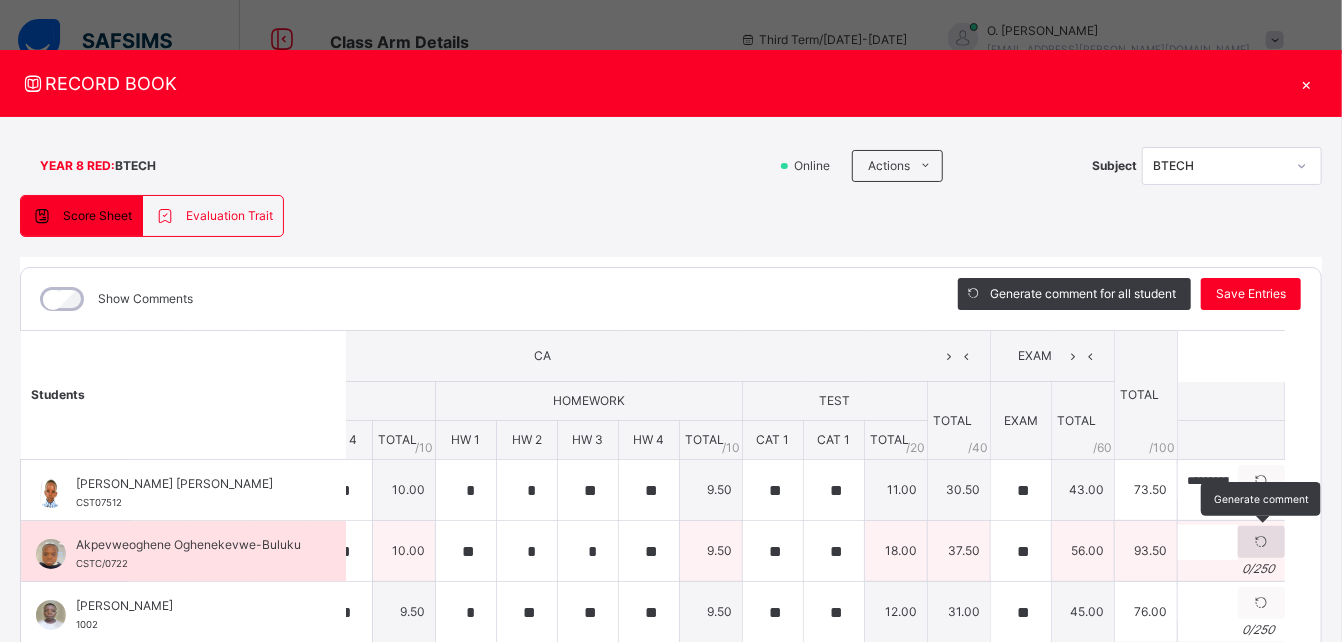 click at bounding box center (1261, 542) 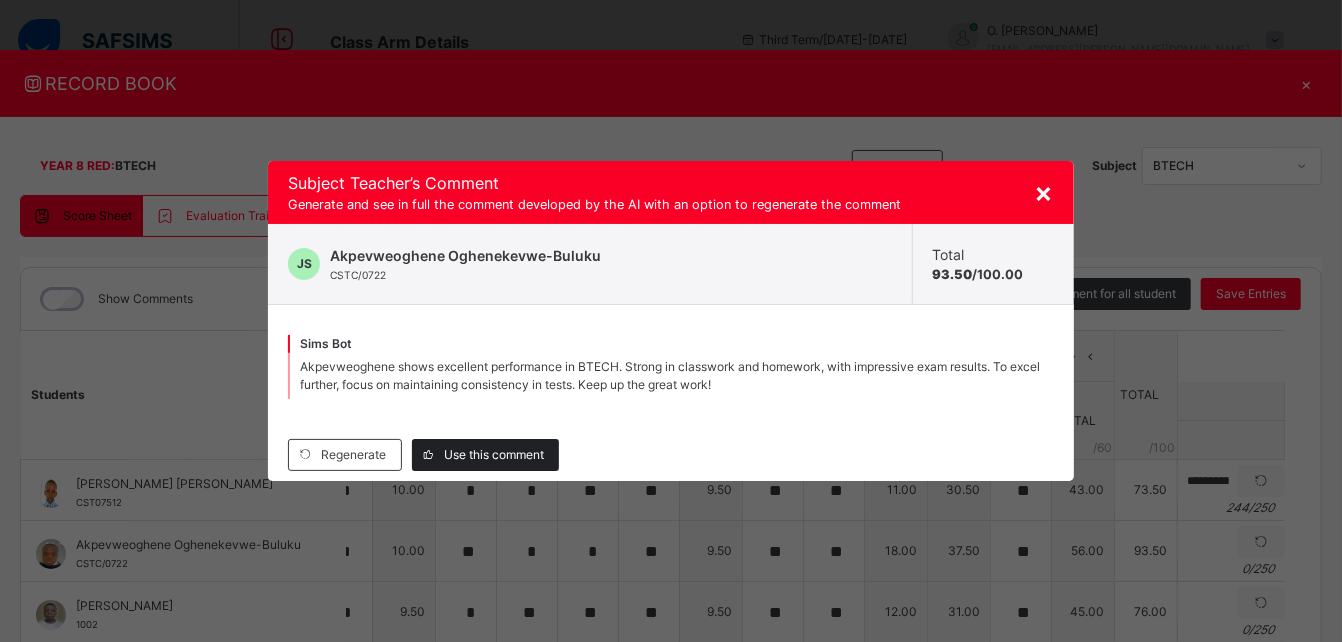 click on "Use this comment" at bounding box center (494, 455) 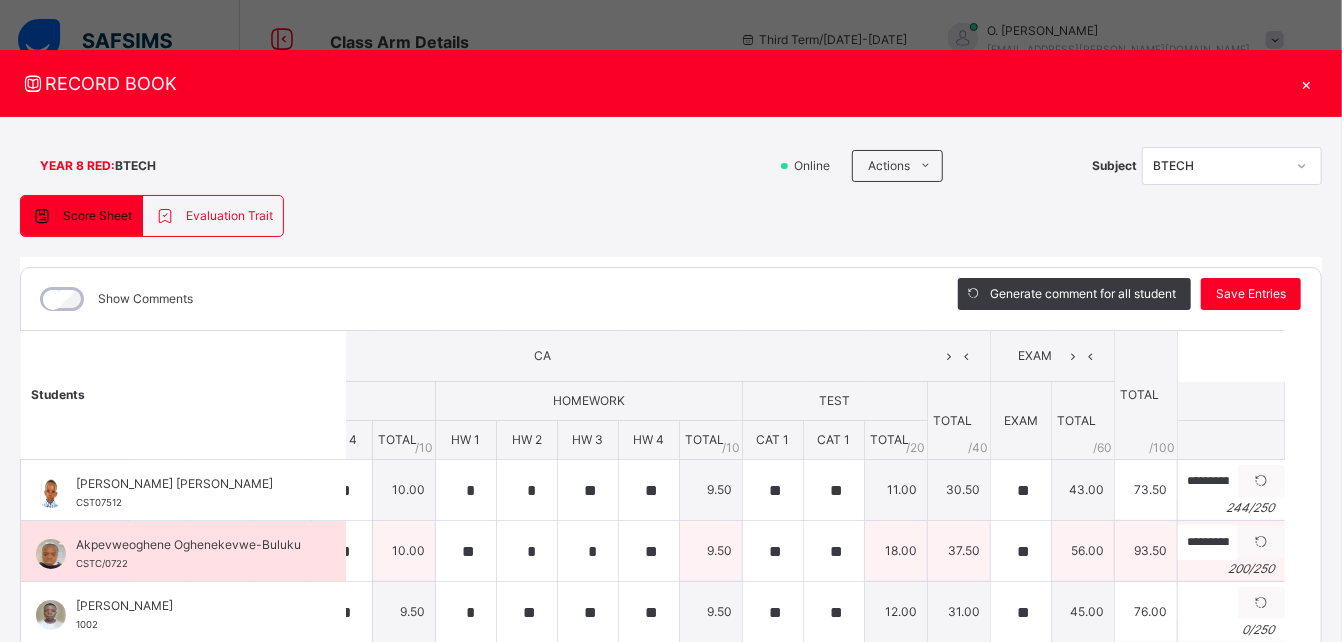 click on "93.50" at bounding box center [1146, 551] 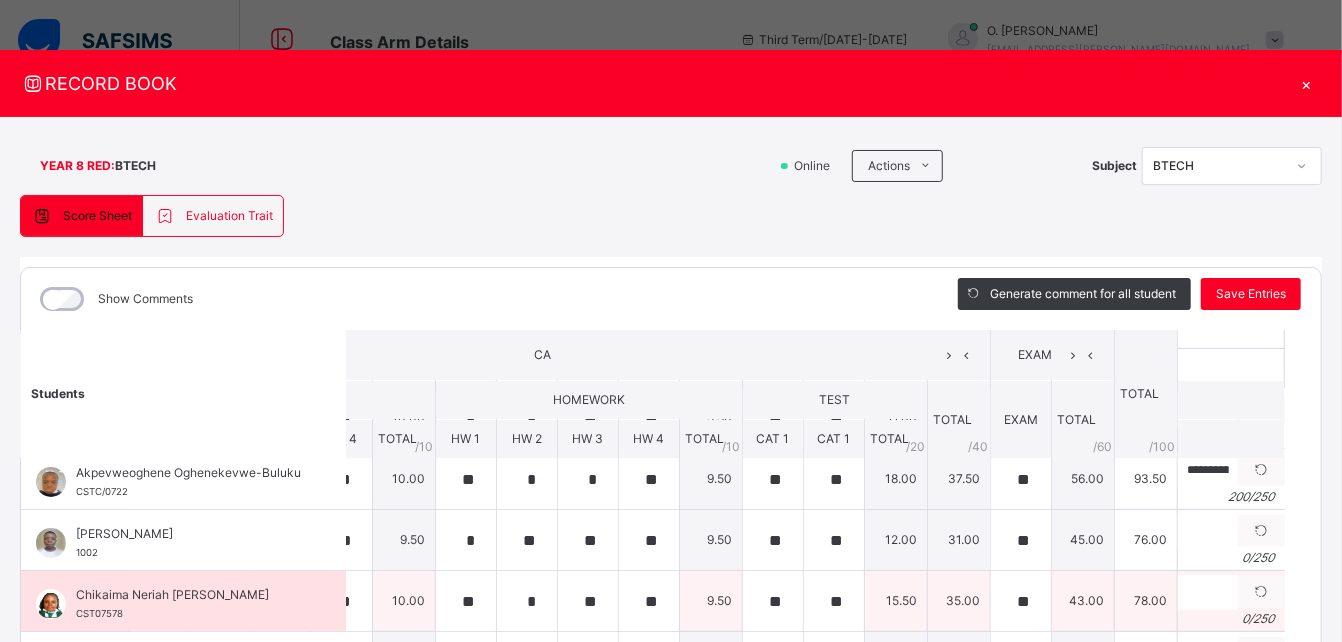 scroll, scrollTop: 73, scrollLeft: 406, axis: both 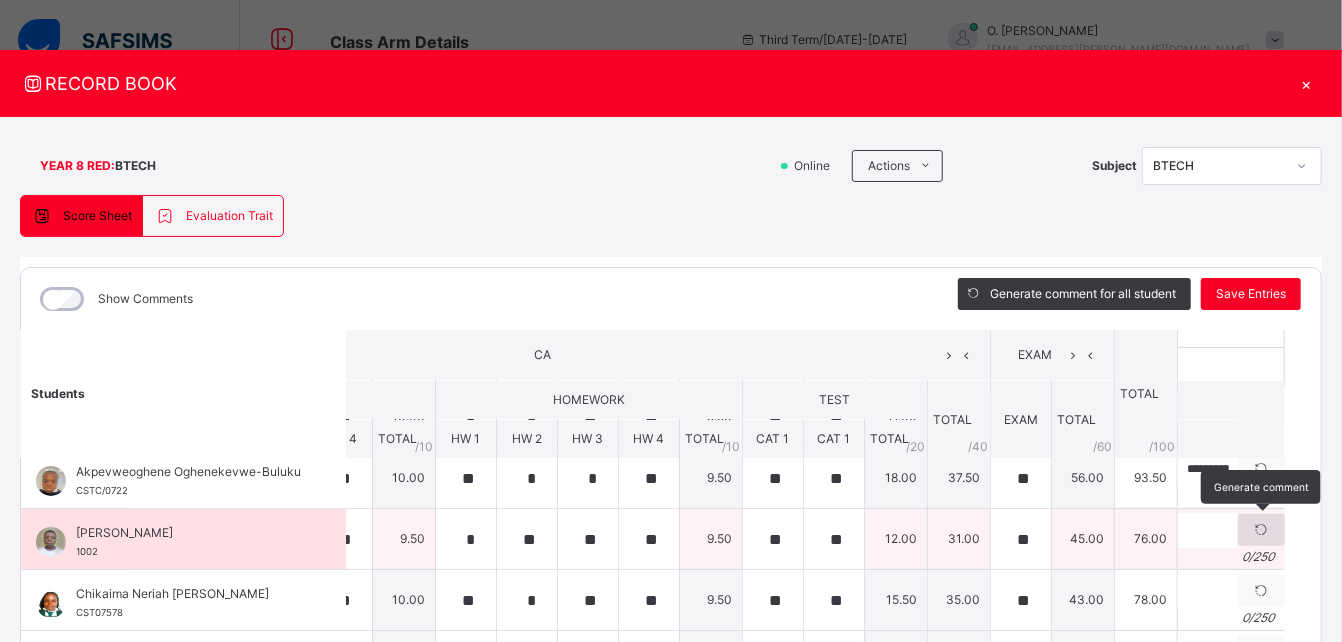 click at bounding box center (1261, 530) 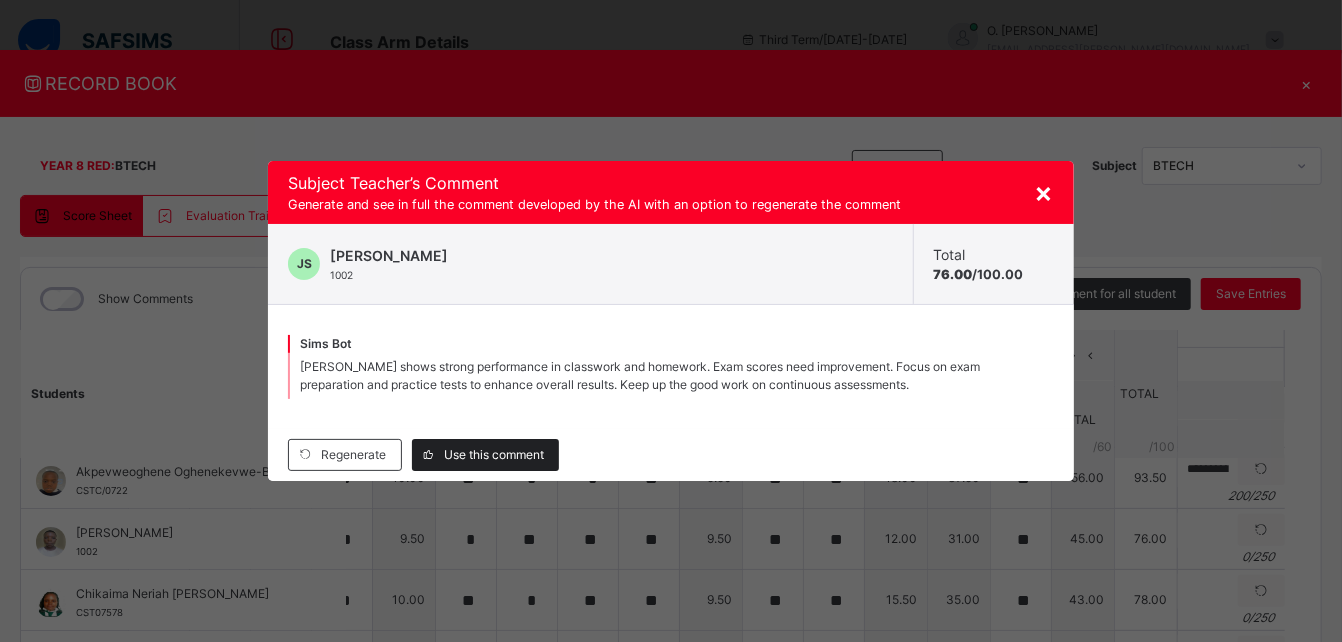 click on "Use this comment" at bounding box center (494, 455) 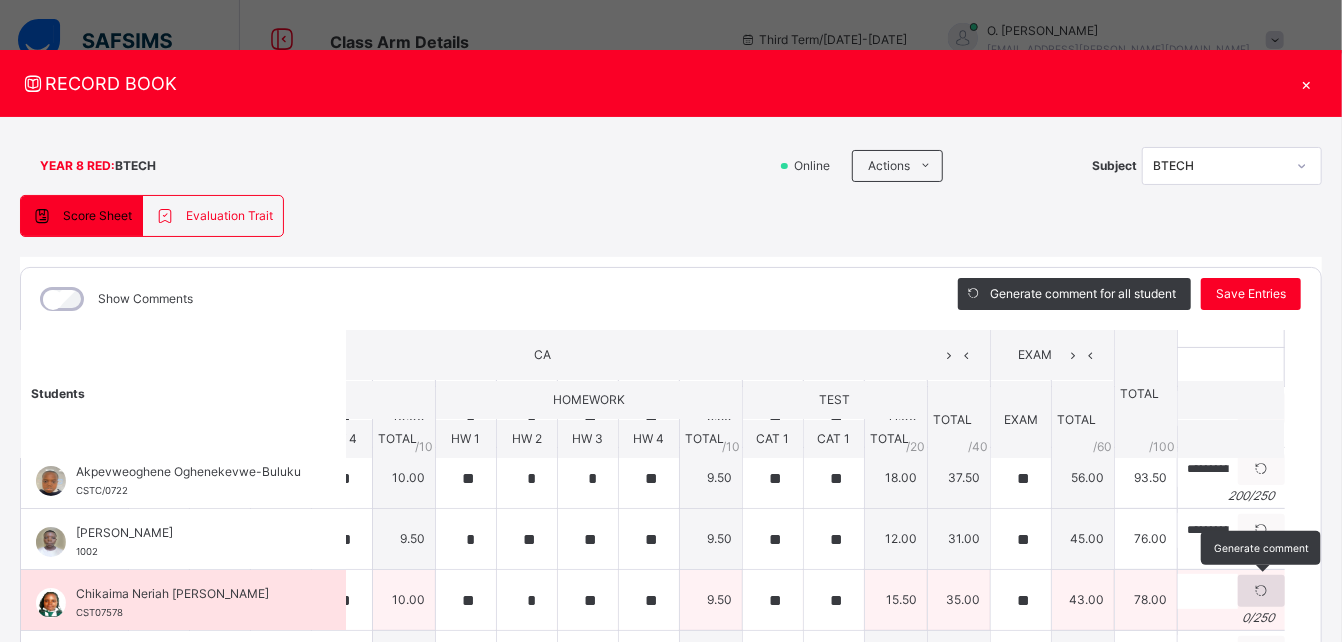 click at bounding box center [1261, 591] 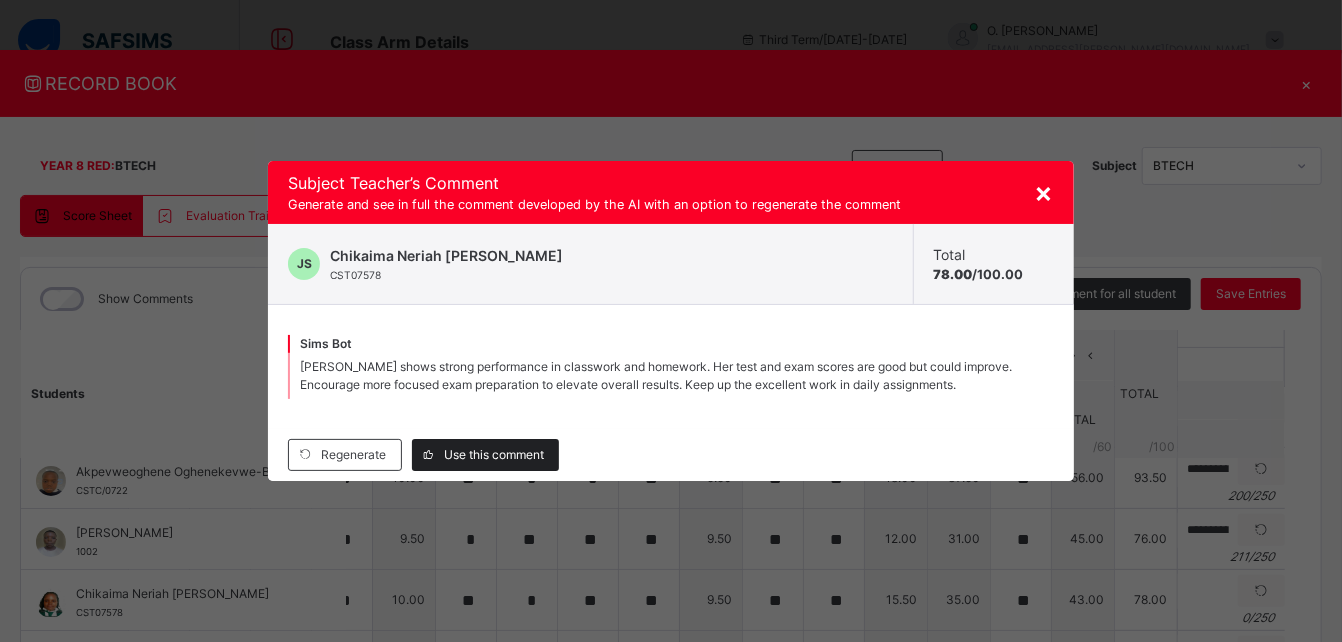 click on "Use this comment" at bounding box center (494, 455) 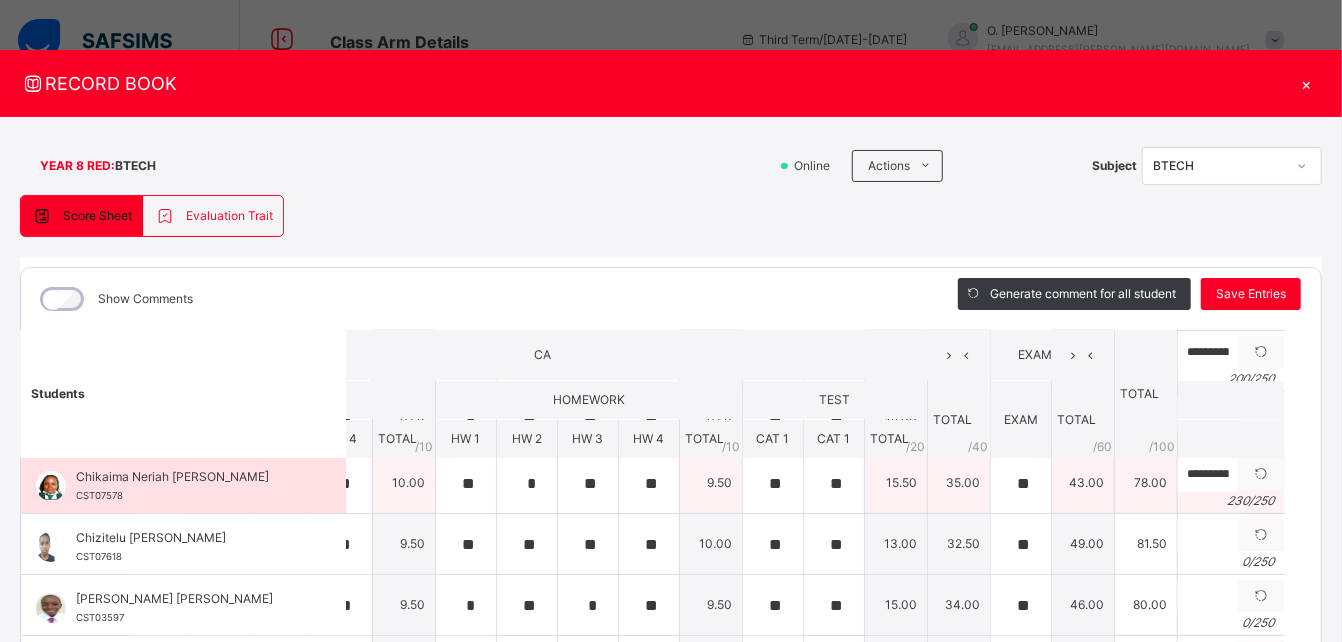scroll, scrollTop: 204, scrollLeft: 406, axis: both 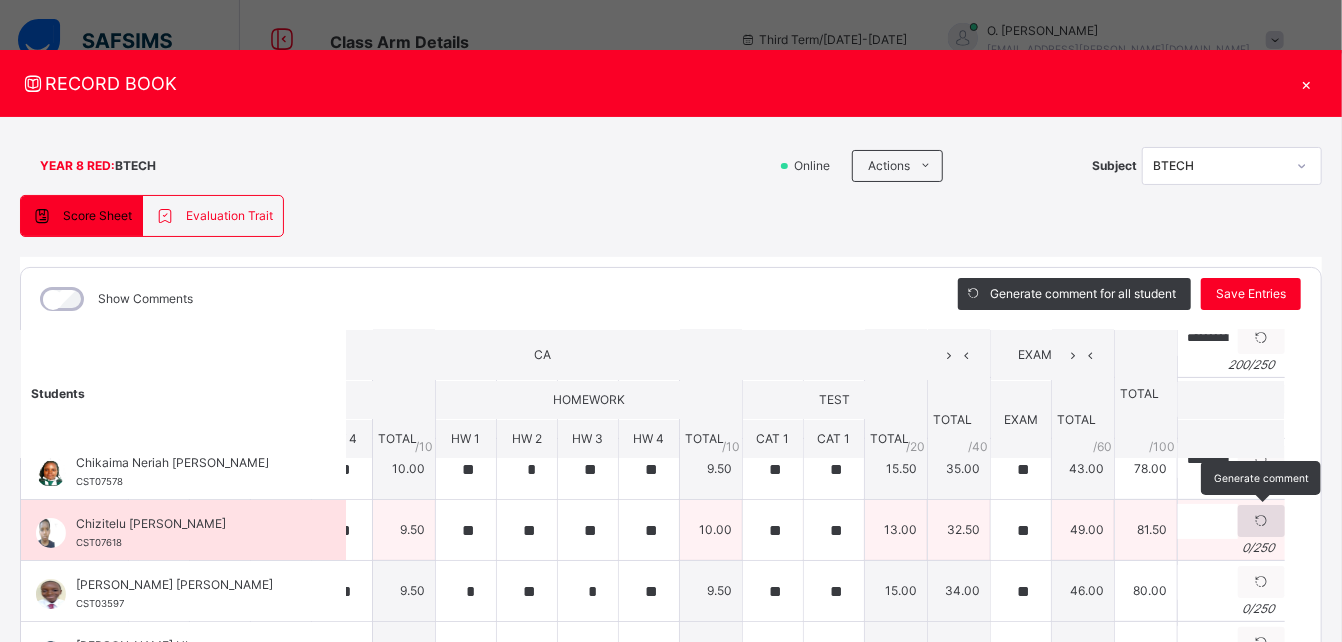 click at bounding box center (1261, 521) 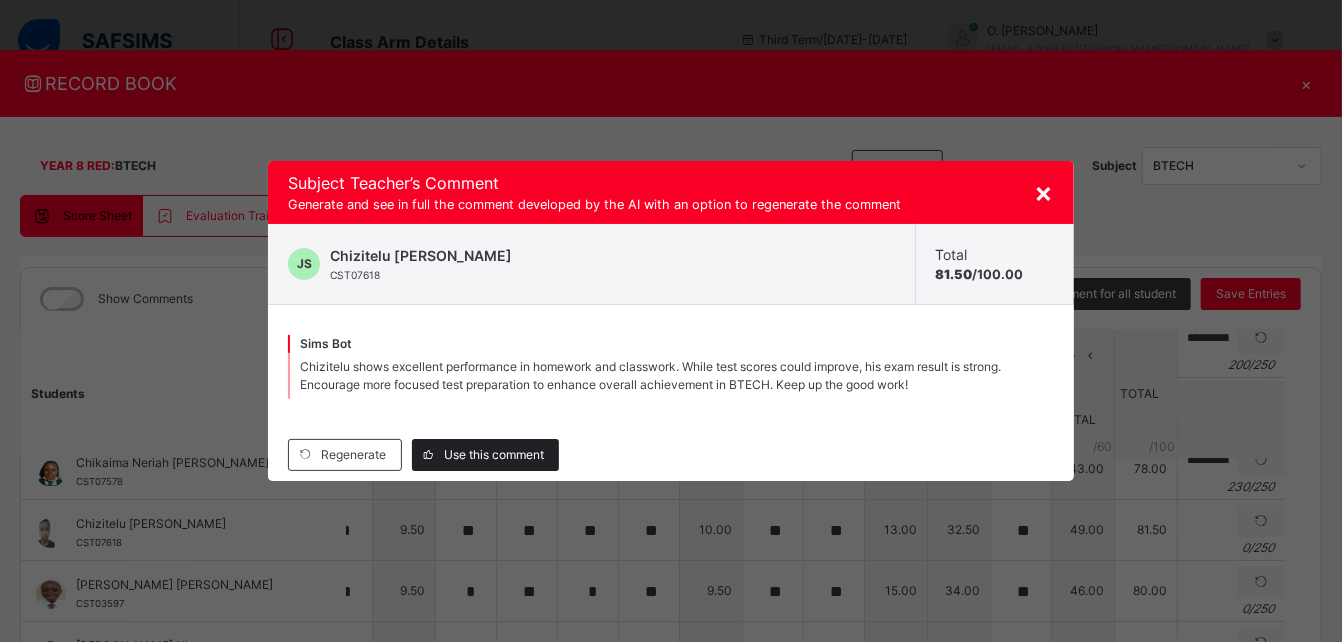 click on "Use this comment" at bounding box center [494, 455] 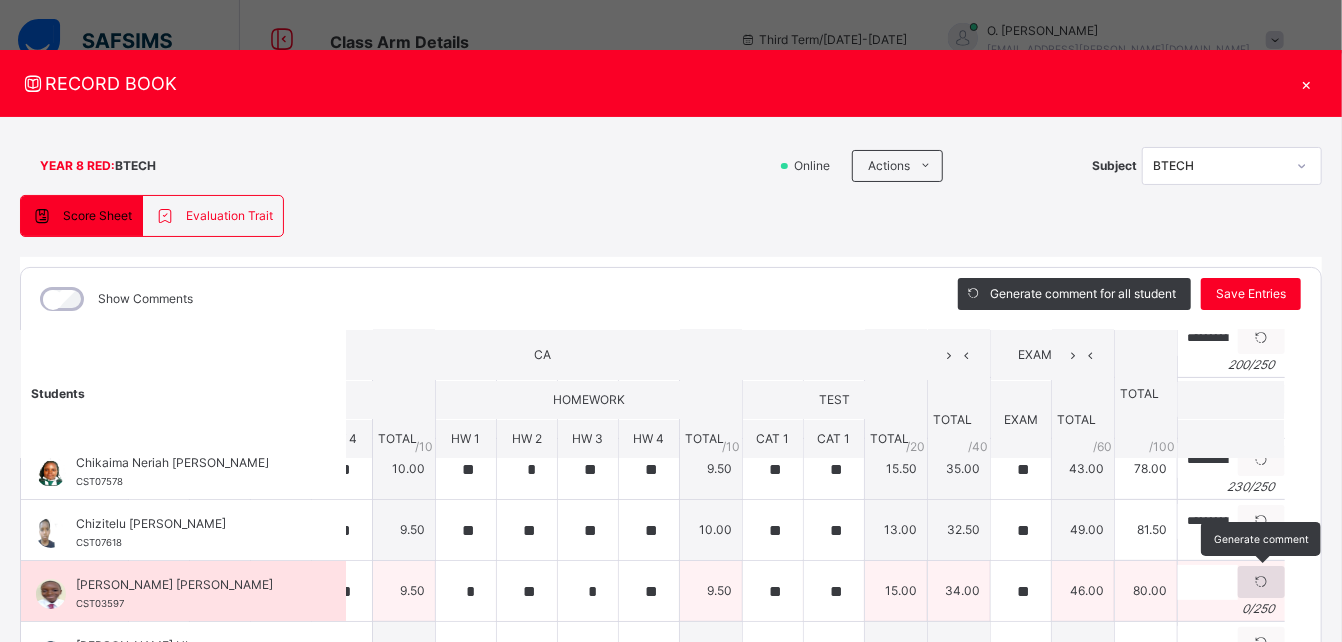 click at bounding box center (1261, 582) 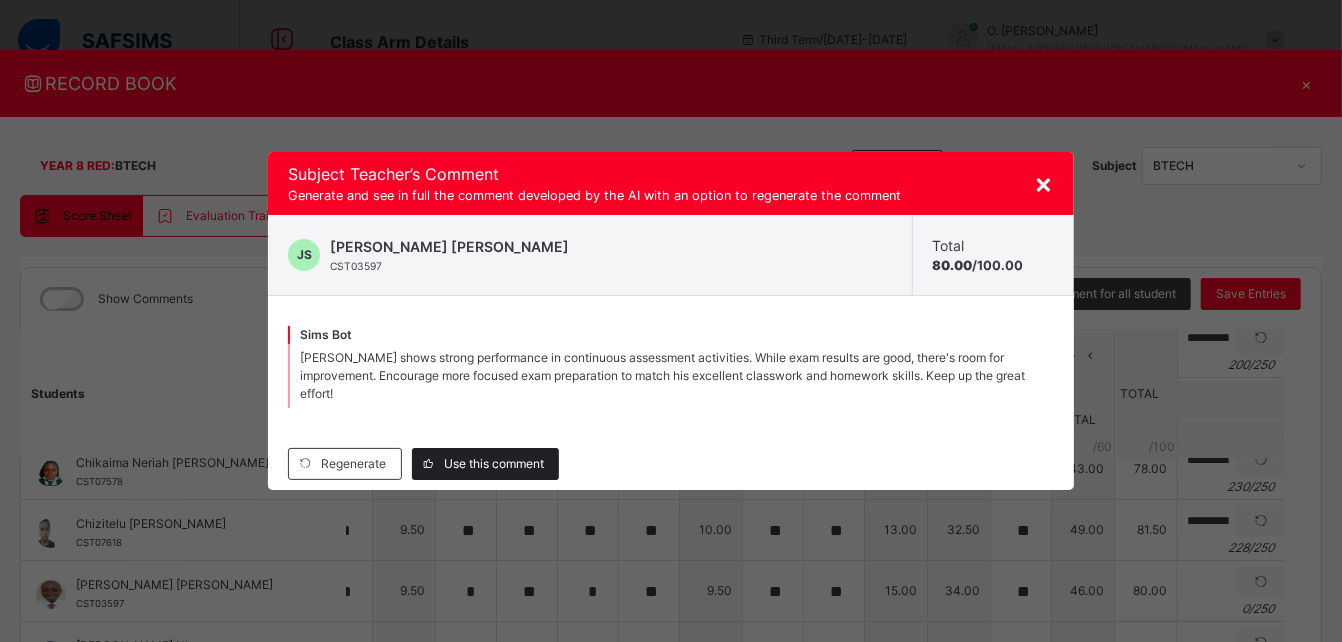 click on "Use this comment" at bounding box center (494, 464) 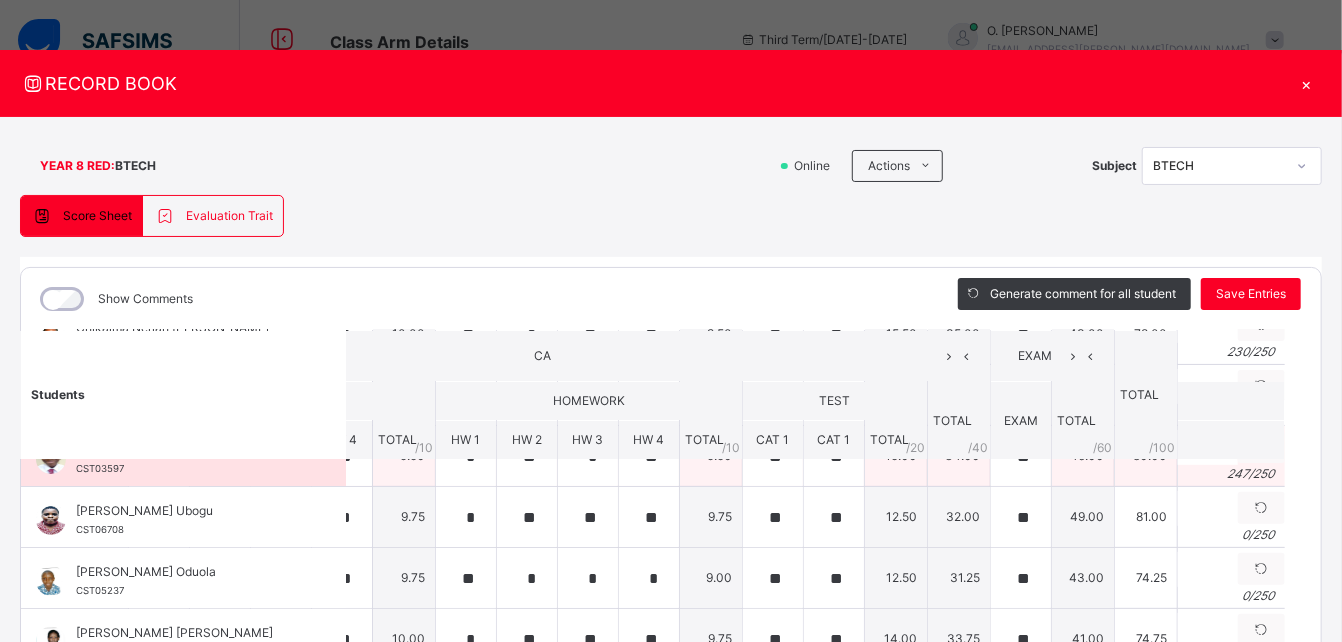 scroll, scrollTop: 342, scrollLeft: 406, axis: both 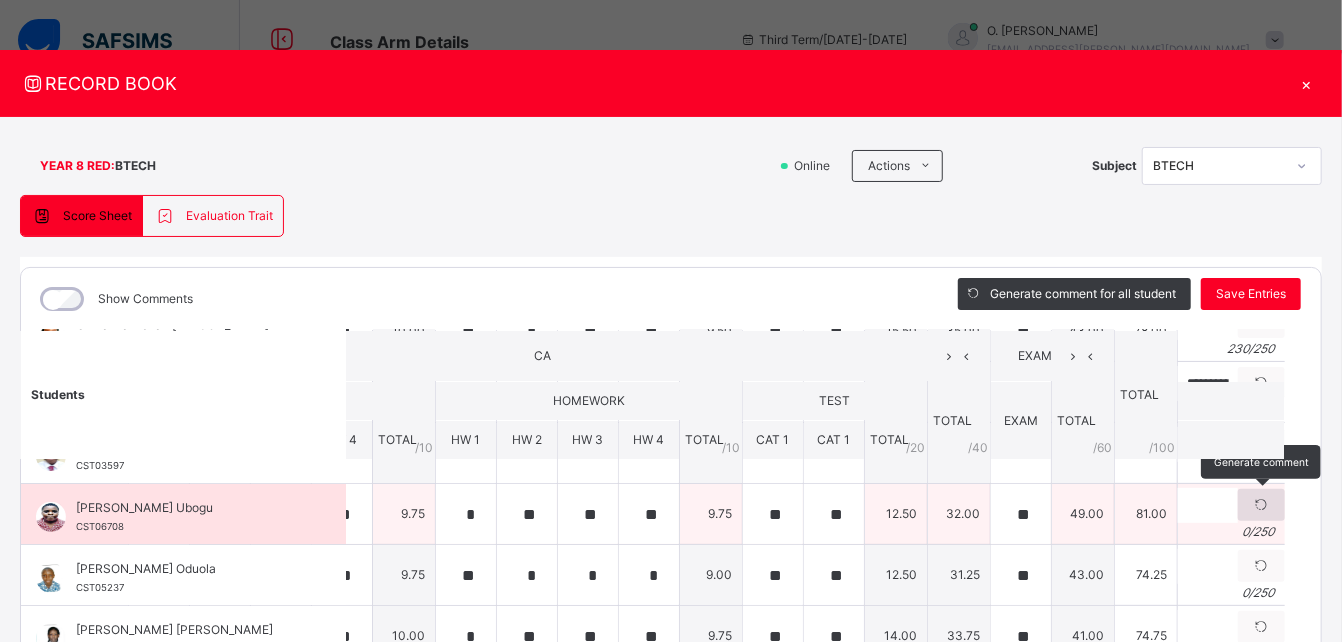 click at bounding box center (1261, 505) 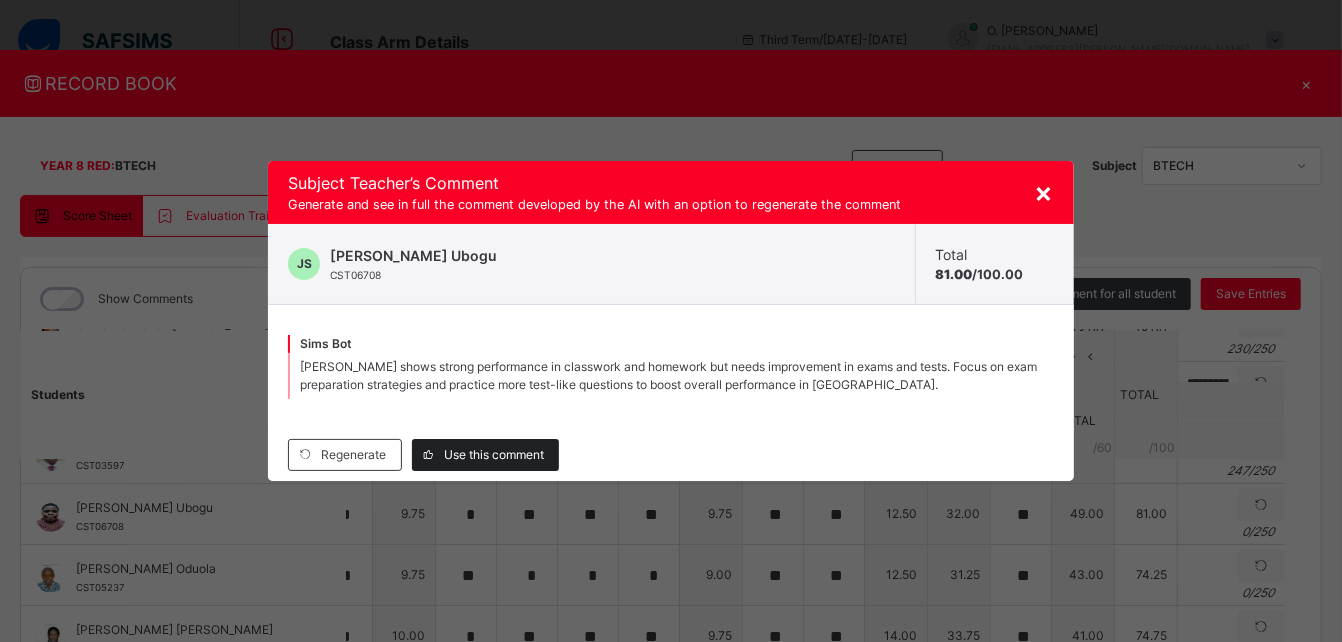 click on "Use this comment" at bounding box center (494, 455) 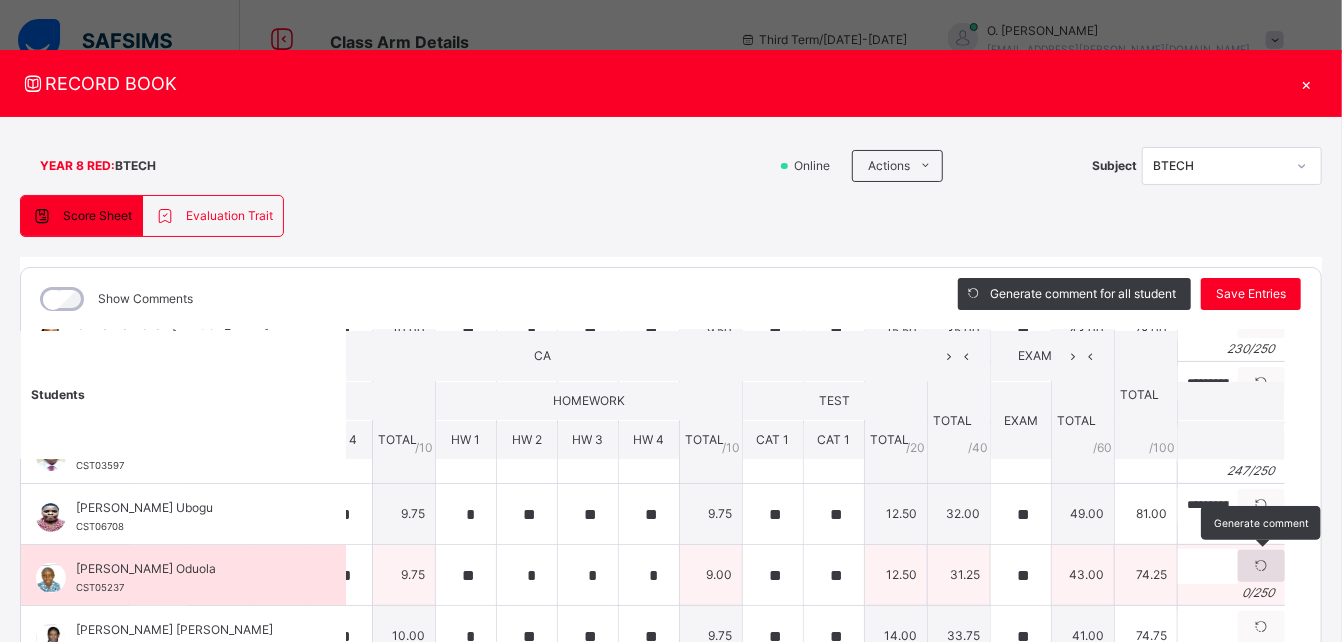 click at bounding box center [1261, 566] 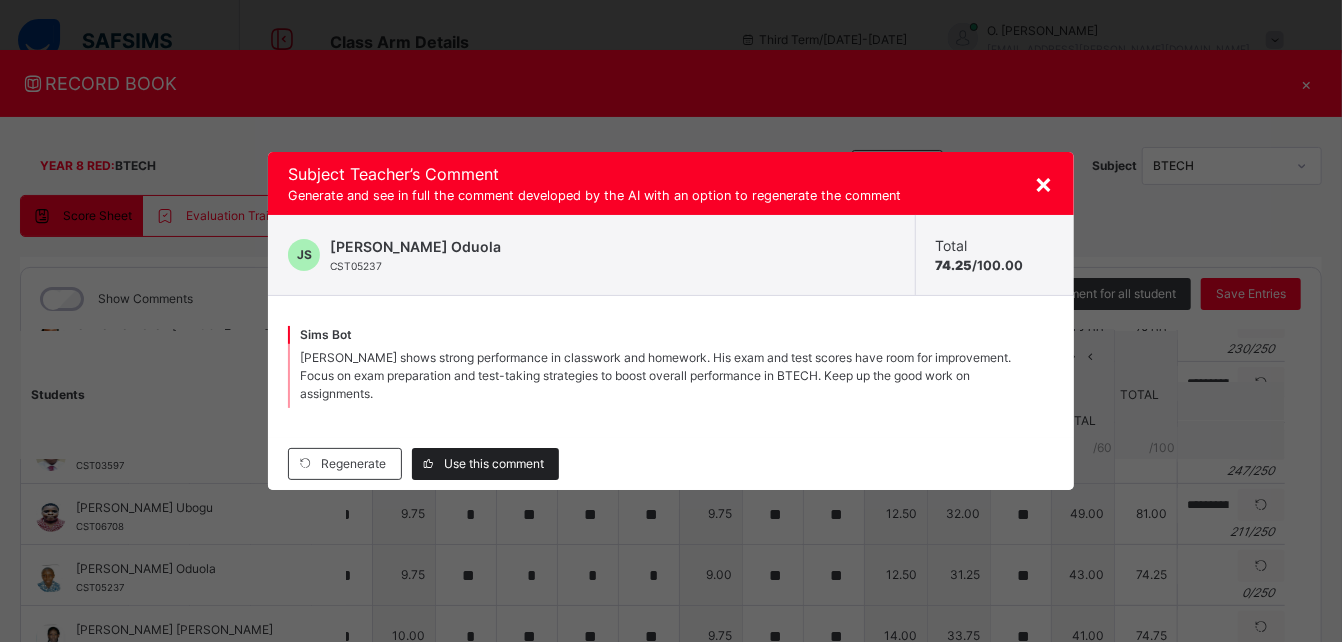 click on "Use this comment" at bounding box center (494, 464) 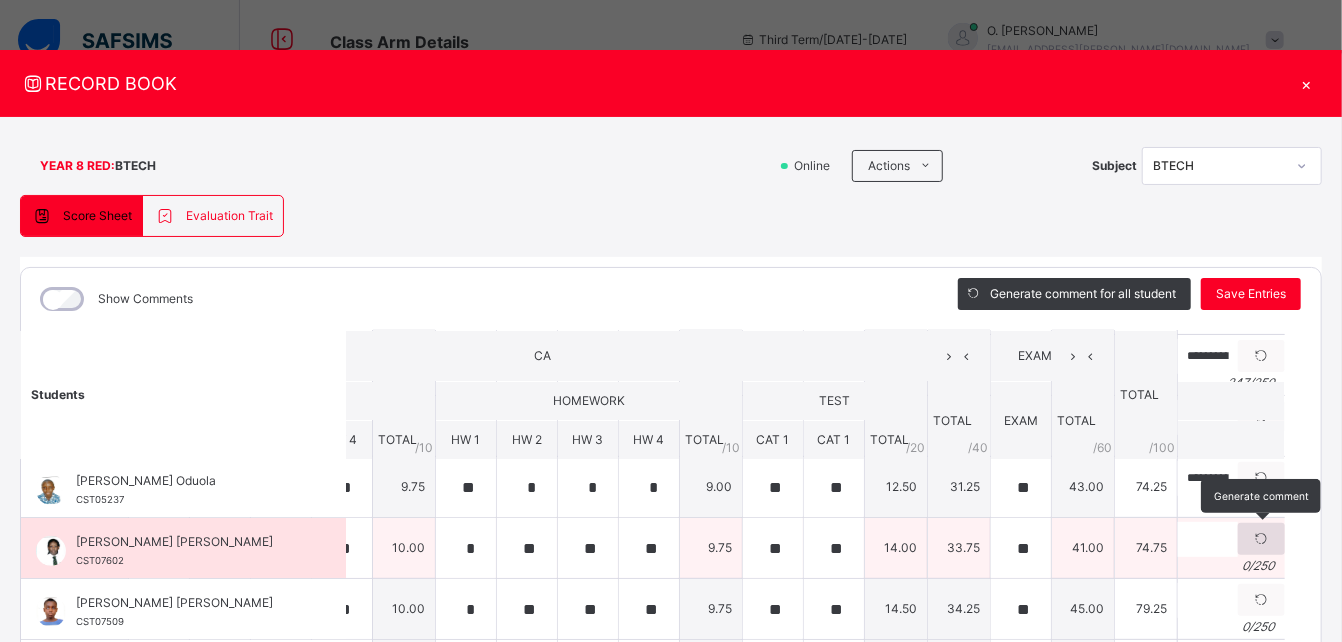 scroll, scrollTop: 431, scrollLeft: 406, axis: both 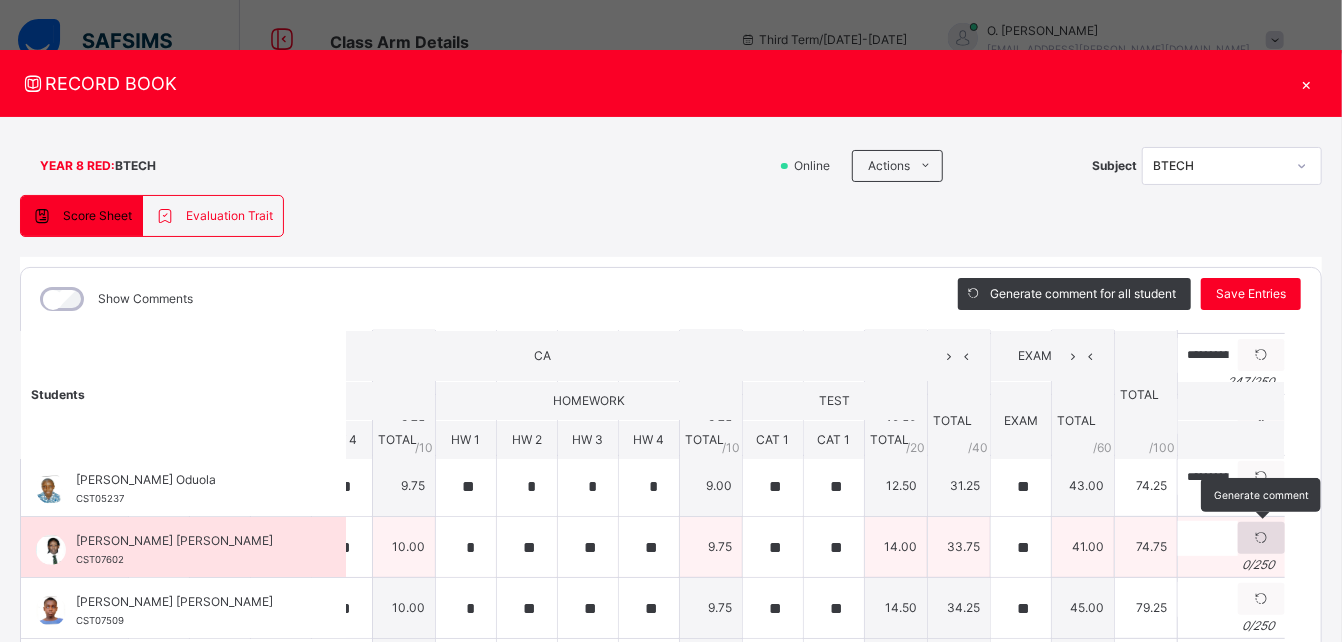 click at bounding box center [1261, 538] 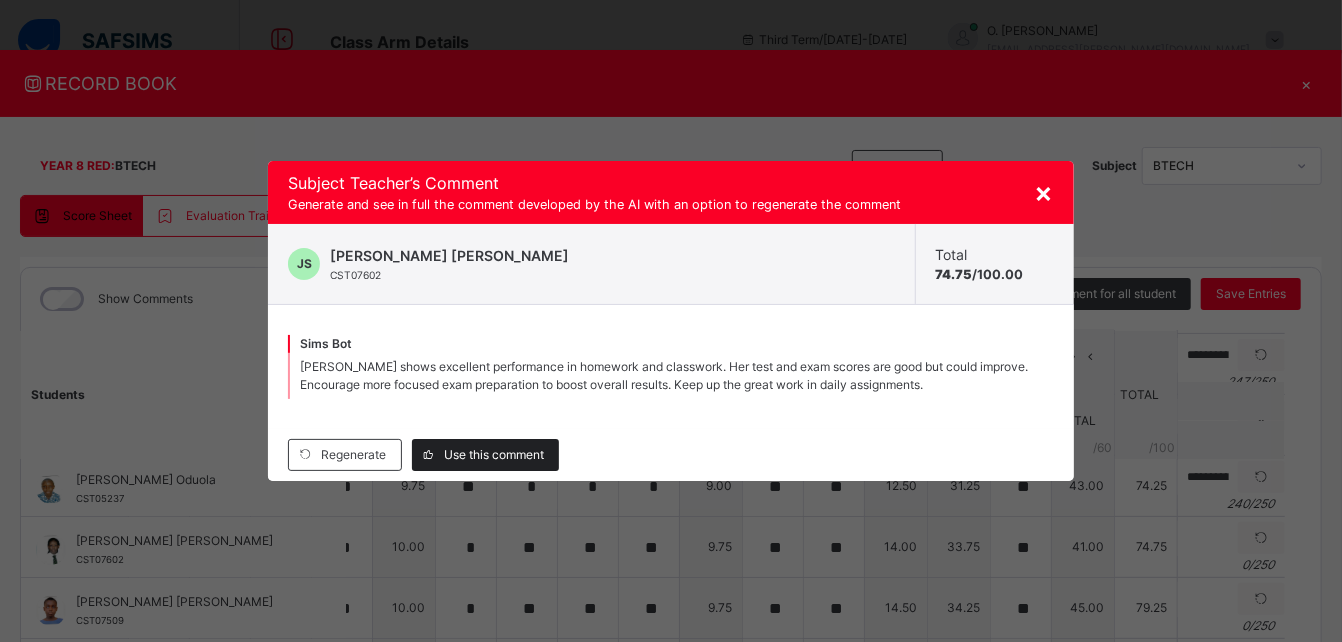 click on "Use this comment" at bounding box center (494, 455) 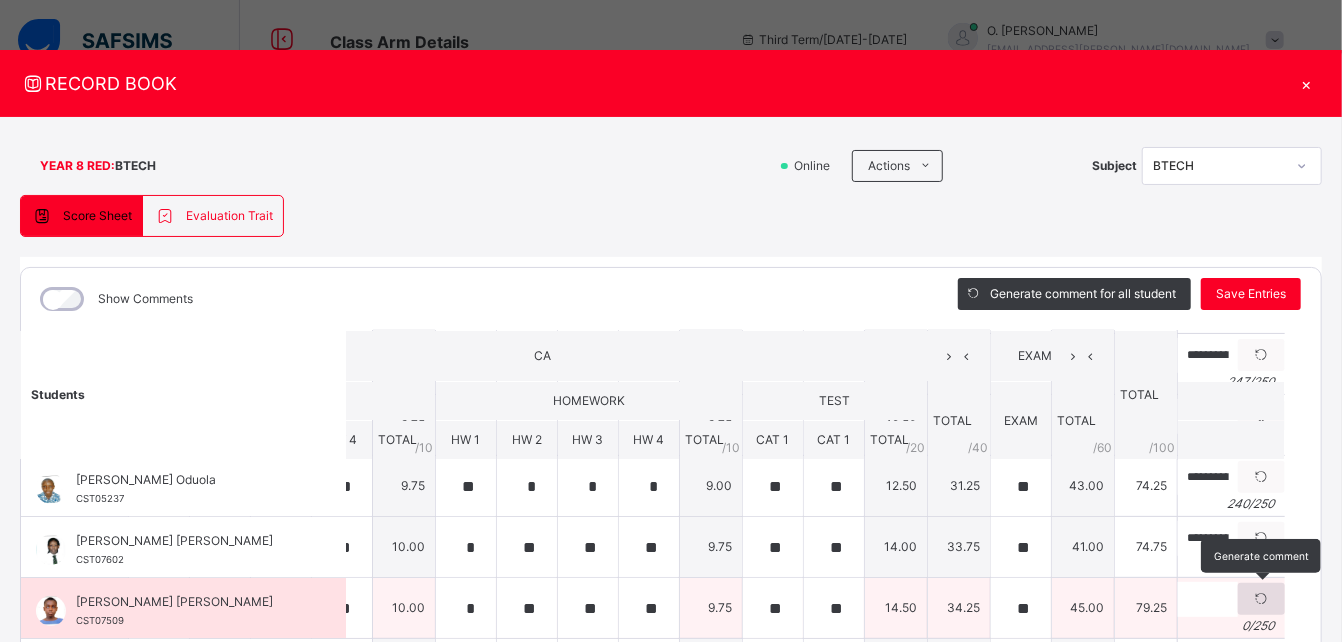 click at bounding box center [1261, 599] 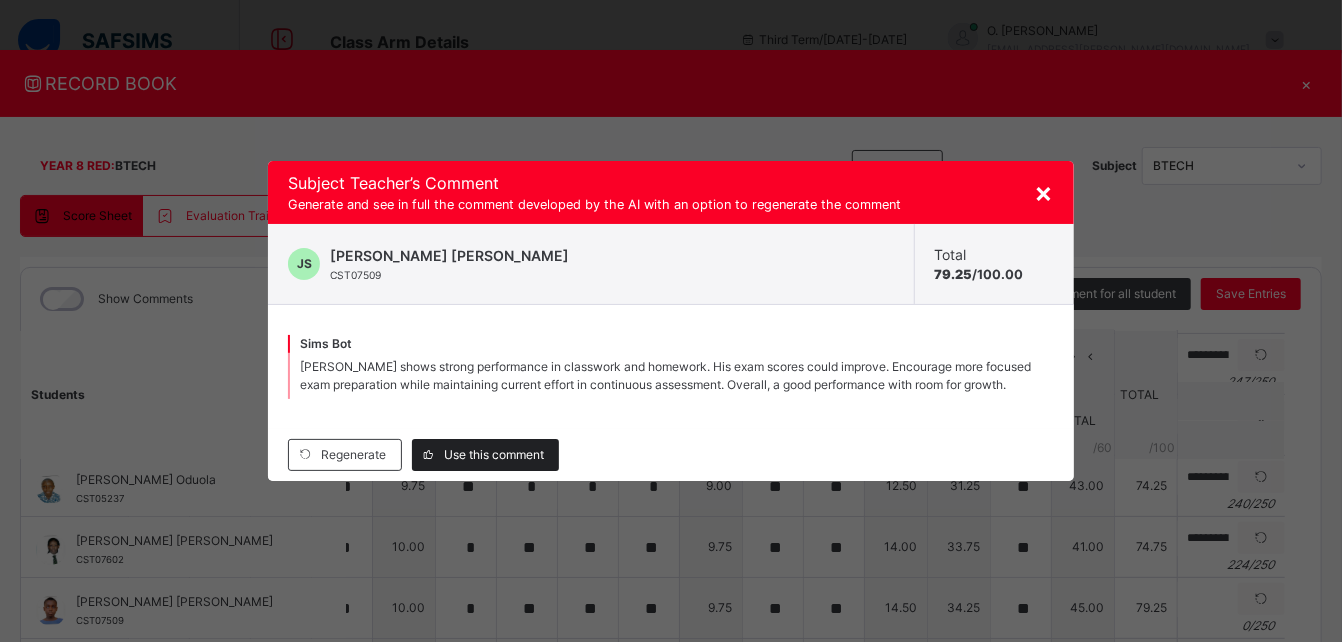click on "Use this comment" at bounding box center (494, 455) 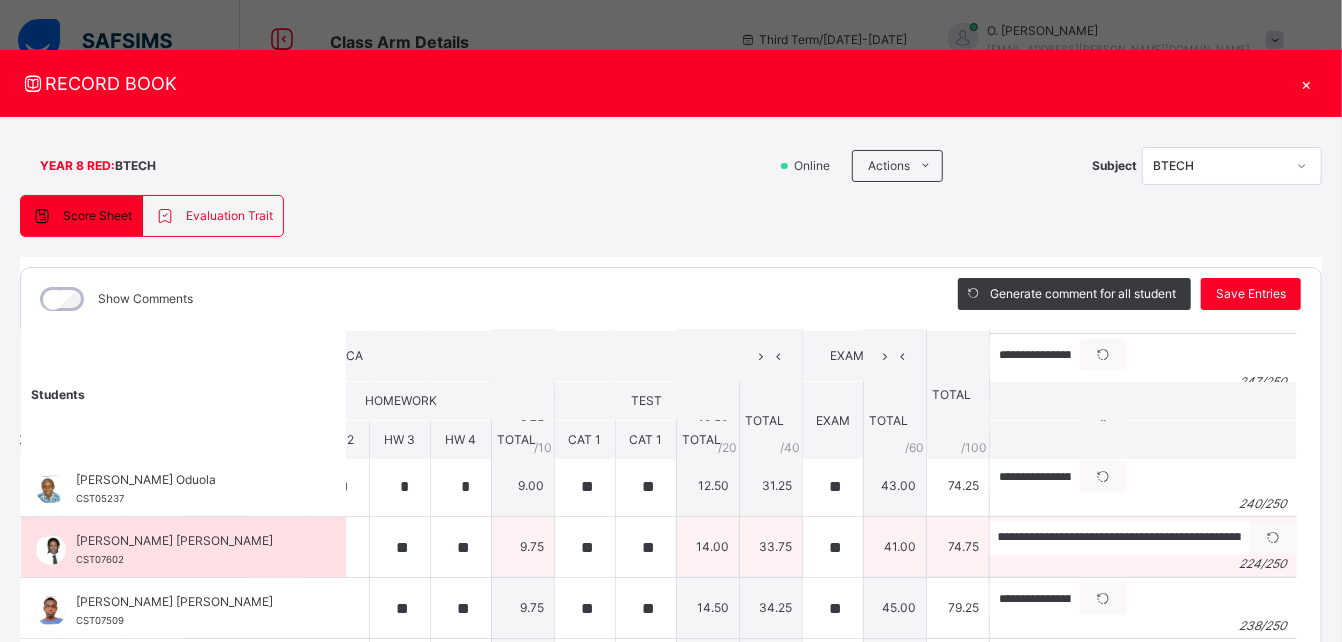 scroll, scrollTop: 0, scrollLeft: 28, axis: horizontal 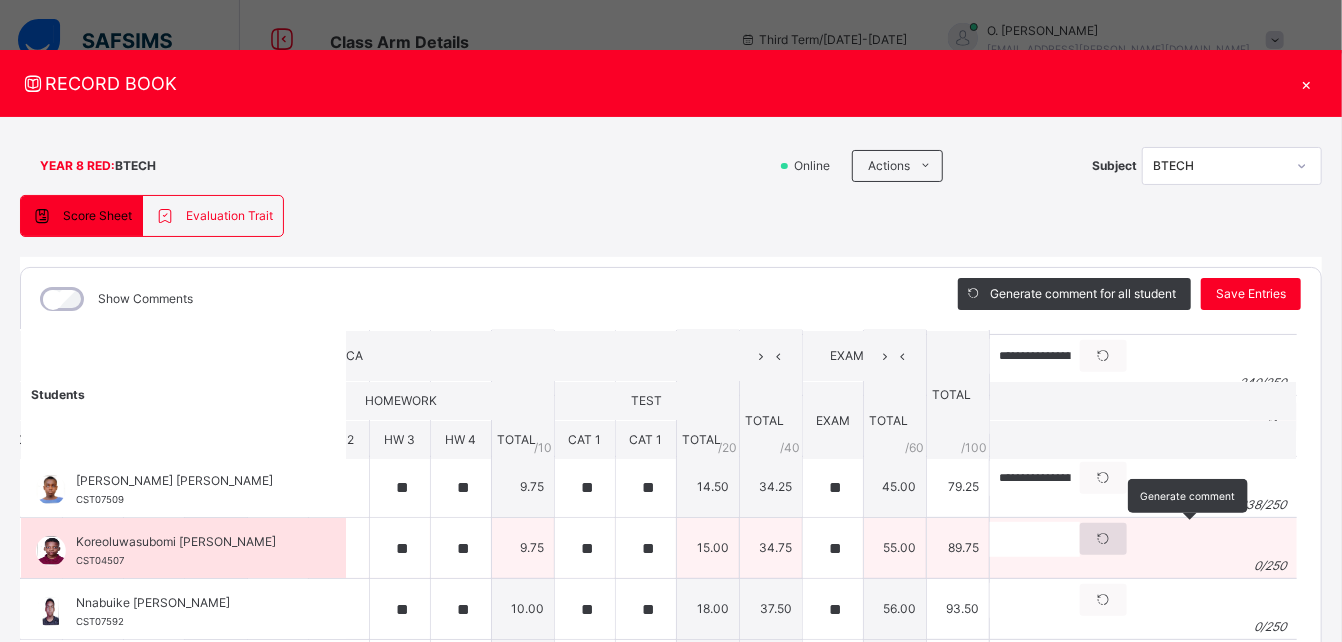 click at bounding box center [1103, 539] 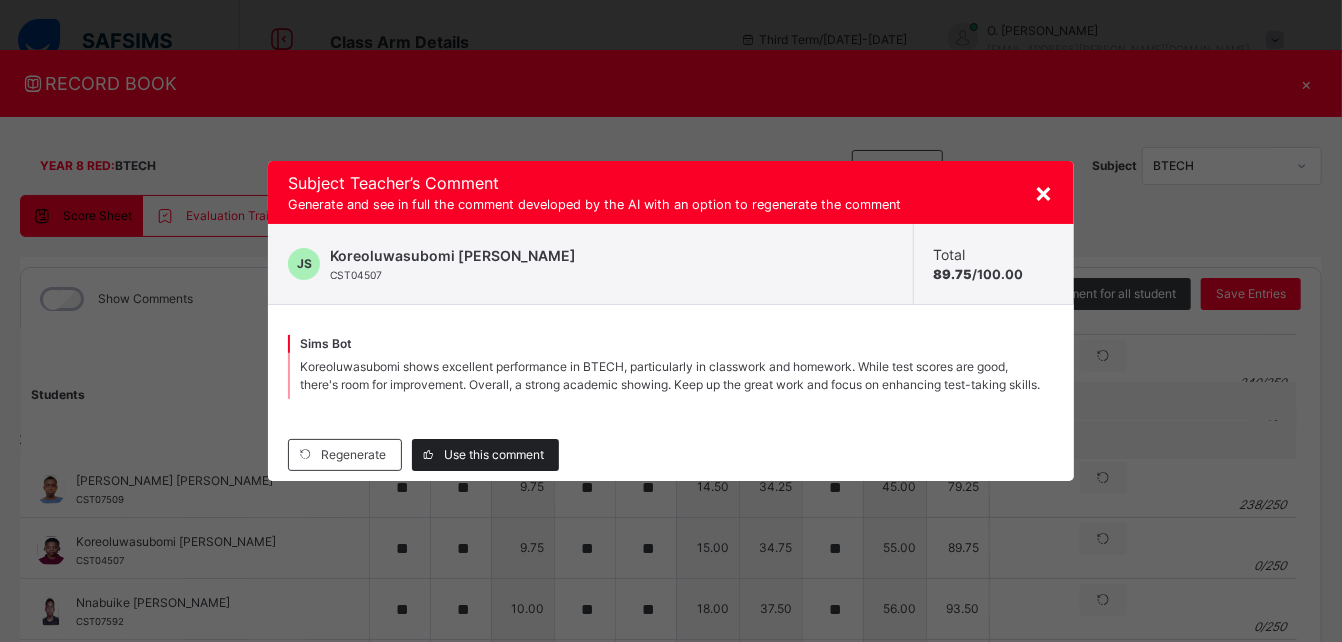 click on "Use this comment" at bounding box center [494, 455] 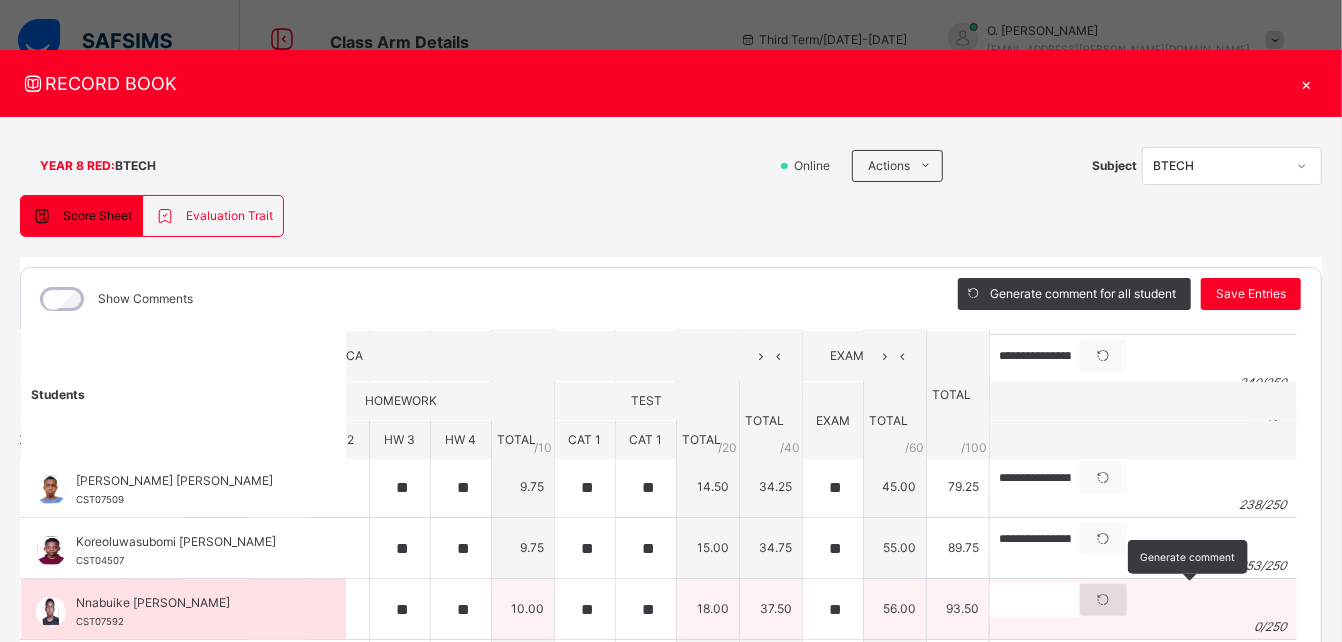 click at bounding box center (1103, 600) 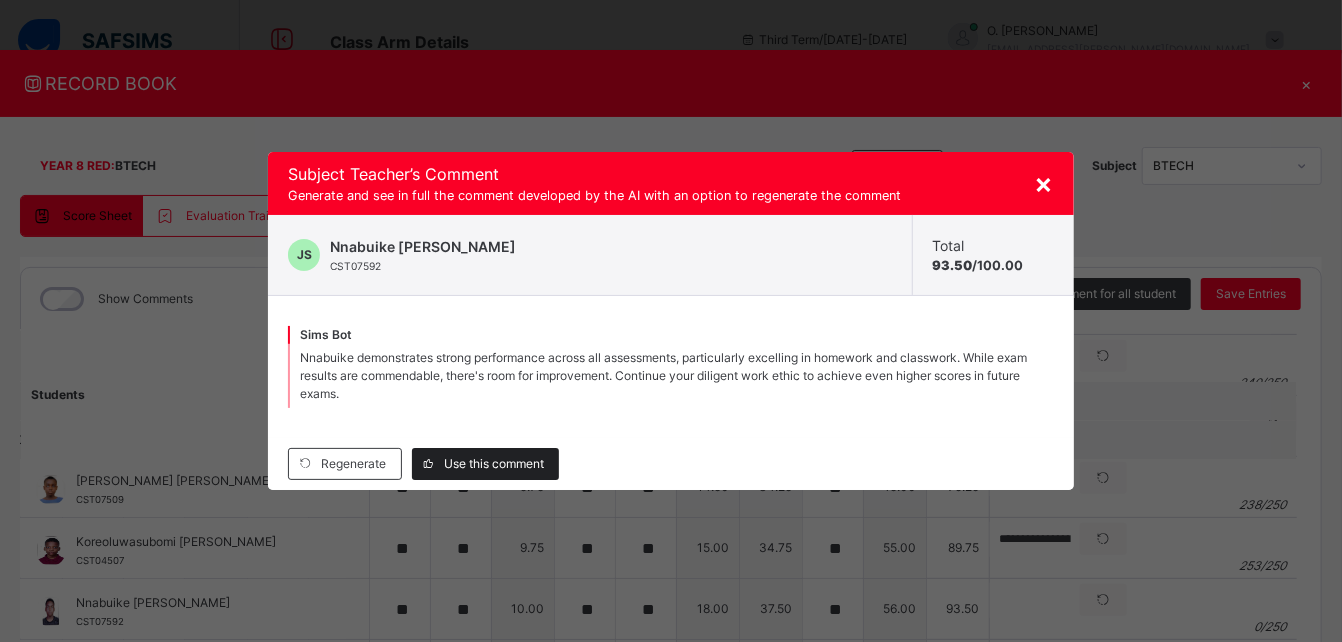 click on "Use this comment" at bounding box center [494, 464] 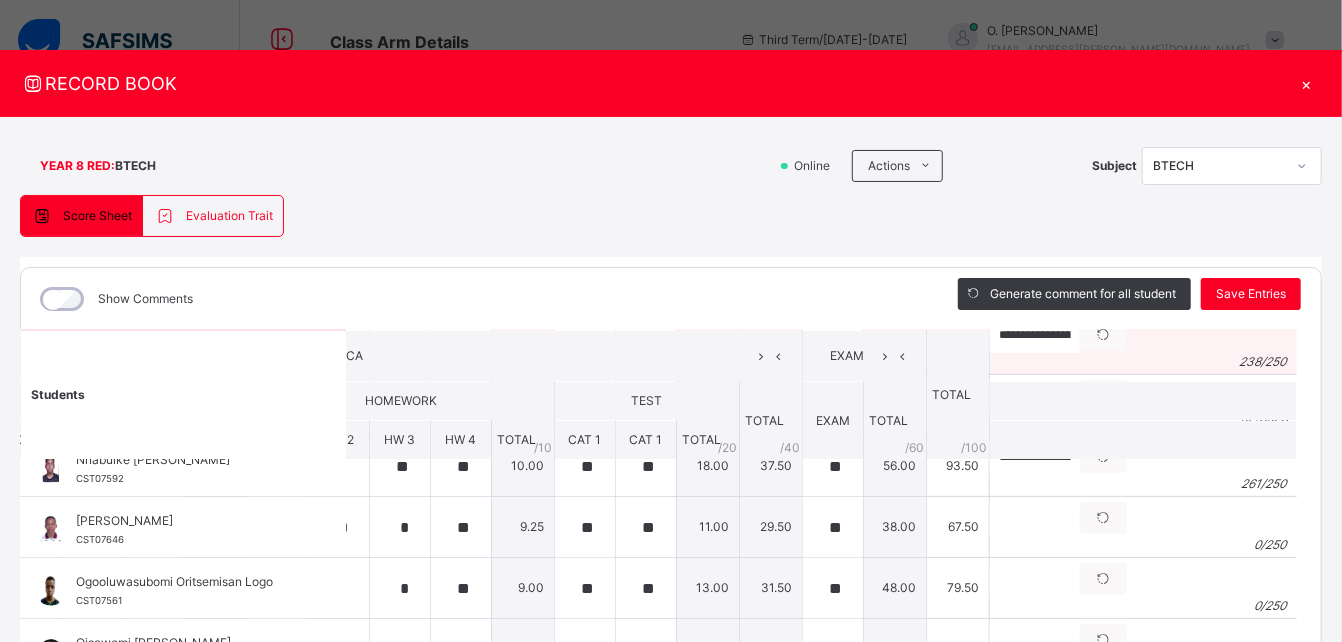 scroll, scrollTop: 697, scrollLeft: 406, axis: both 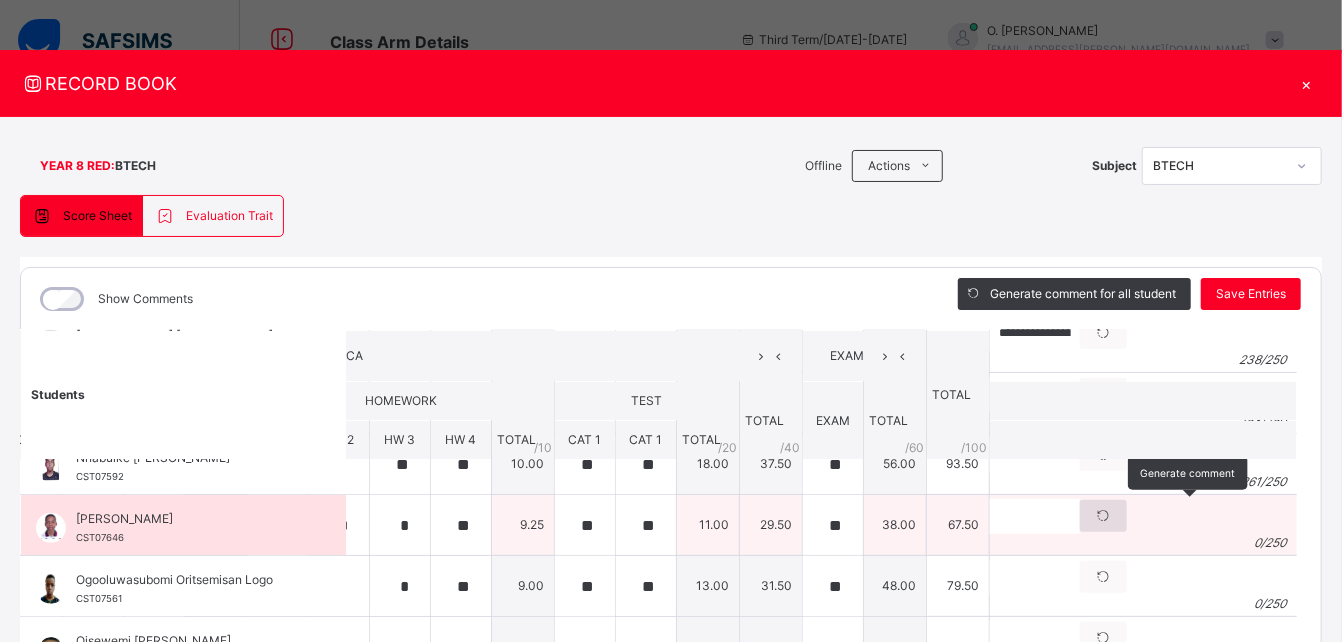 click at bounding box center [1103, 516] 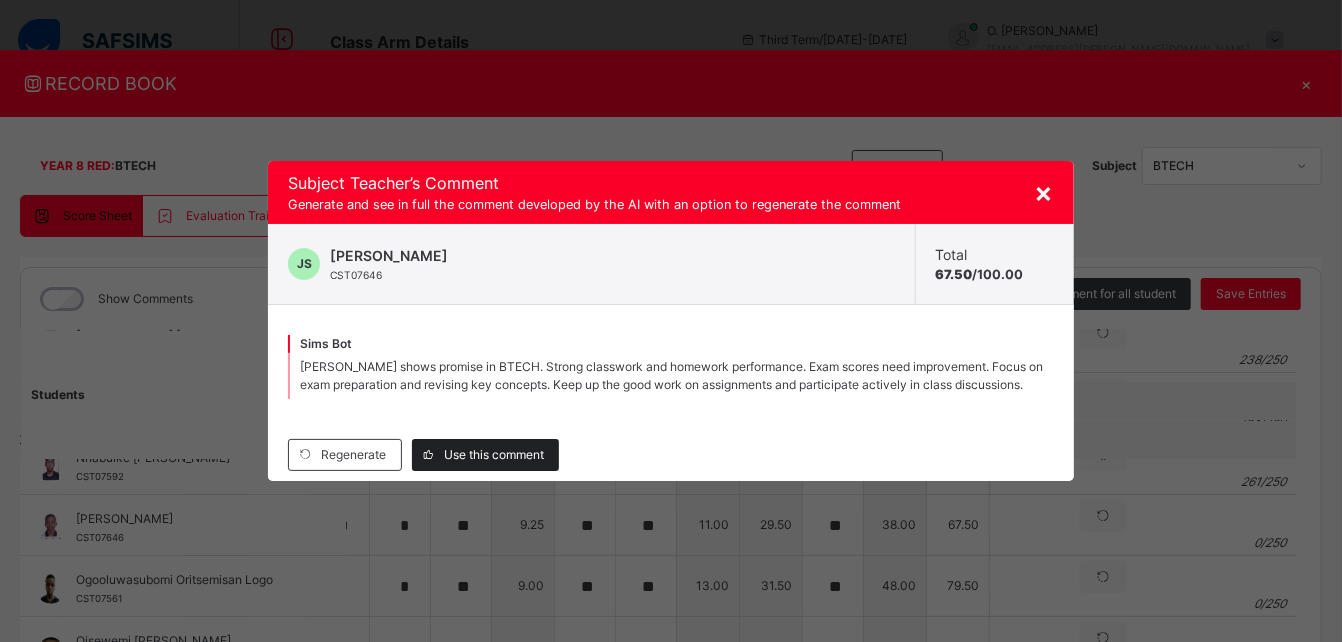 click on "Use this comment" at bounding box center (494, 455) 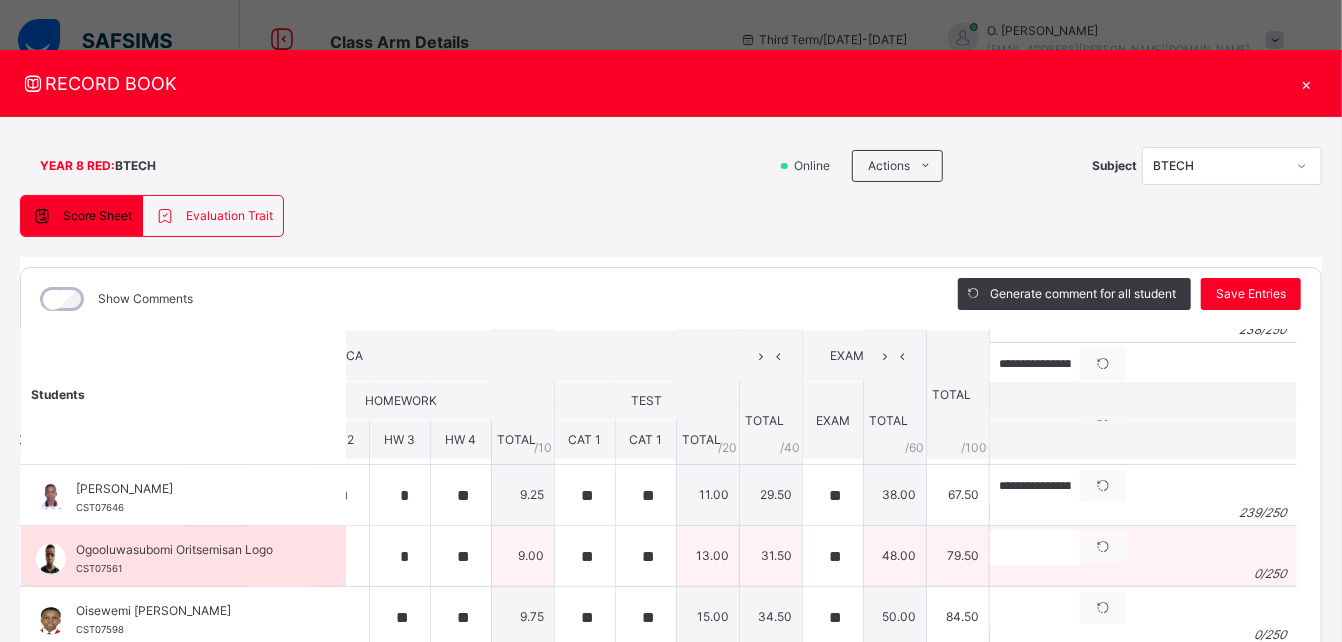 scroll, scrollTop: 731, scrollLeft: 406, axis: both 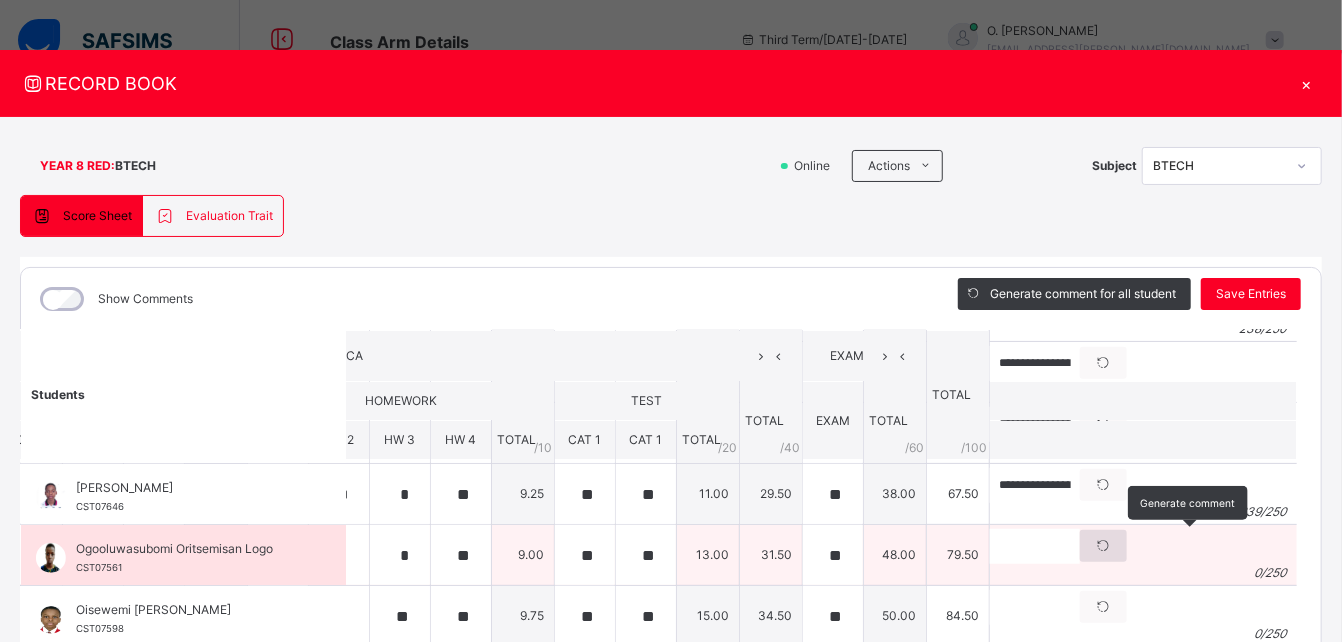 click at bounding box center [1103, 546] 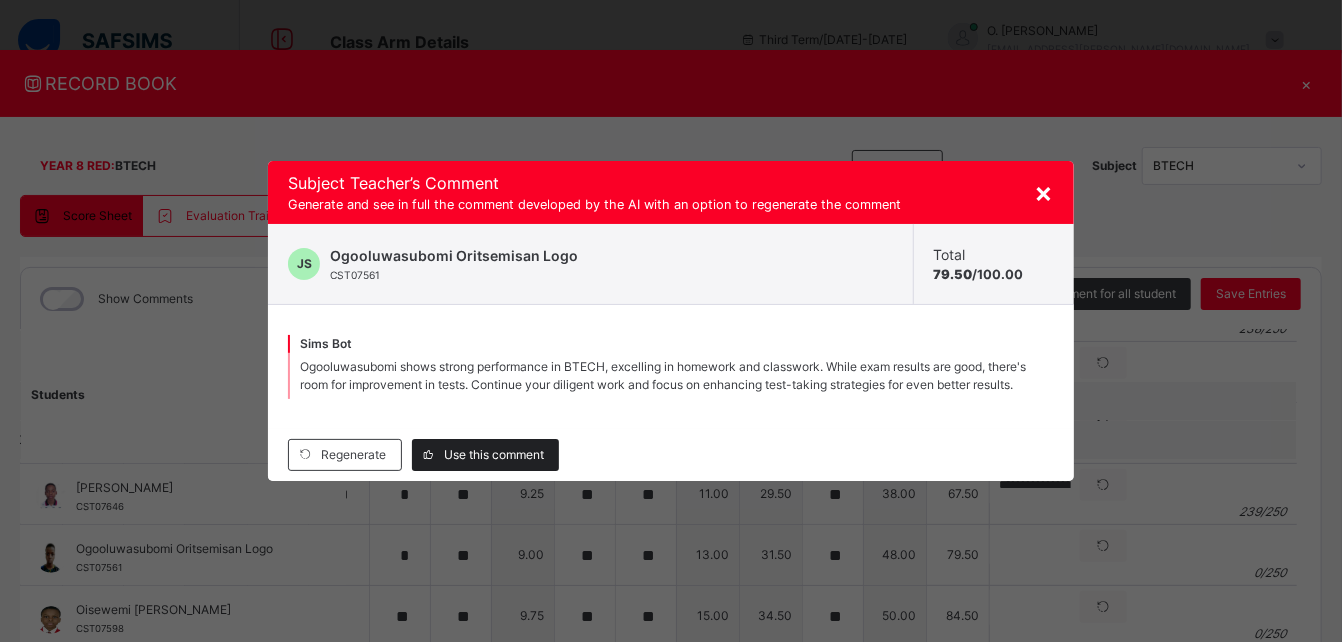 click on "Use this comment" at bounding box center [494, 455] 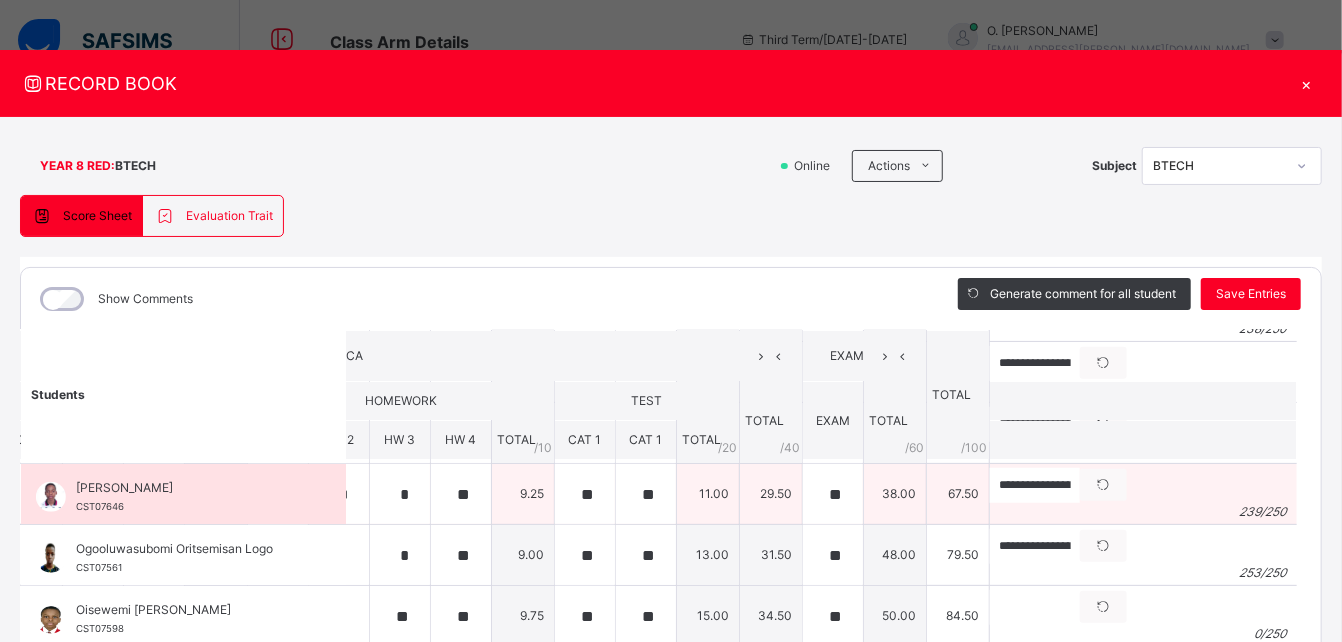scroll, scrollTop: 744, scrollLeft: 406, axis: both 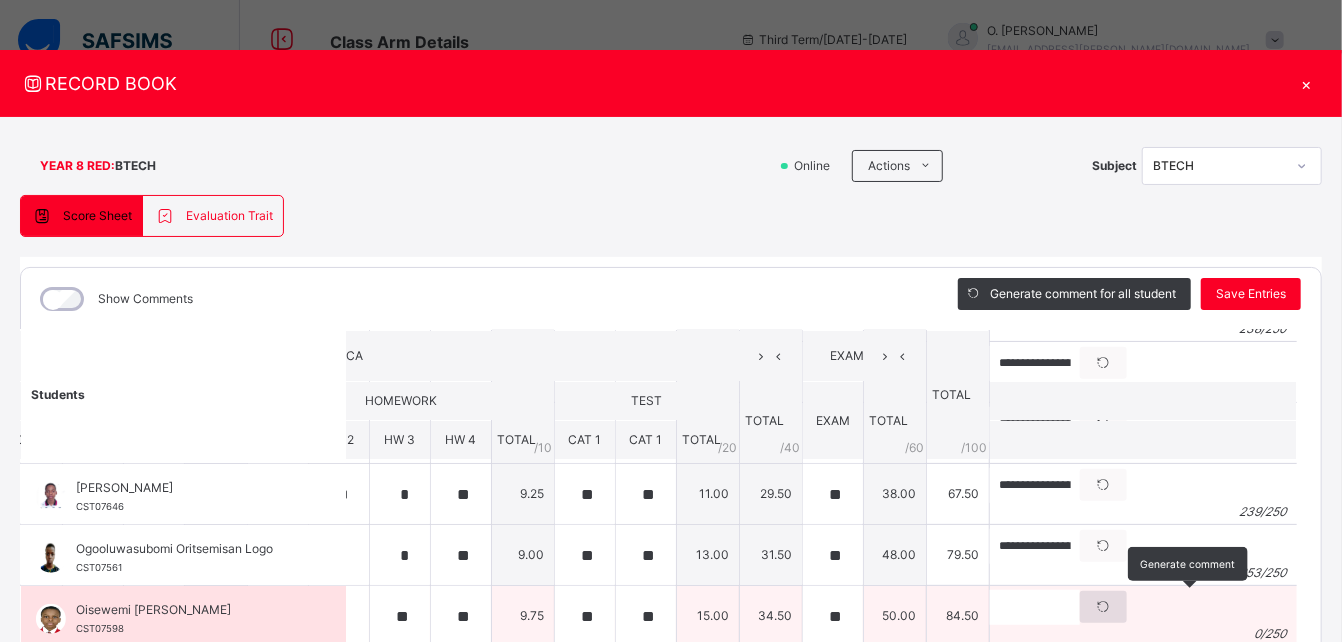 click at bounding box center [1103, 607] 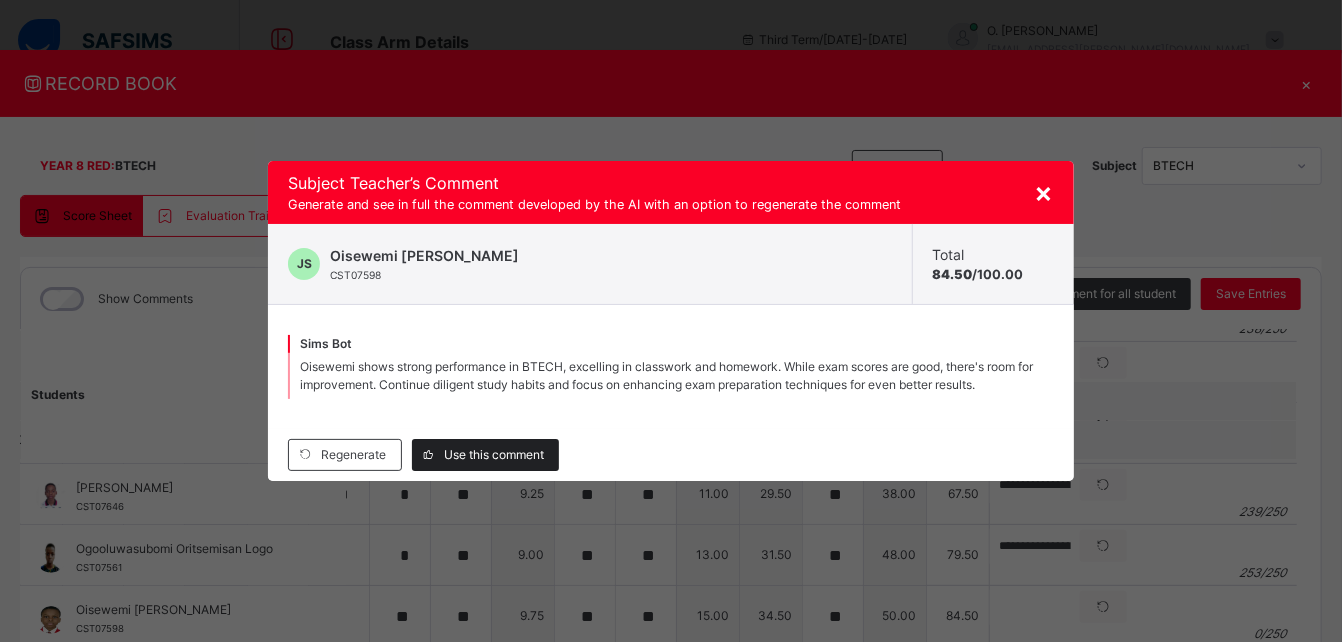 click on "Use this comment" at bounding box center (494, 455) 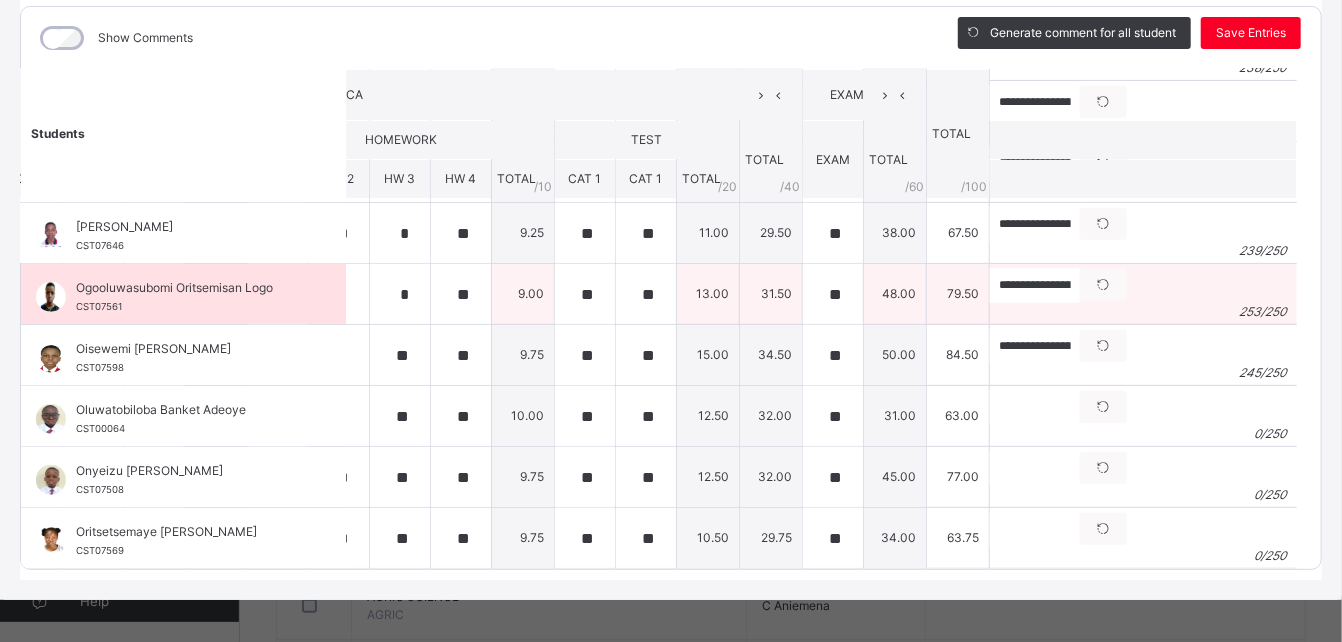 scroll, scrollTop: 277, scrollLeft: 0, axis: vertical 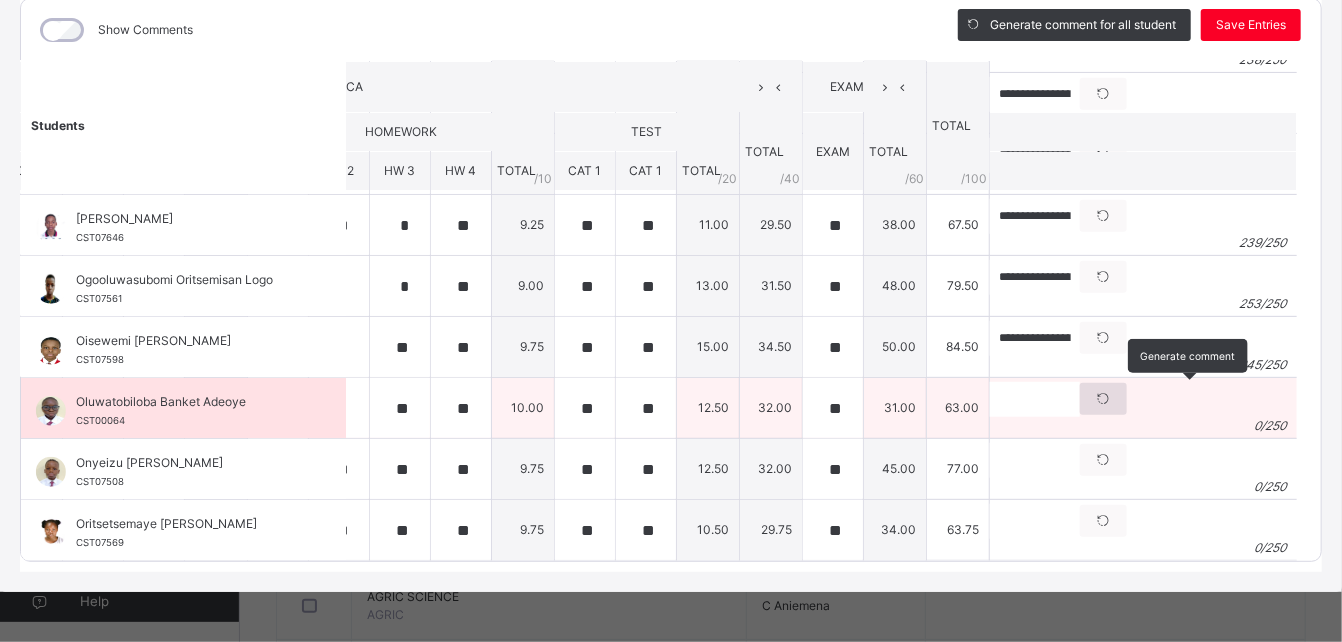 click at bounding box center [1103, 399] 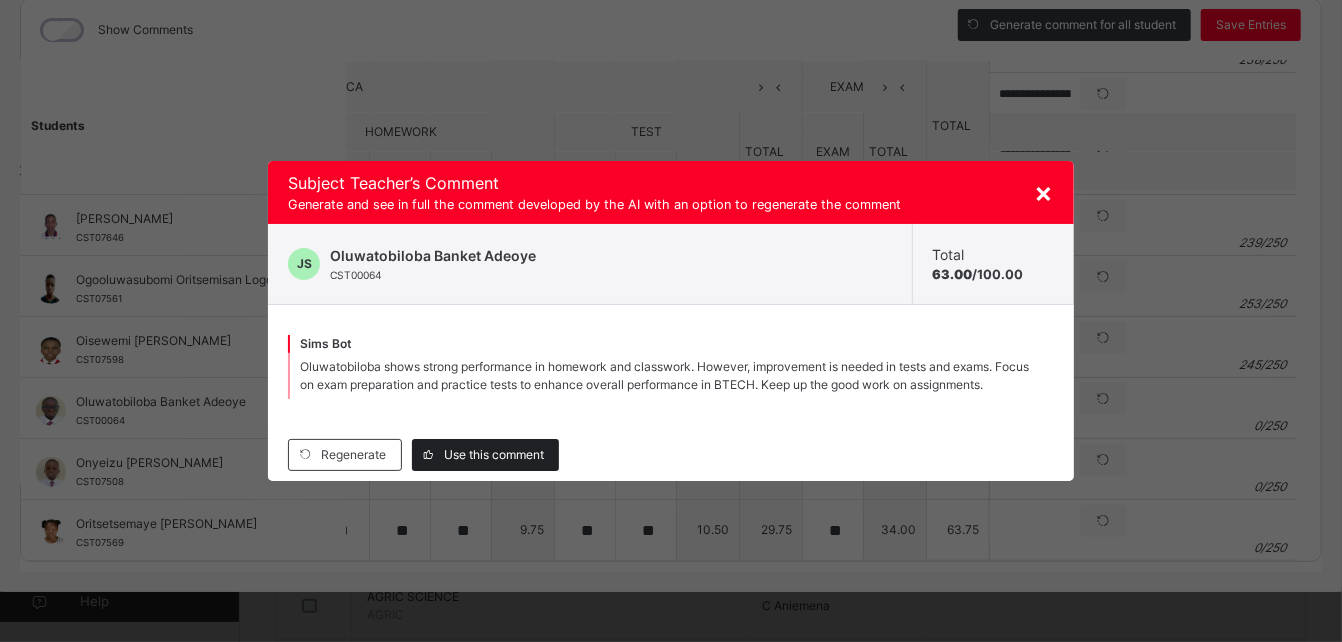click on "Use this comment" at bounding box center (494, 455) 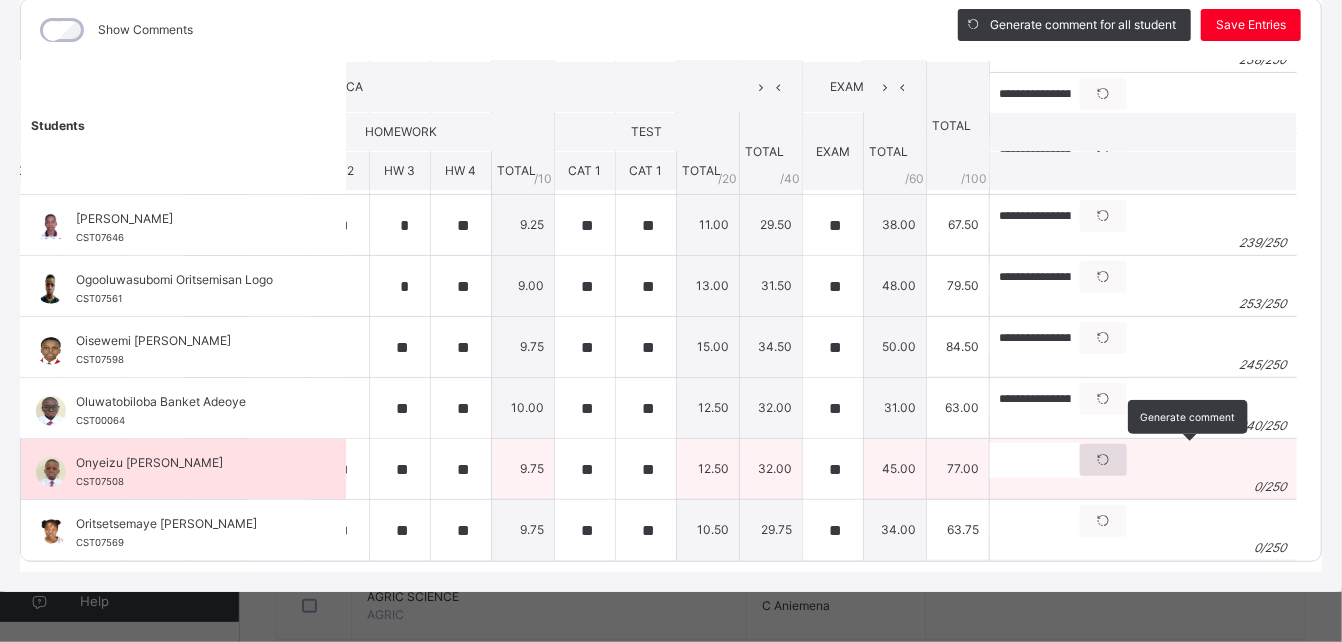 click at bounding box center (1103, 460) 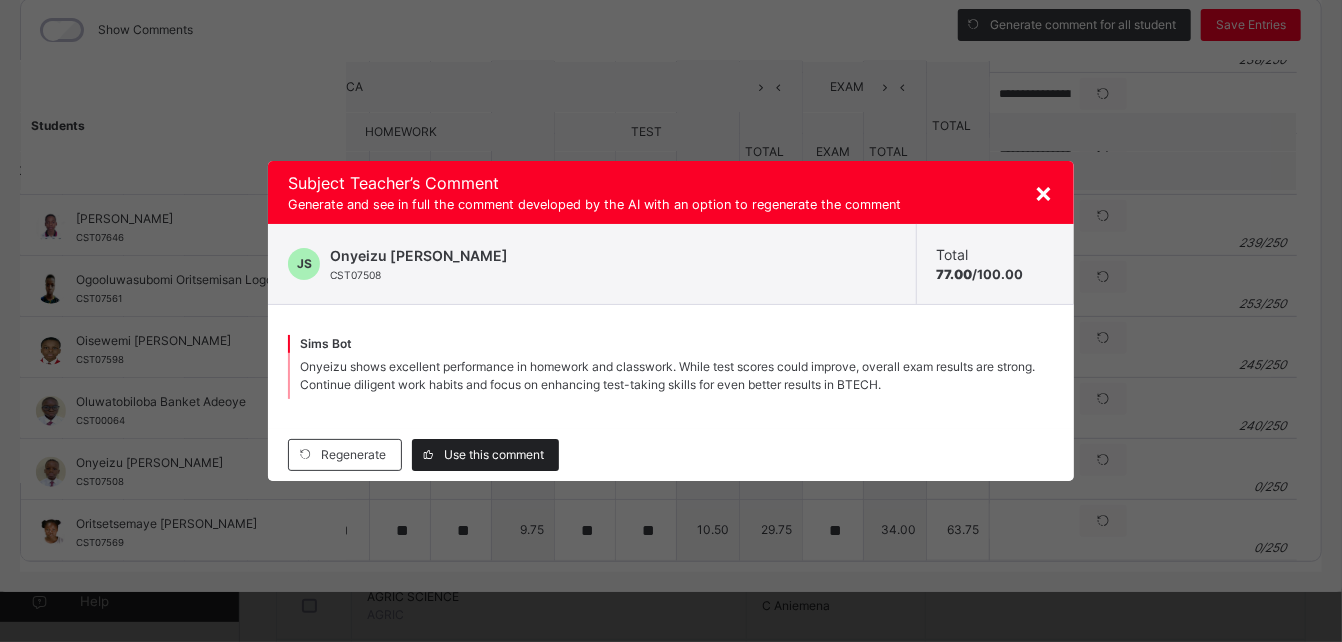 click on "Use this comment" at bounding box center (494, 455) 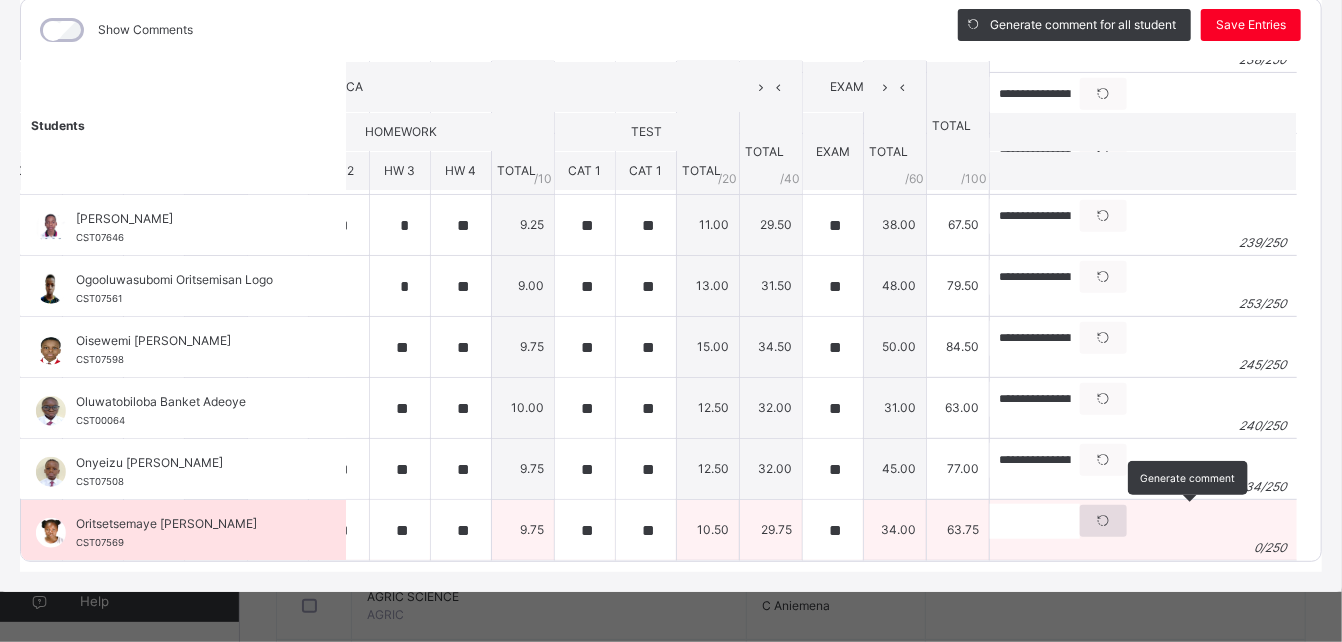 click at bounding box center [1103, 521] 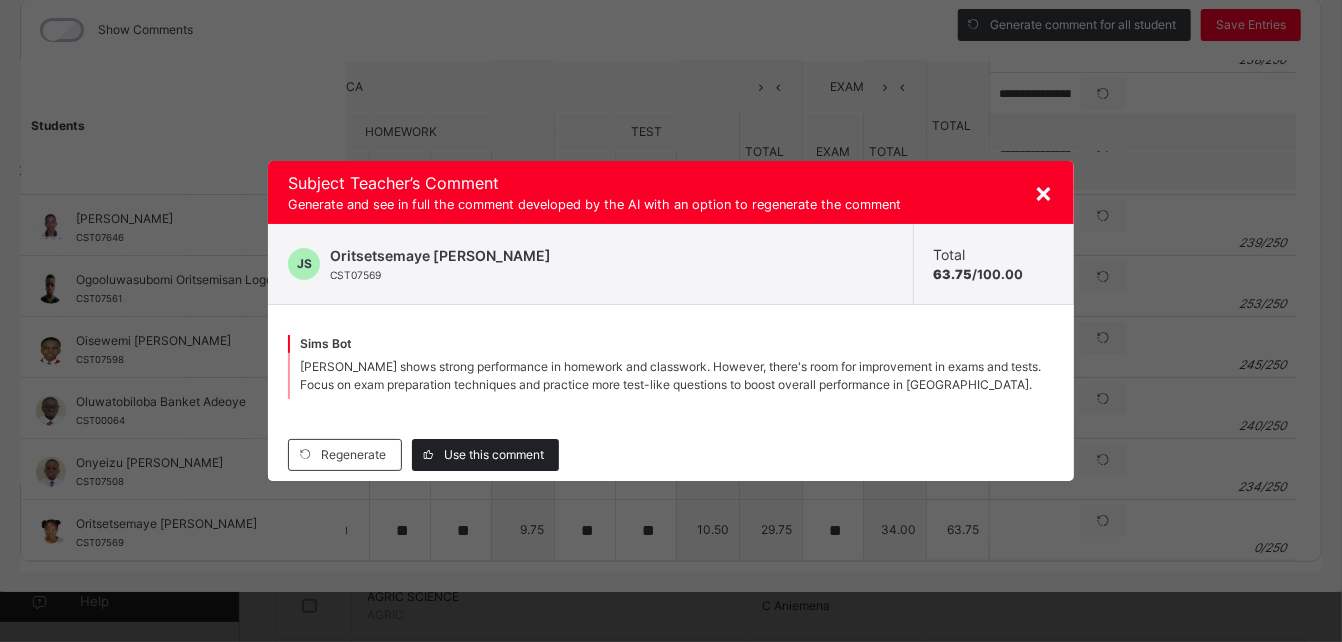 click on "Use this comment" at bounding box center [494, 455] 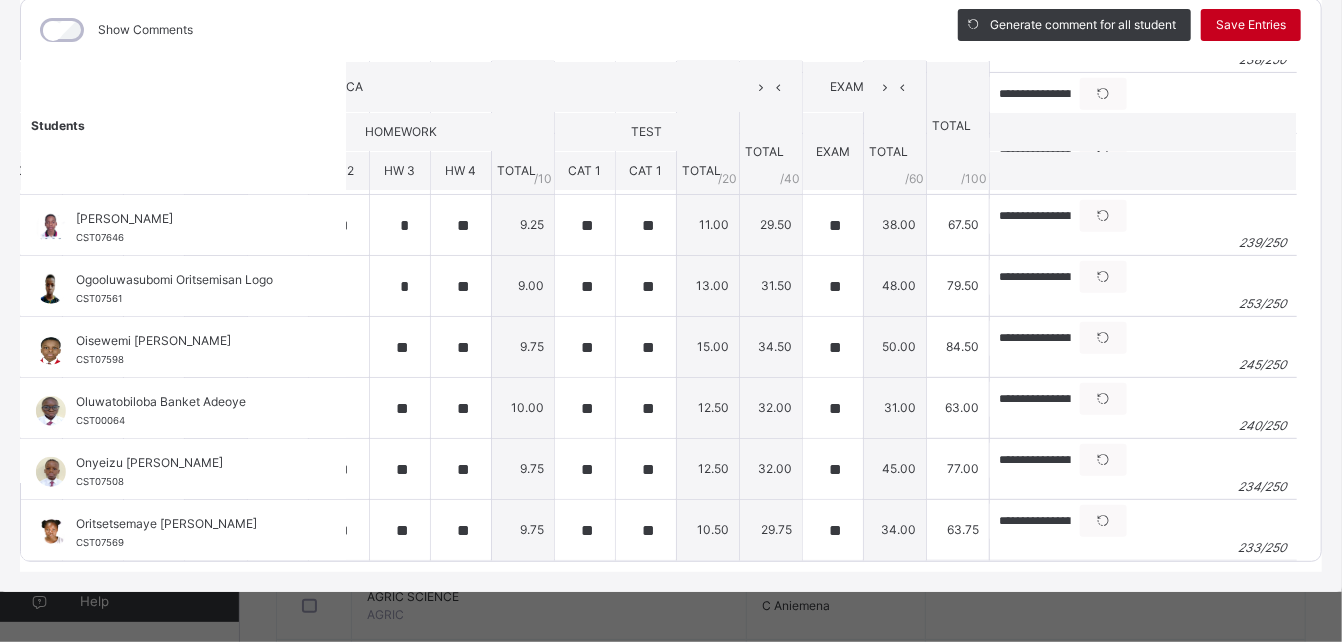 click on "Save Entries" at bounding box center (1251, 25) 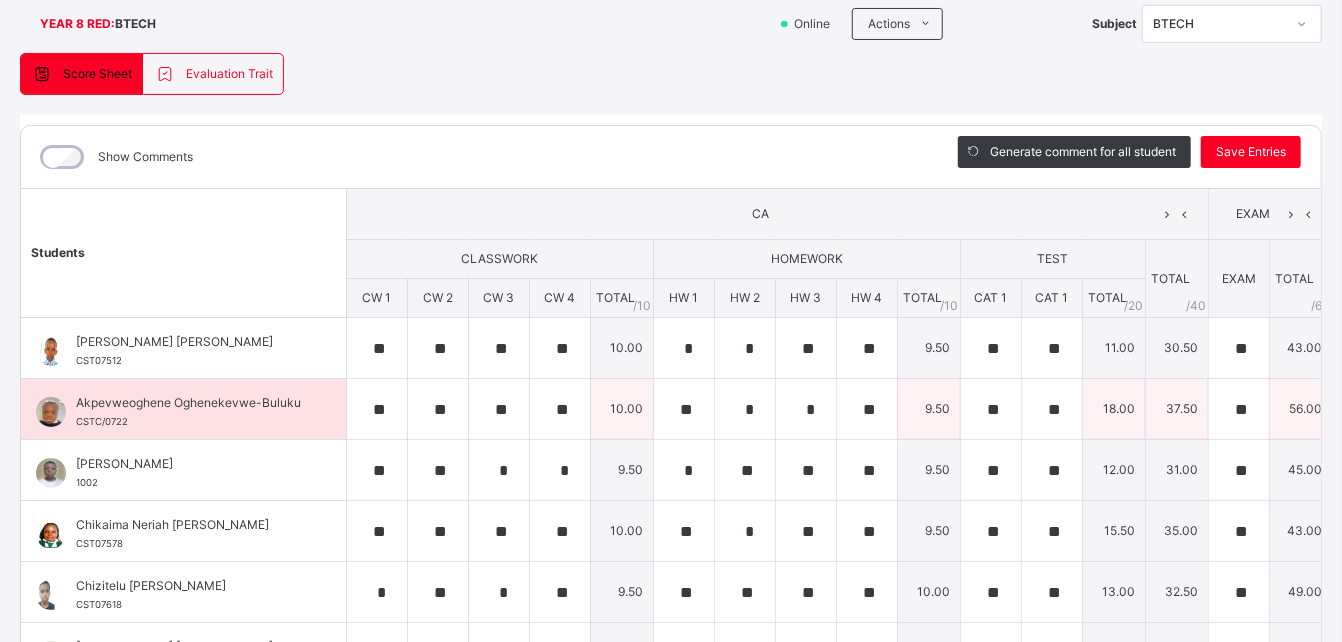 scroll, scrollTop: 141, scrollLeft: 0, axis: vertical 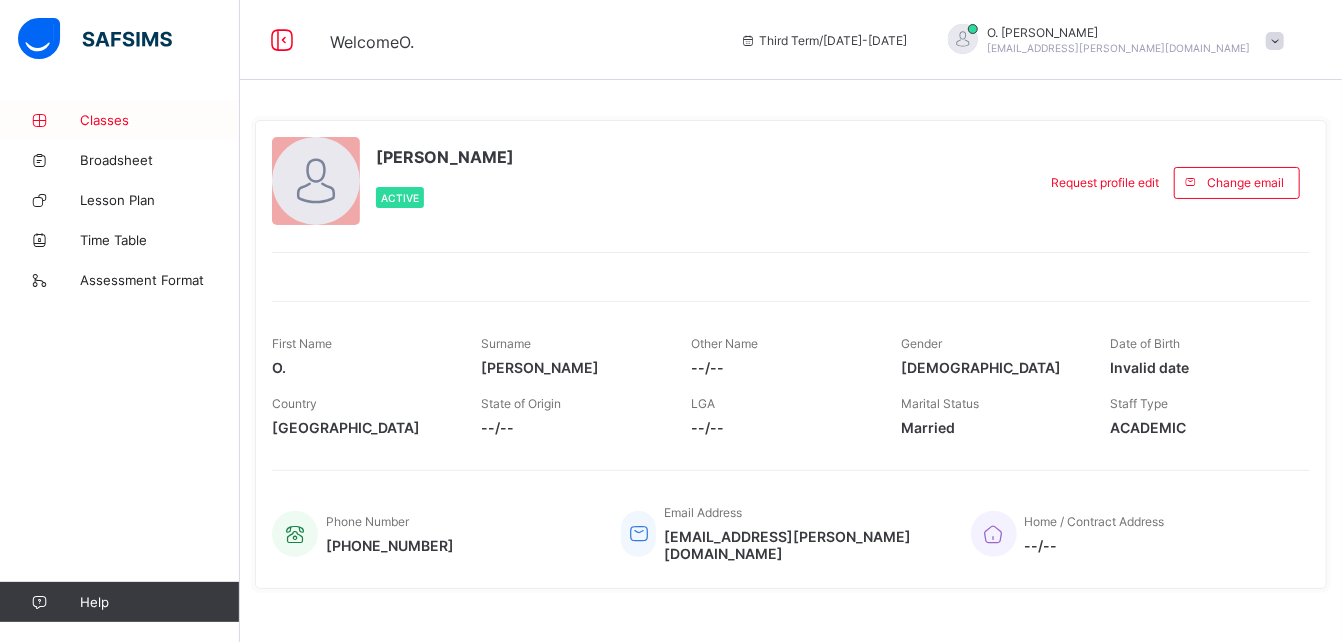 click on "Classes" at bounding box center (160, 120) 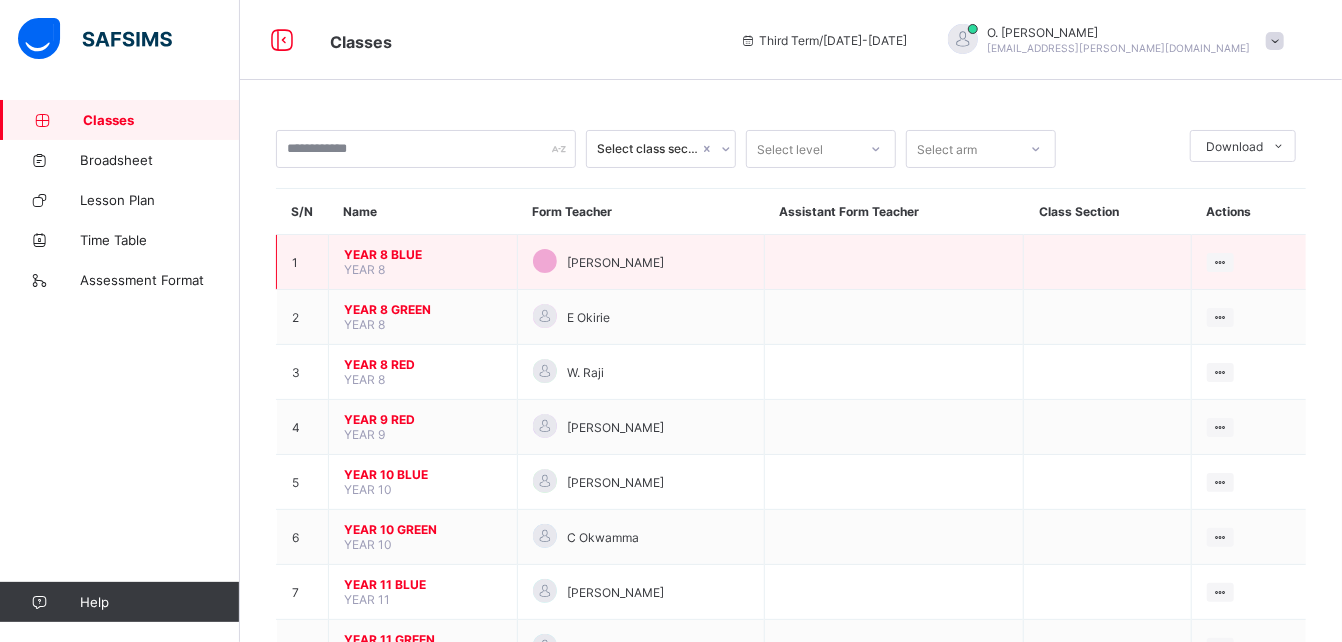 click on "YEAR 8   BLUE" at bounding box center (423, 254) 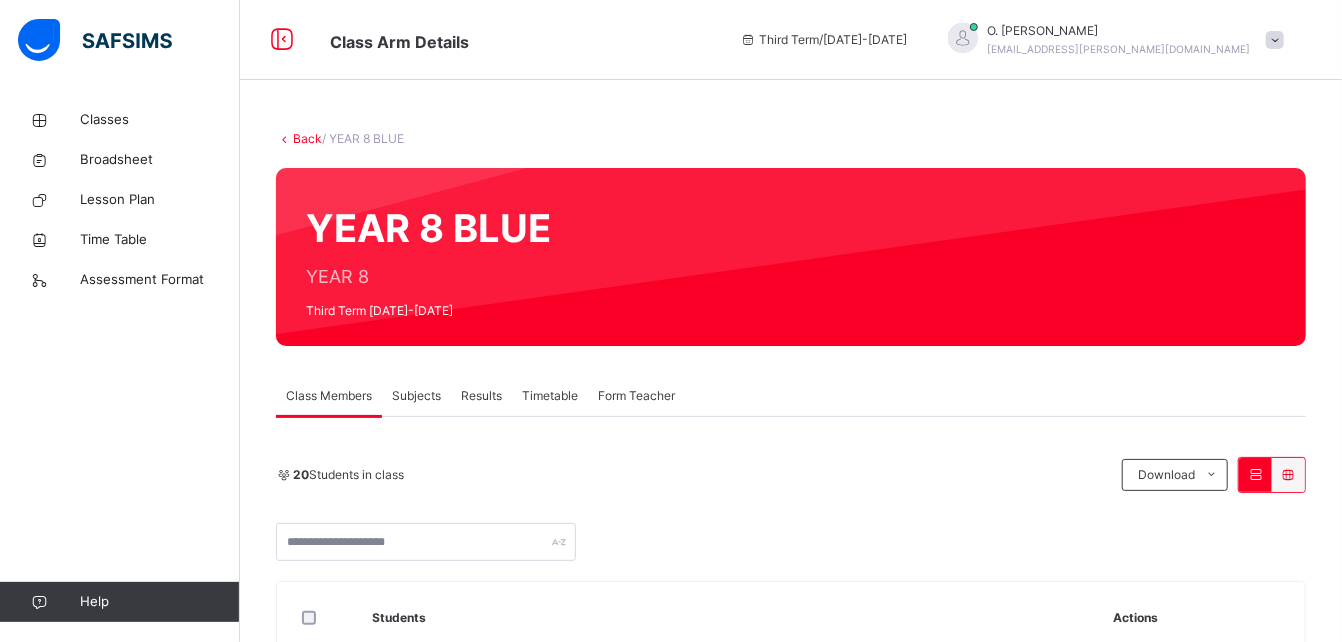 click on "Subjects" at bounding box center (416, 396) 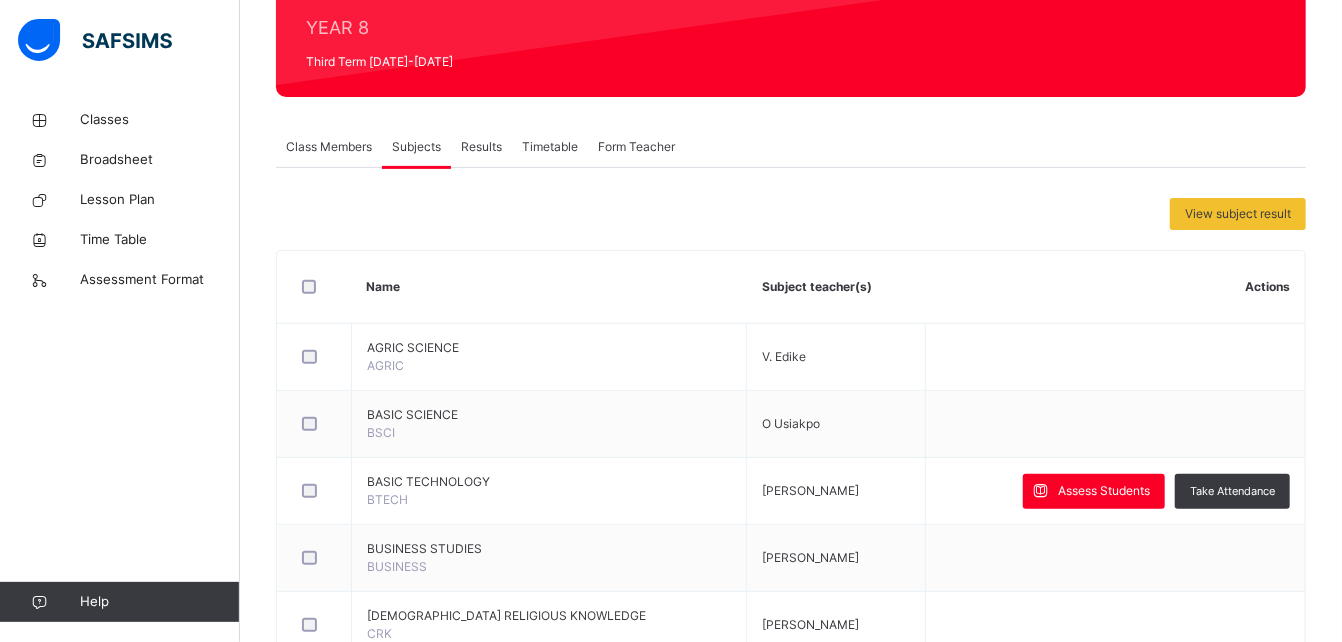 scroll, scrollTop: 271, scrollLeft: 0, axis: vertical 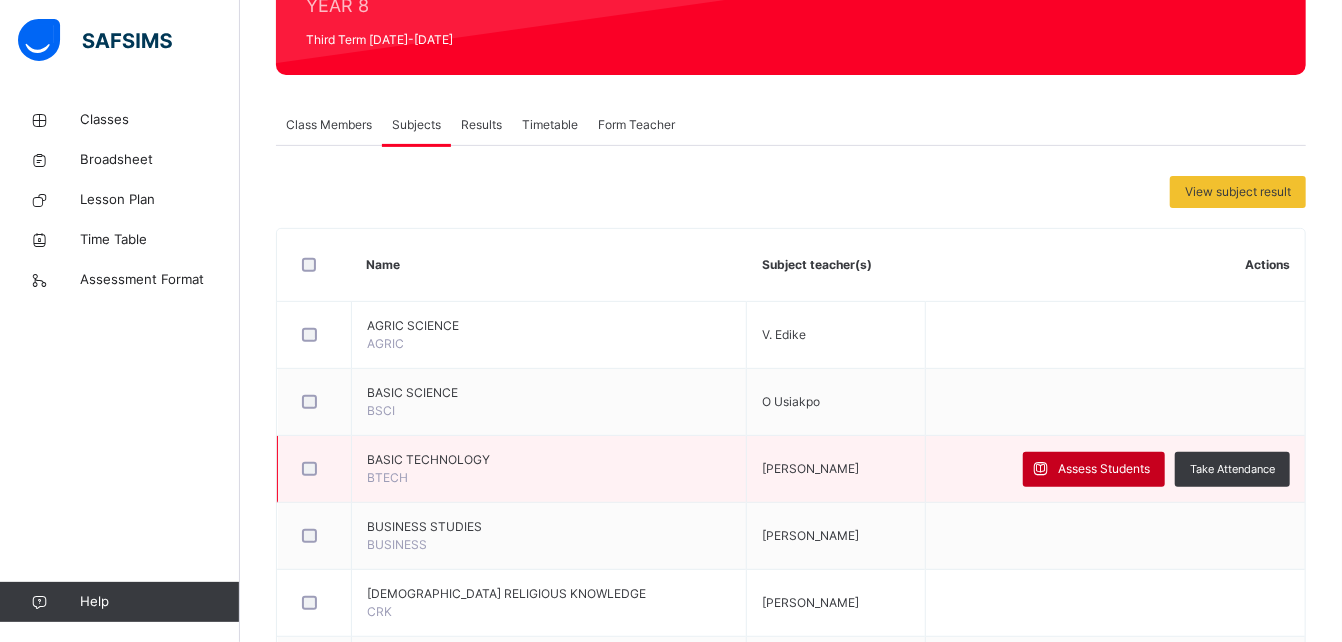 click on "Assess Students" at bounding box center (1104, 469) 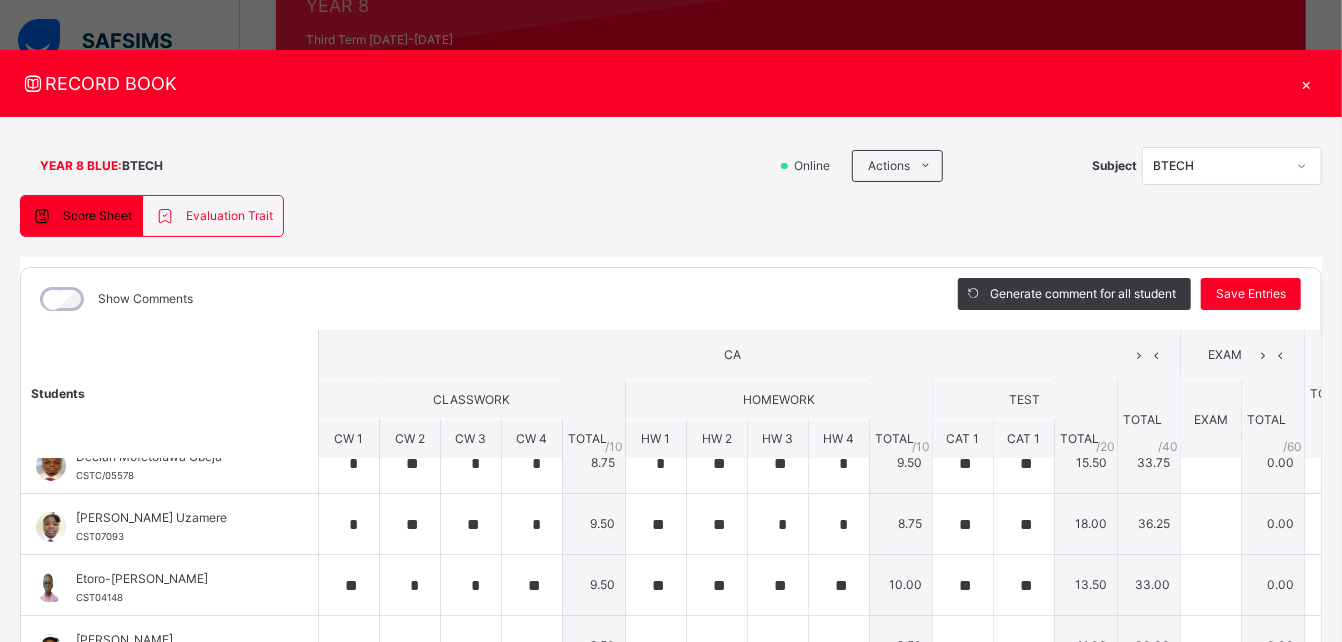 scroll, scrollTop: 0, scrollLeft: 0, axis: both 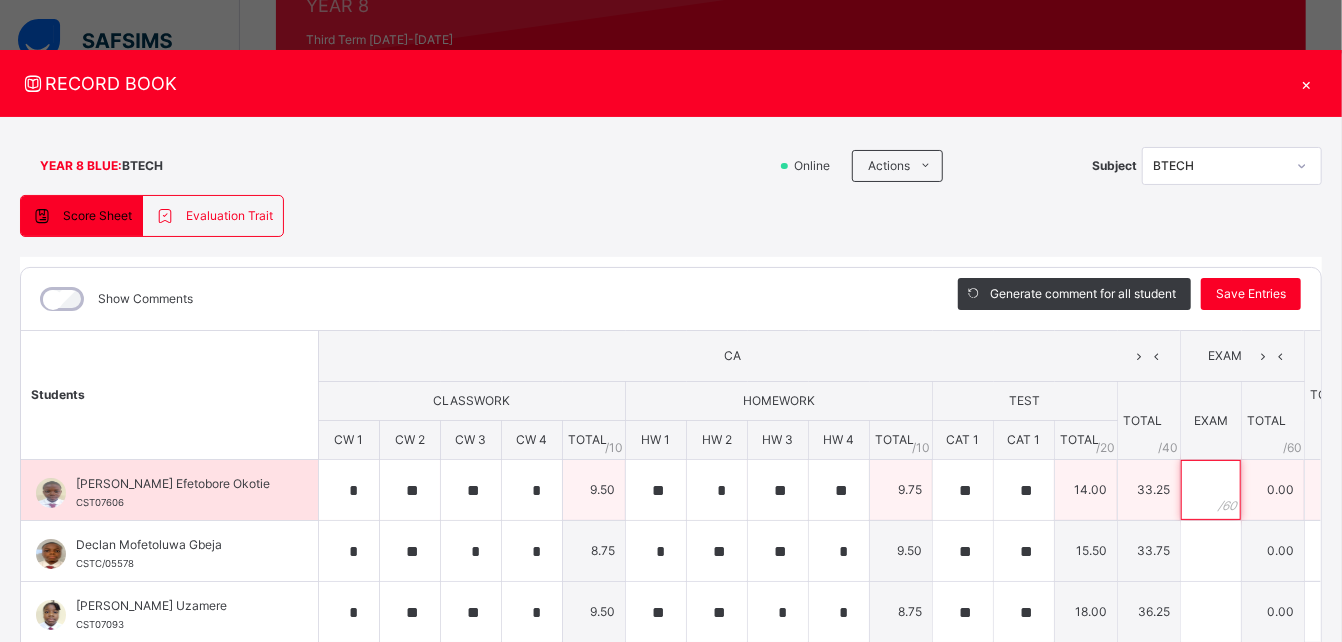 click at bounding box center (1211, 490) 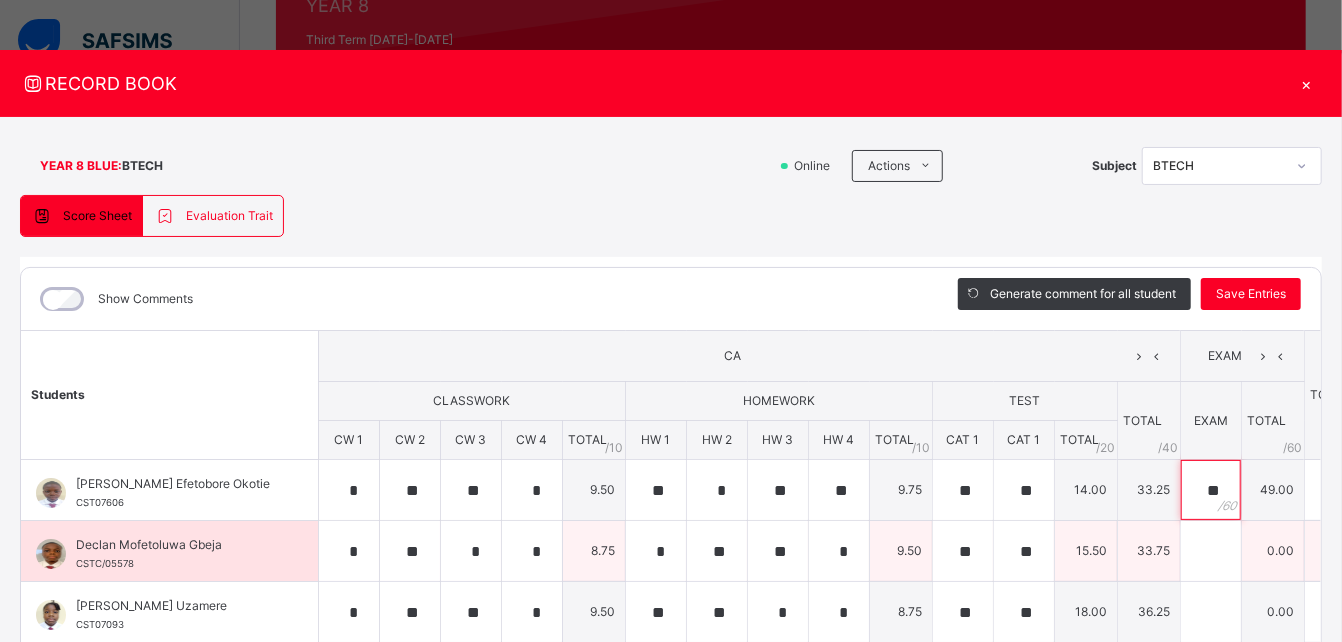 type on "**" 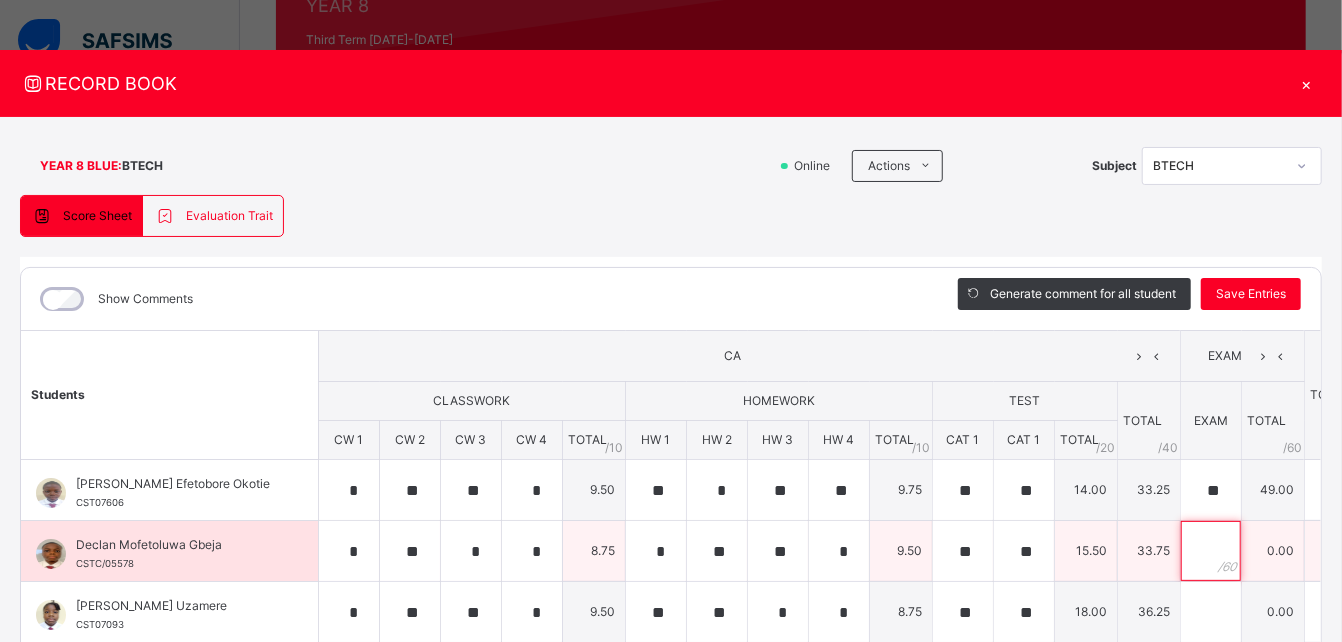 click at bounding box center [1211, 551] 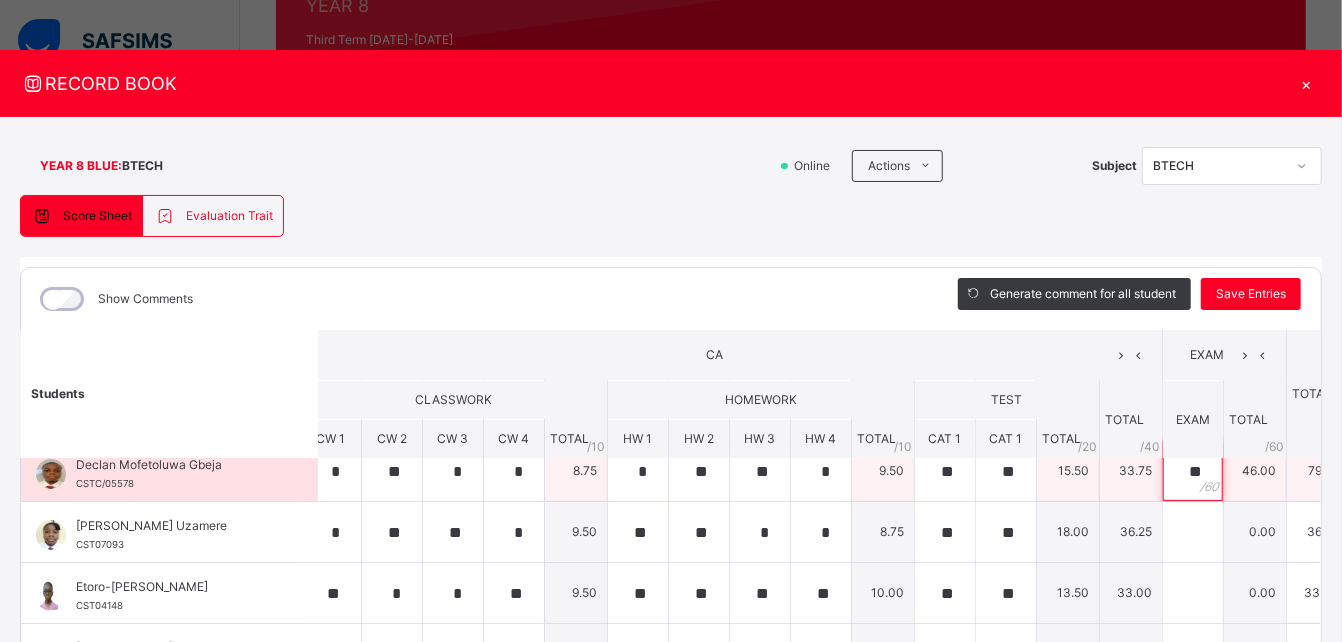 scroll, scrollTop: 85, scrollLeft: 19, axis: both 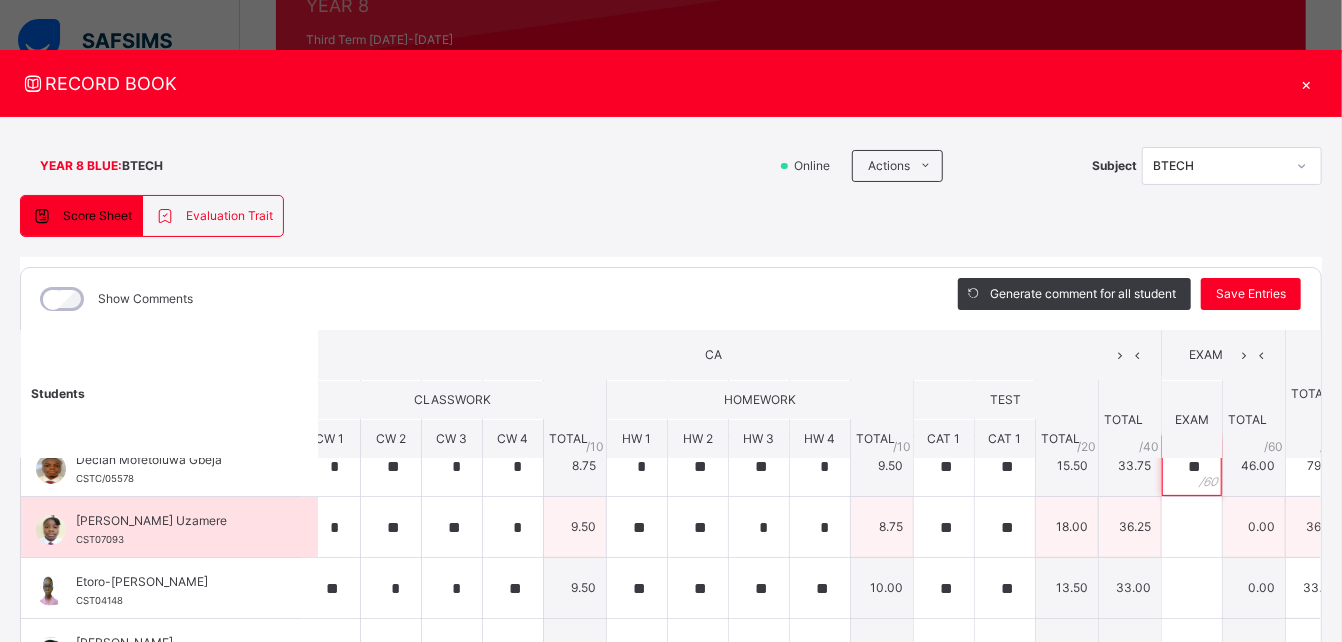 type on "**" 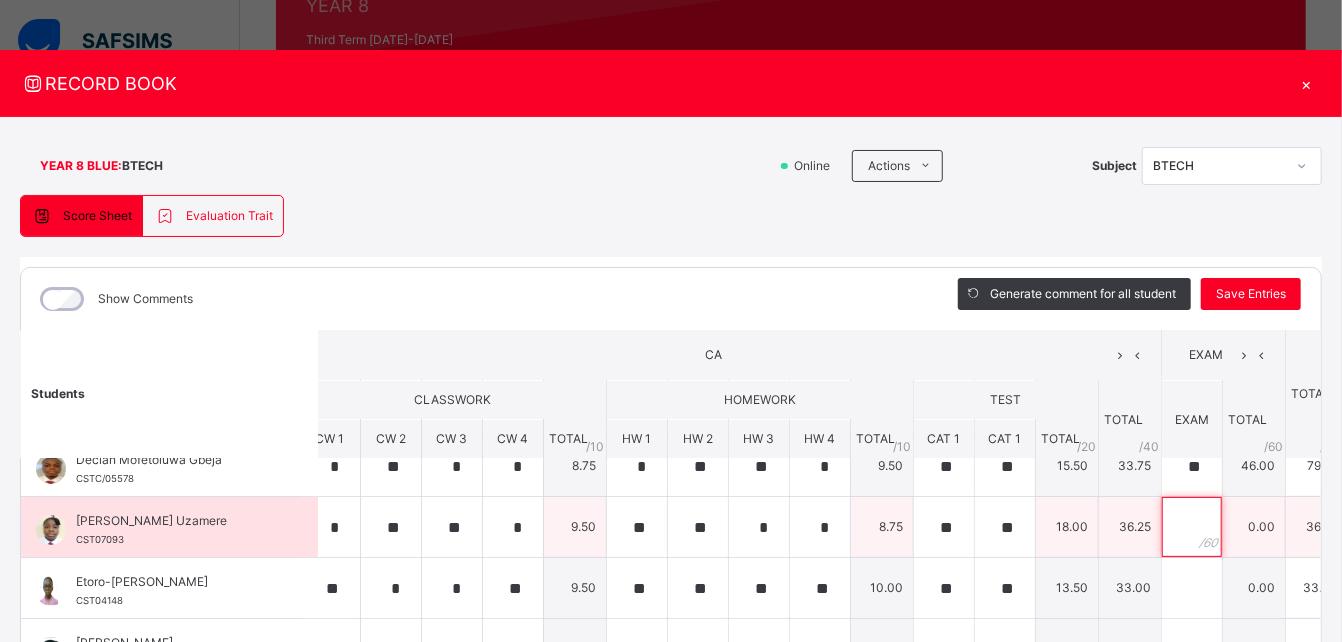 click at bounding box center [1192, 527] 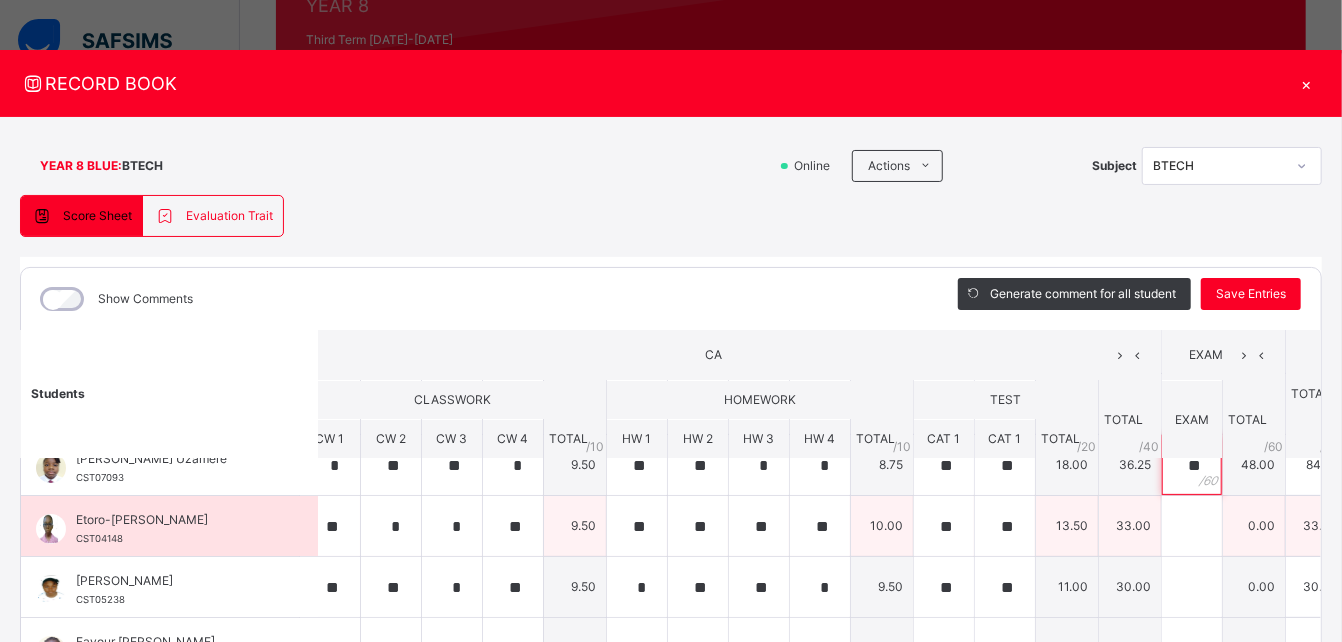 scroll, scrollTop: 145, scrollLeft: 19, axis: both 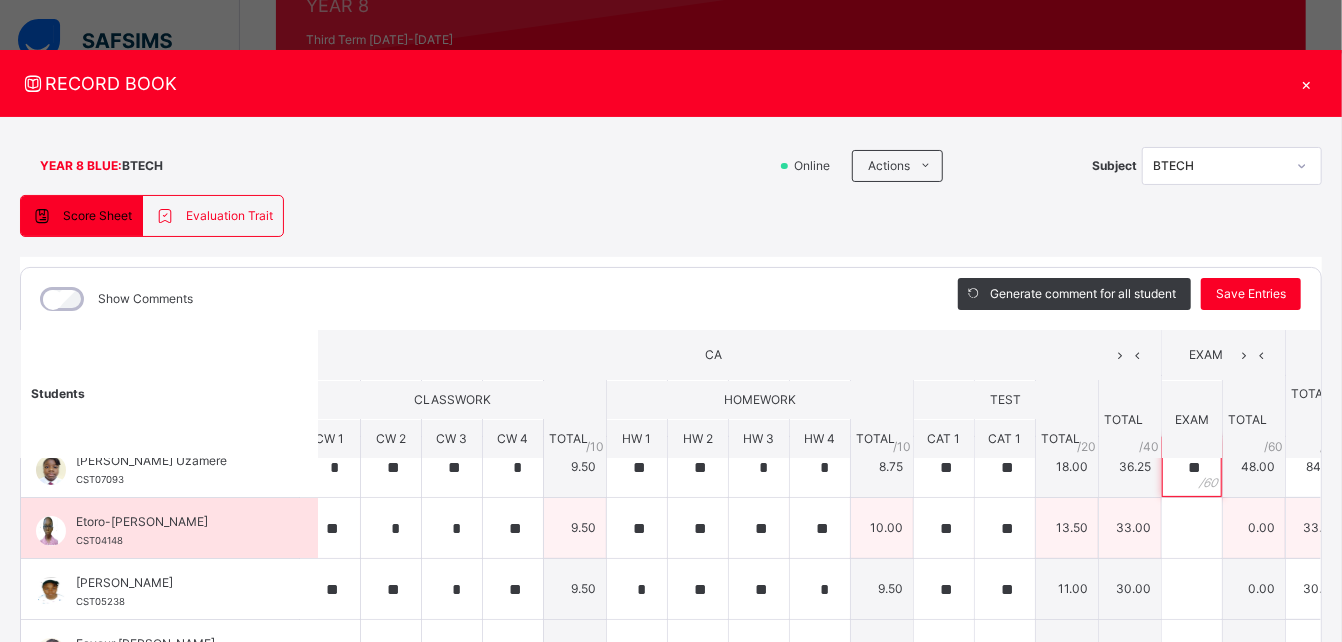 type on "**" 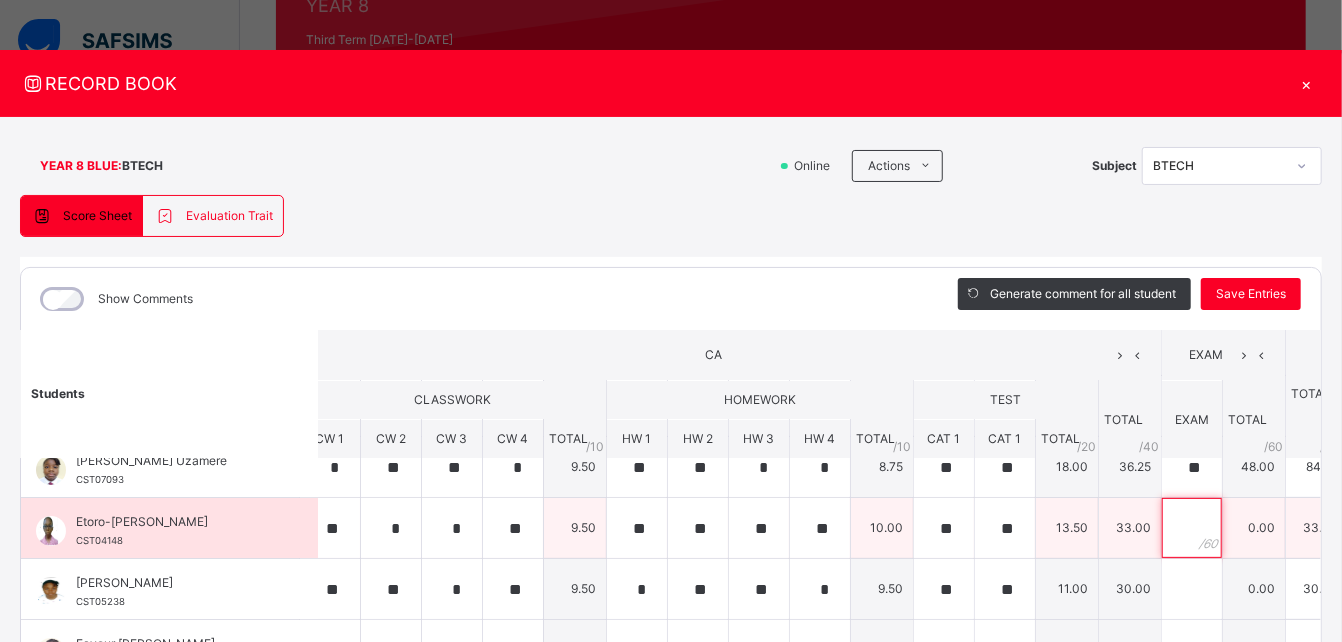 click at bounding box center (1192, 528) 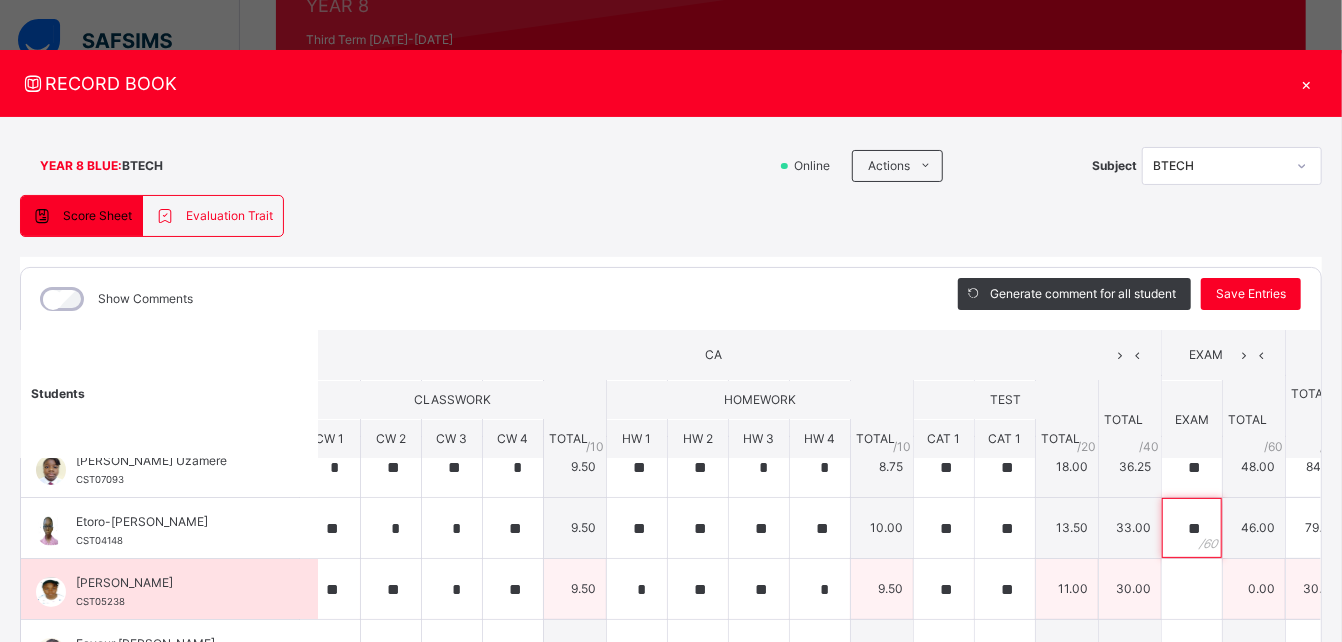type on "**" 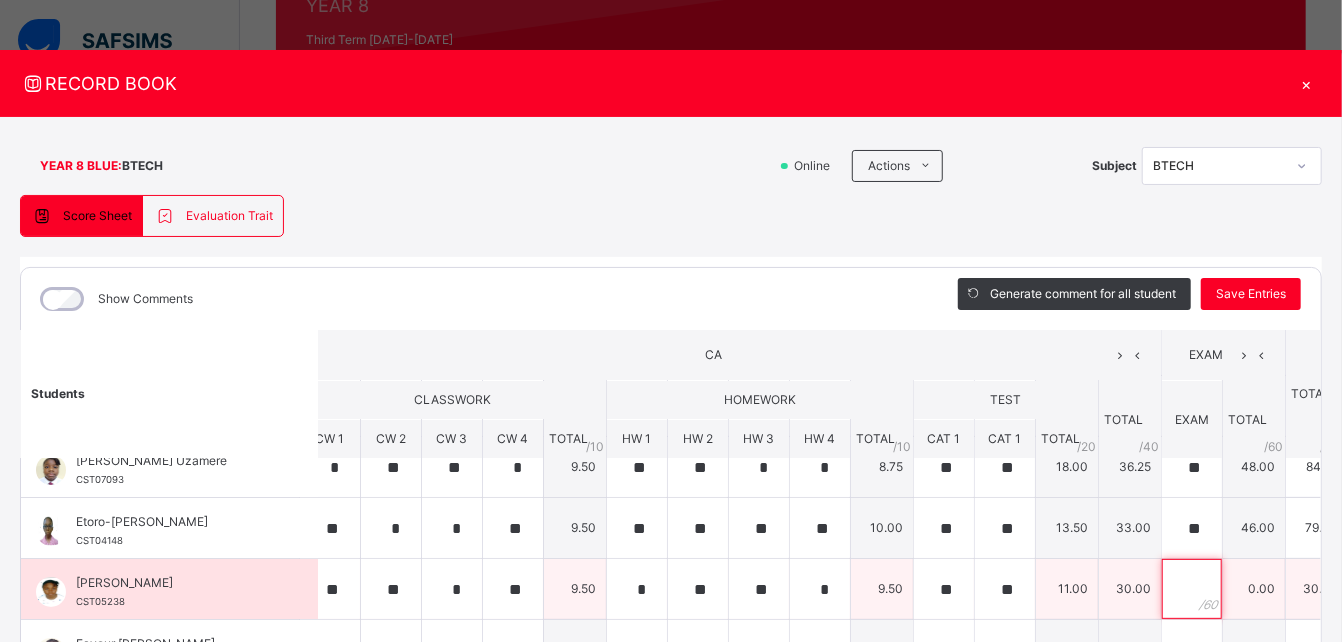 click at bounding box center [1192, 589] 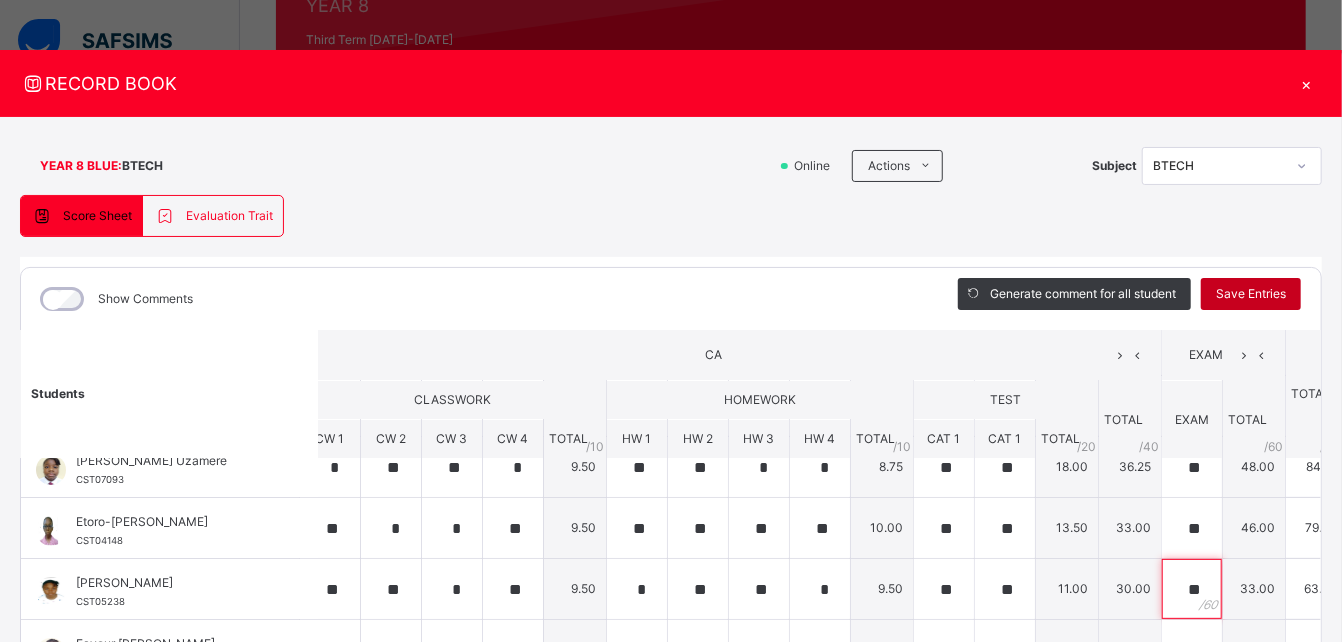 type on "**" 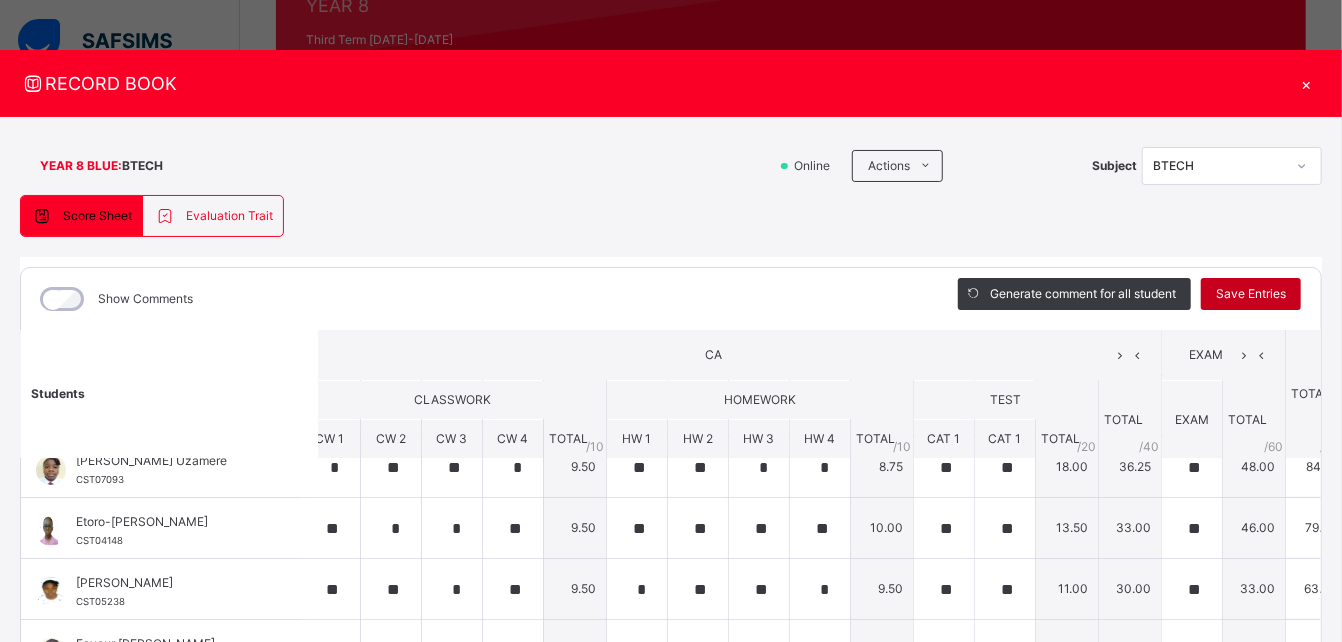 click on "Save Entries" at bounding box center (1251, 294) 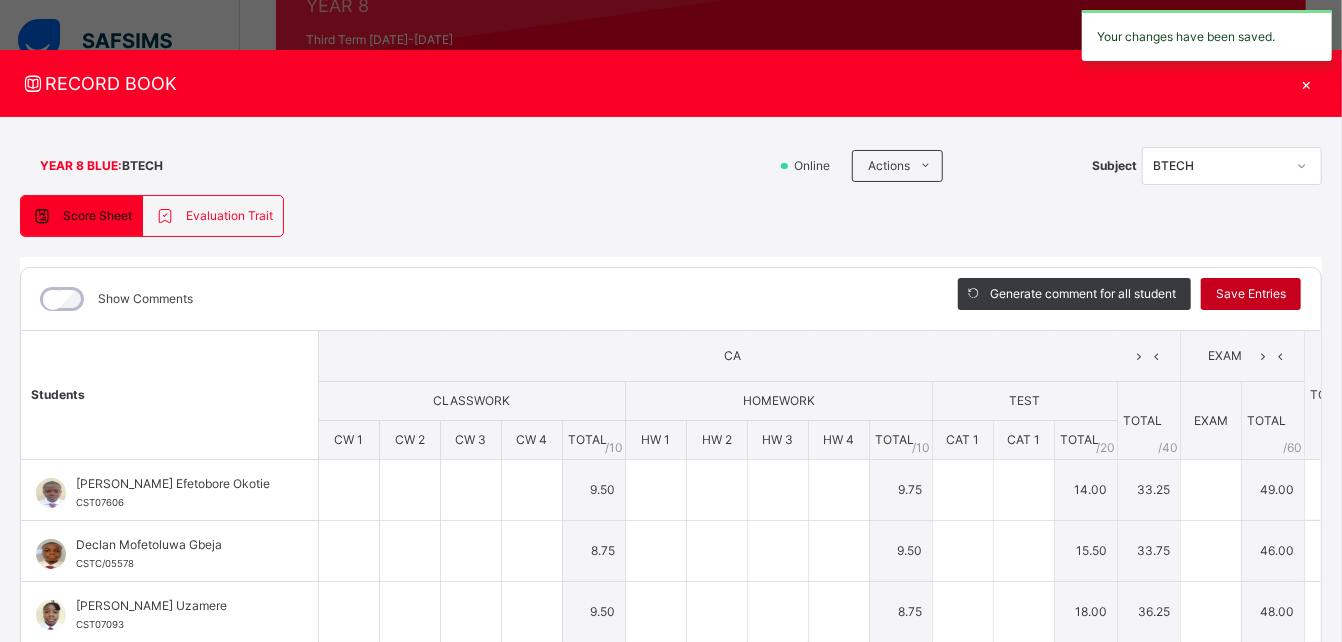 type on "*" 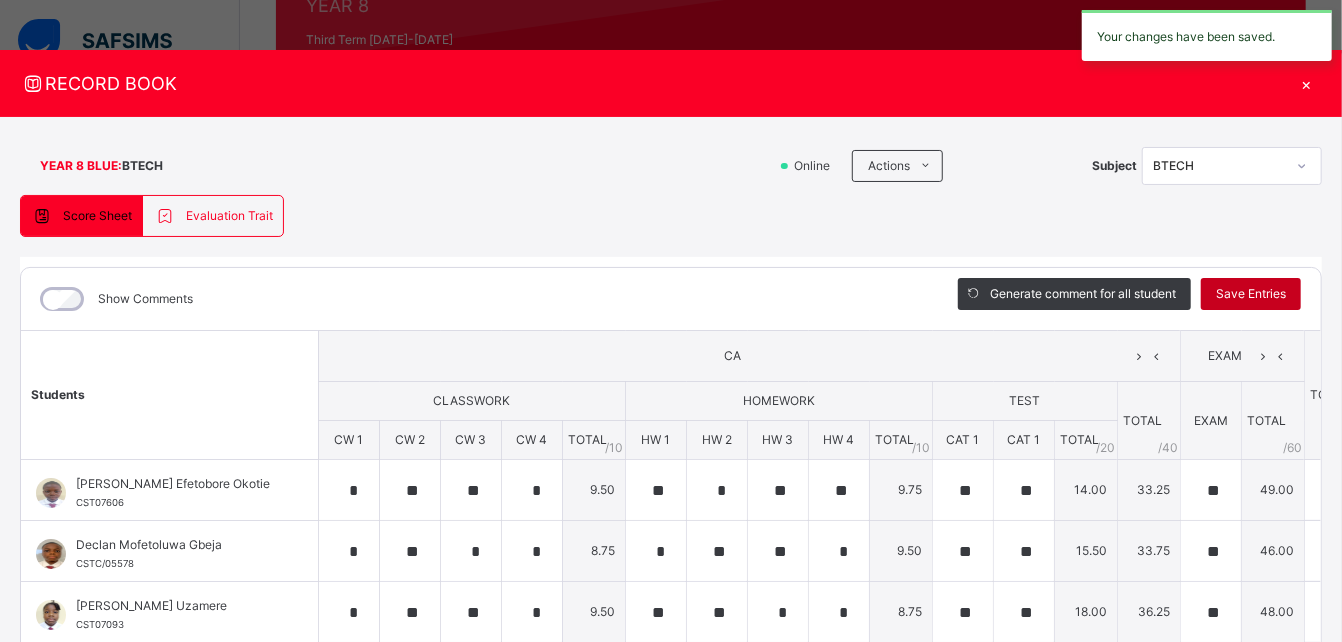 type on "*" 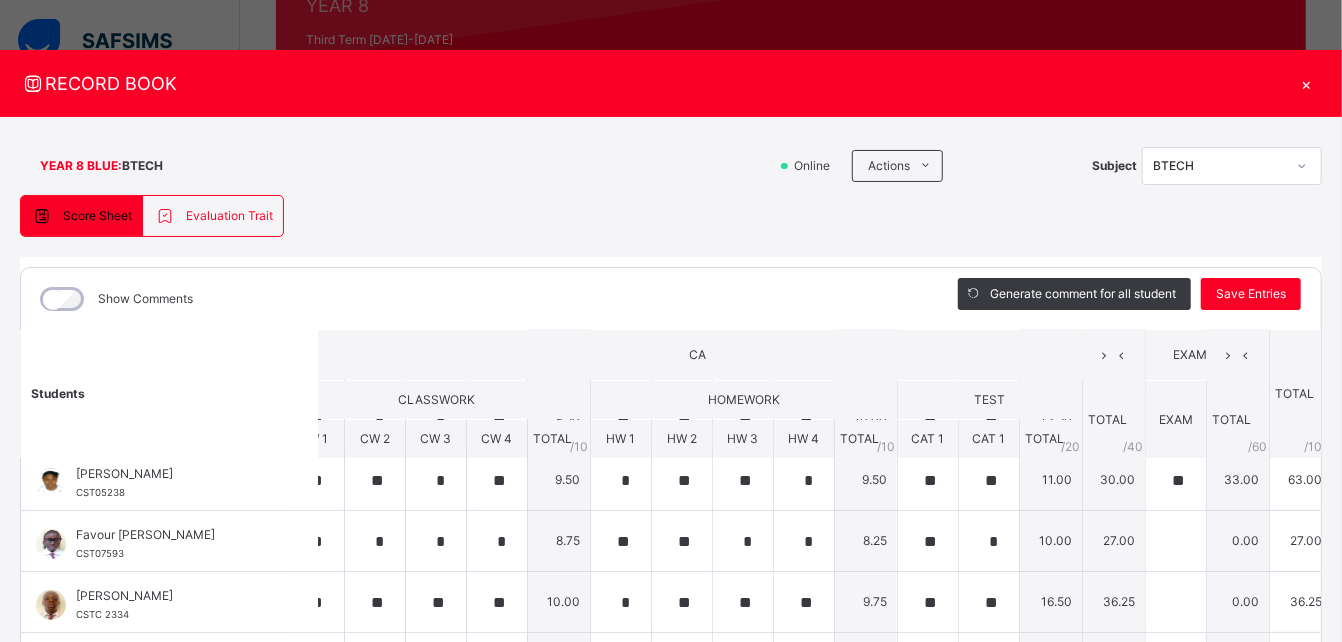 scroll, scrollTop: 259, scrollLeft: 35, axis: both 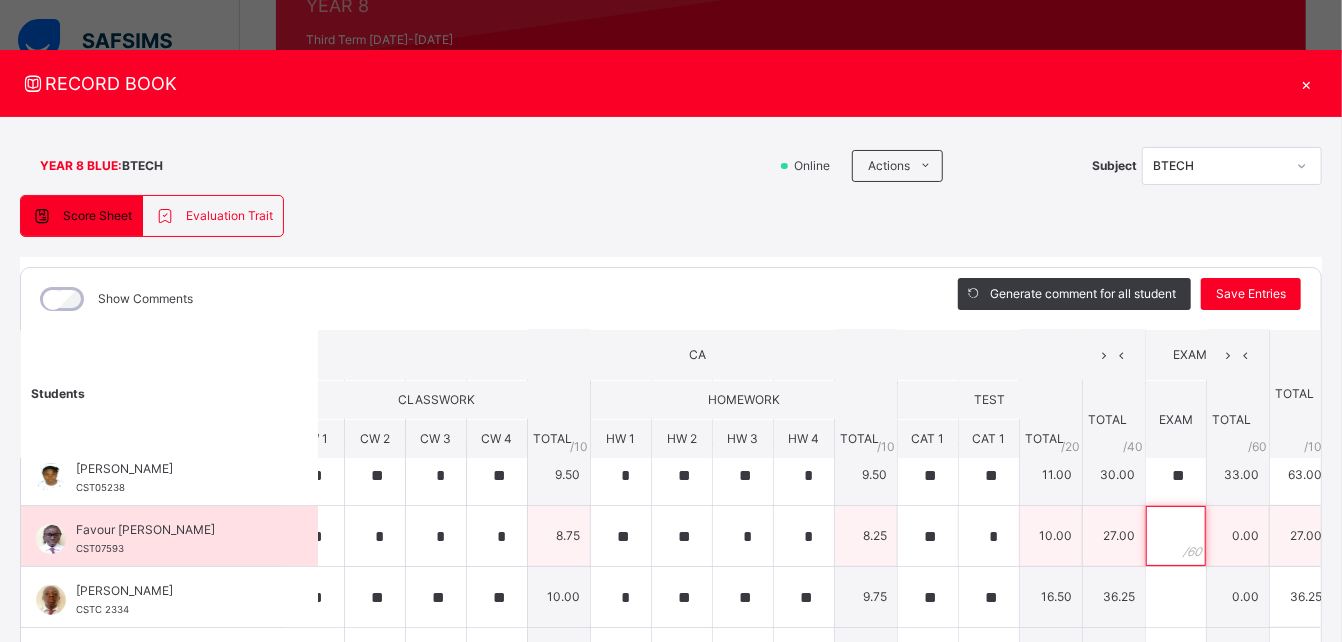 click at bounding box center [1176, 536] 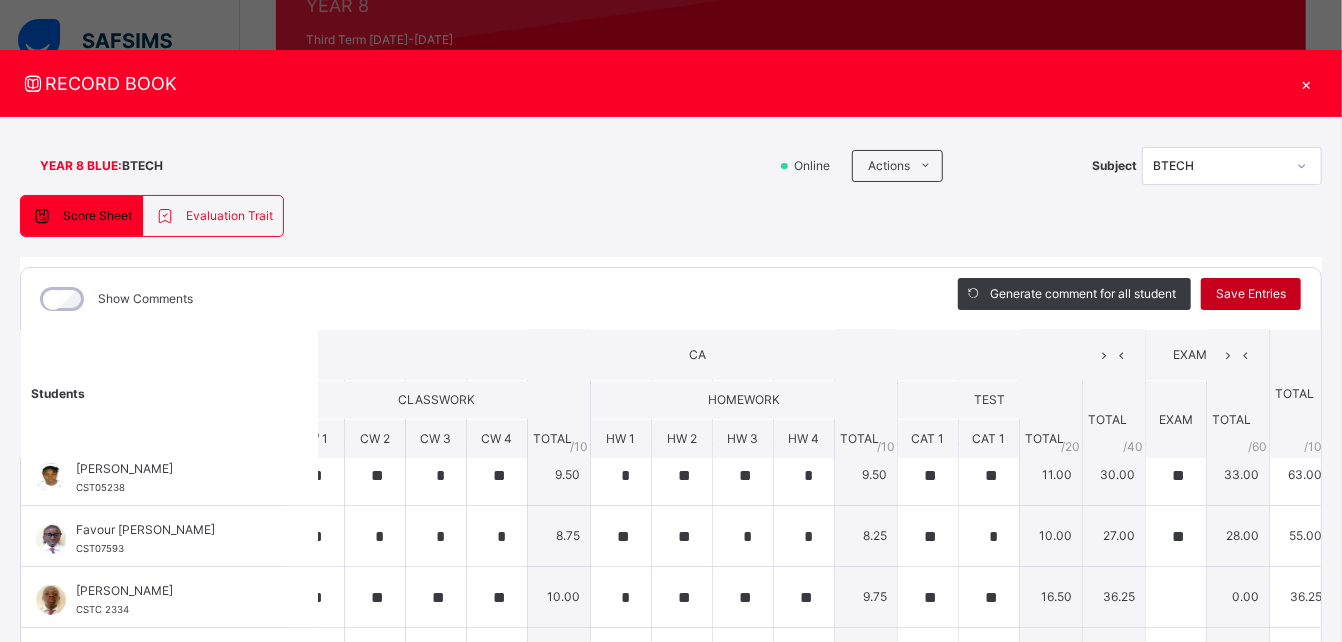 click on "Save Entries" at bounding box center [1251, 294] 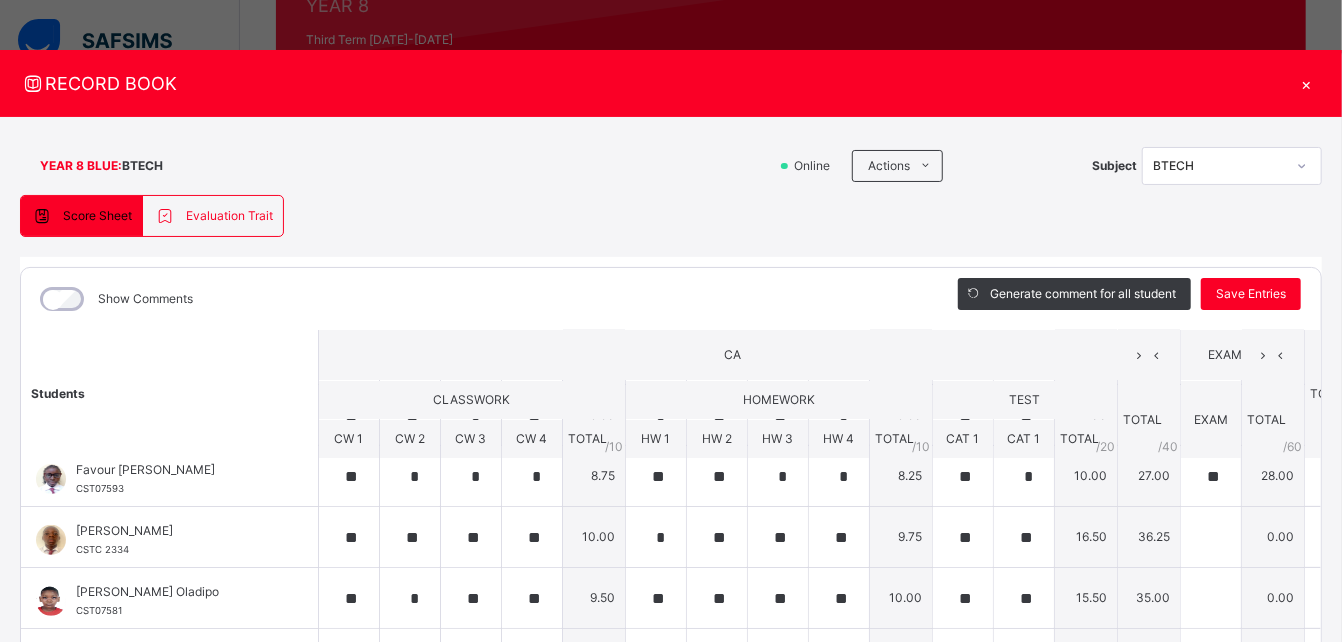 scroll, scrollTop: 325, scrollLeft: 0, axis: vertical 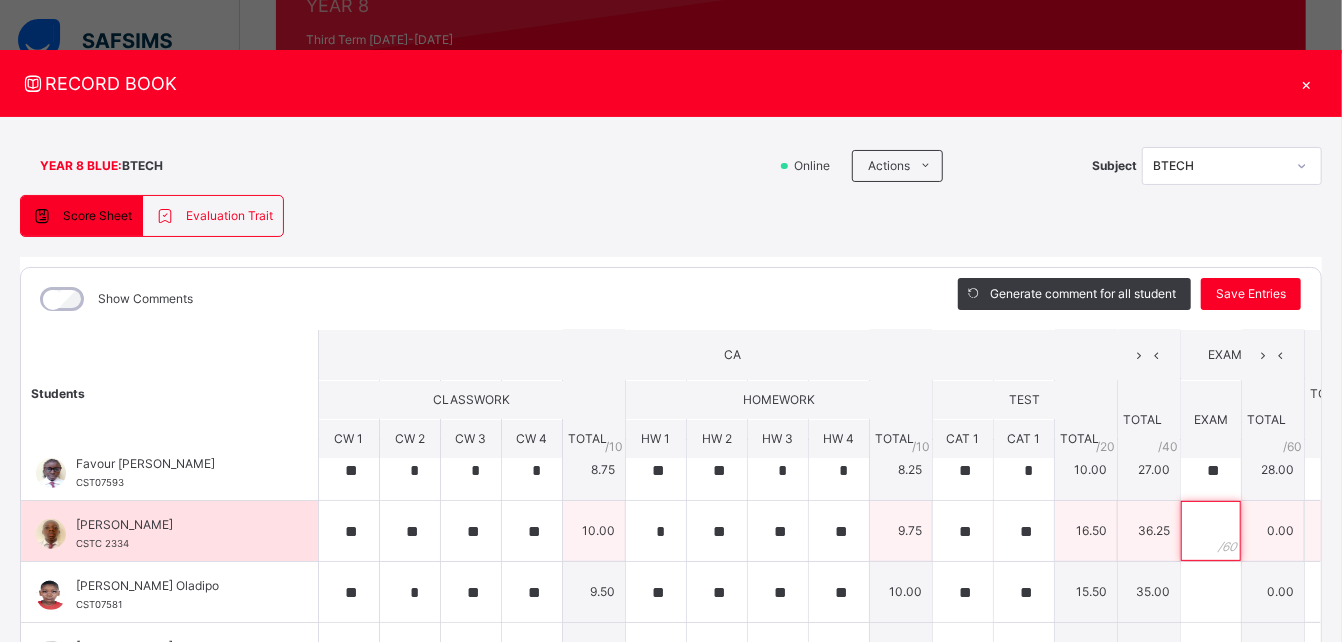 click at bounding box center [1211, 531] 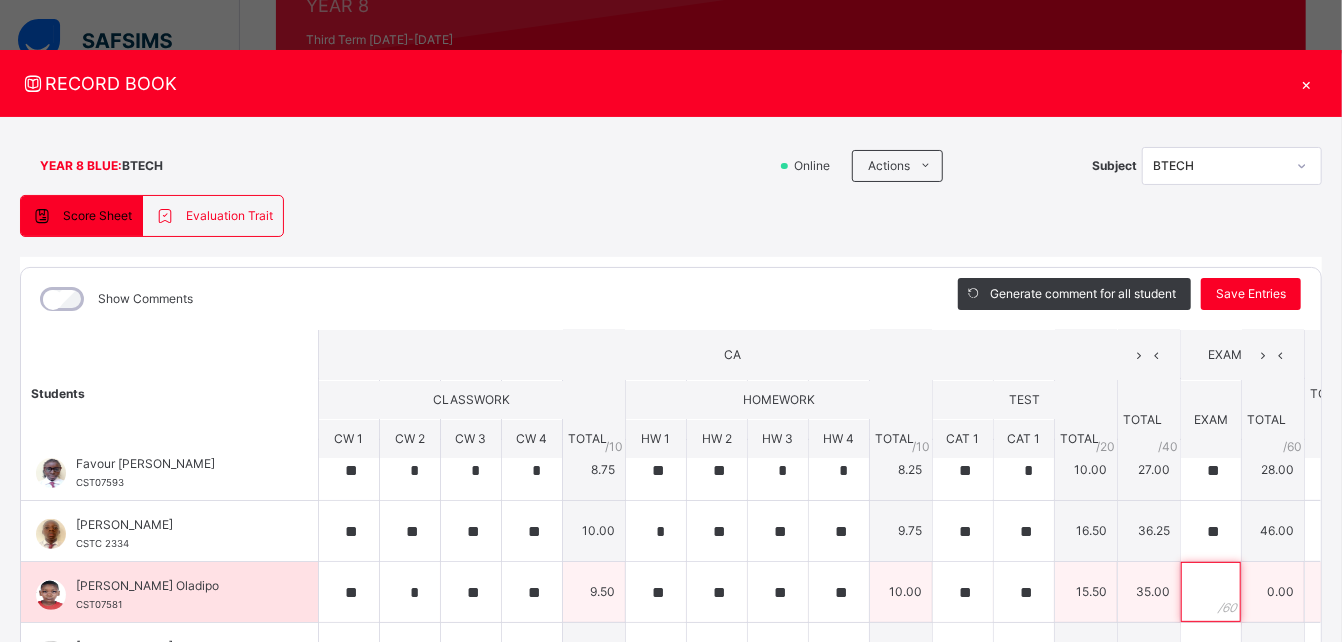 click at bounding box center [1211, 592] 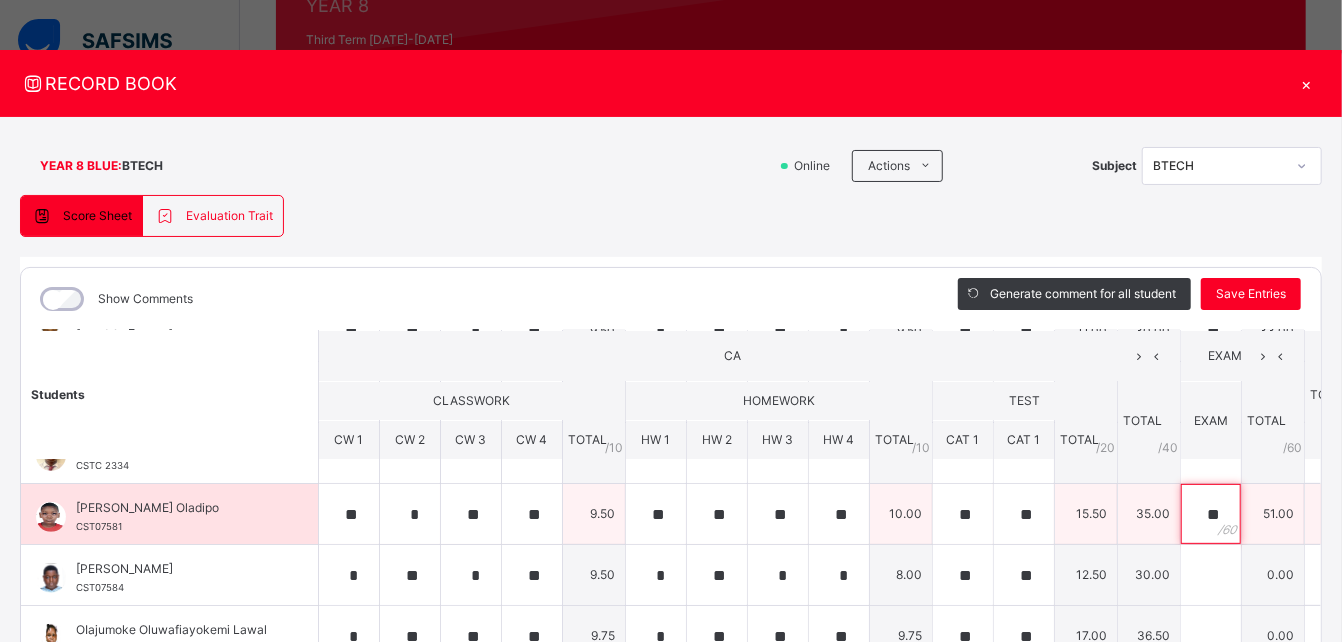 scroll, scrollTop: 423, scrollLeft: 0, axis: vertical 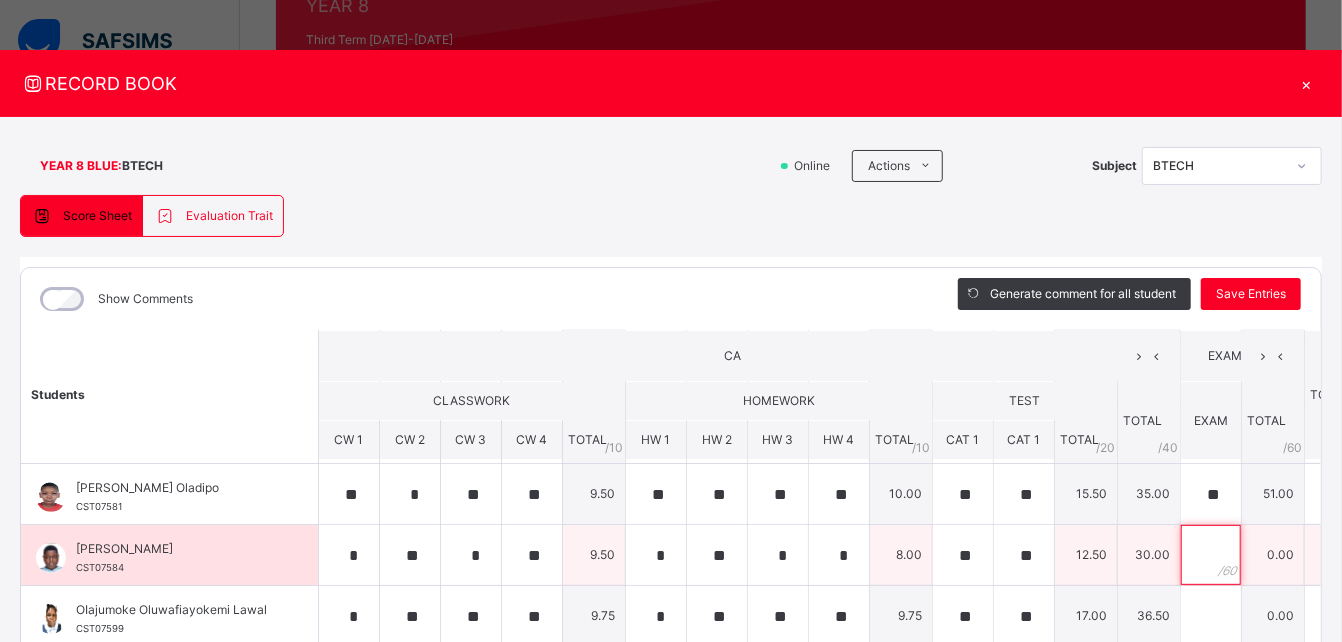 click at bounding box center (1211, 555) 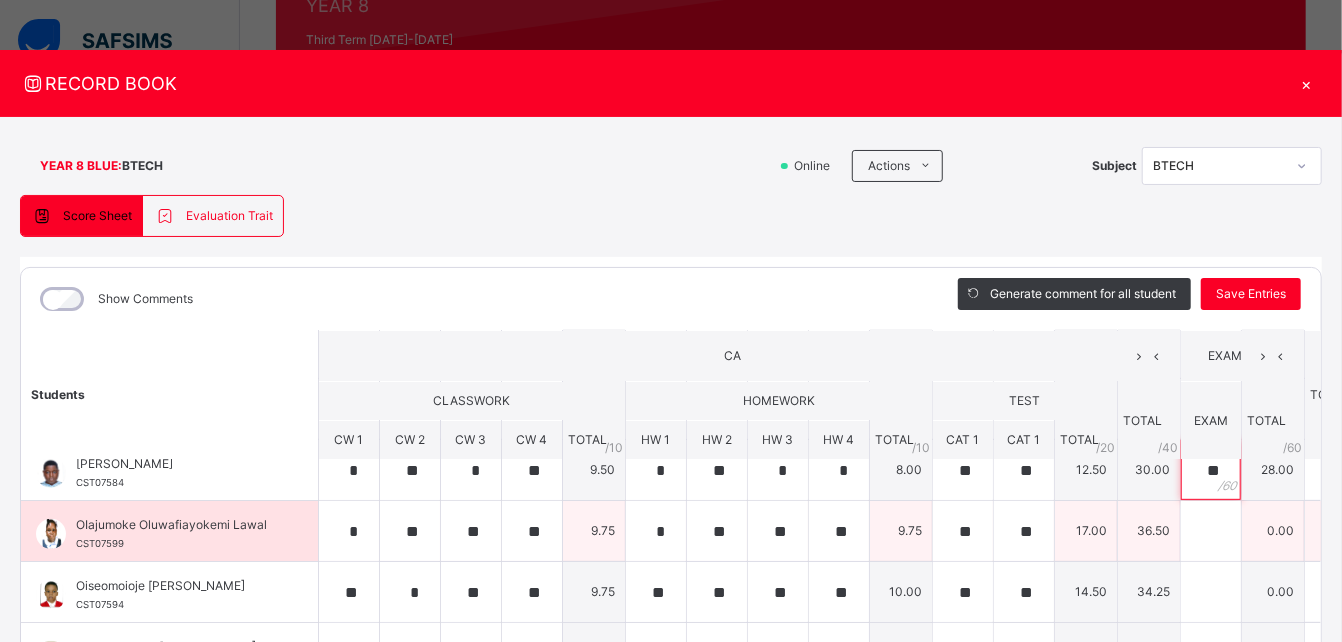 scroll, scrollTop: 524, scrollLeft: 0, axis: vertical 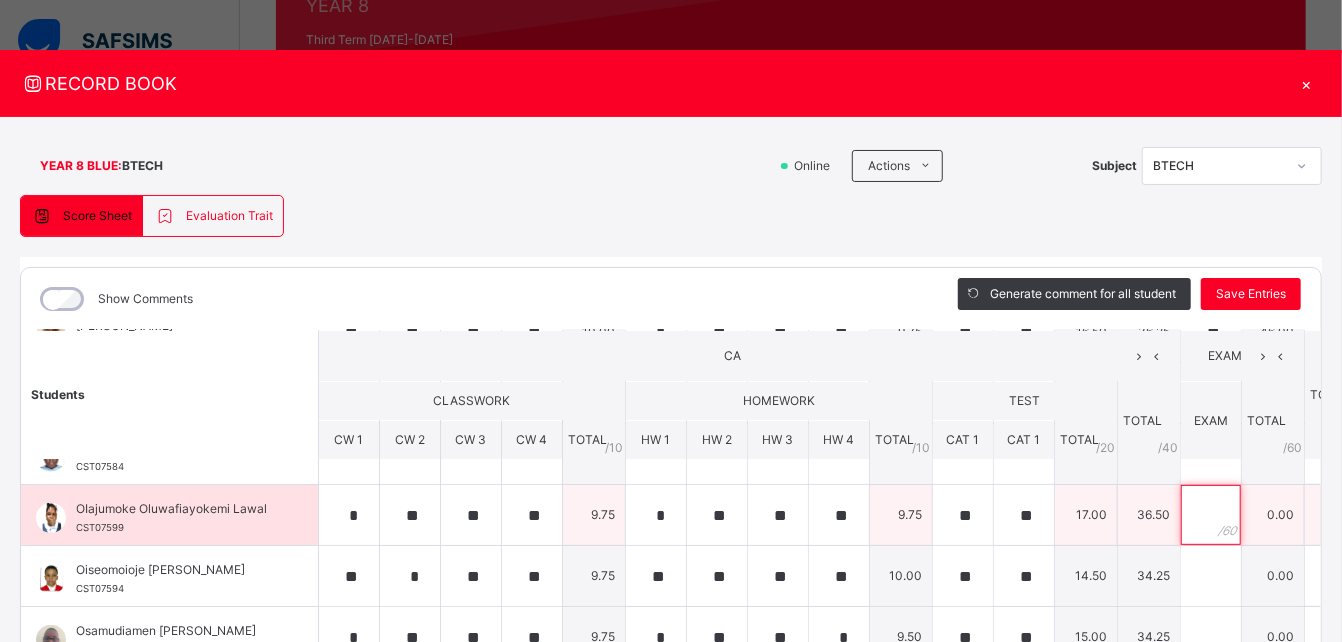 click at bounding box center [1211, 515] 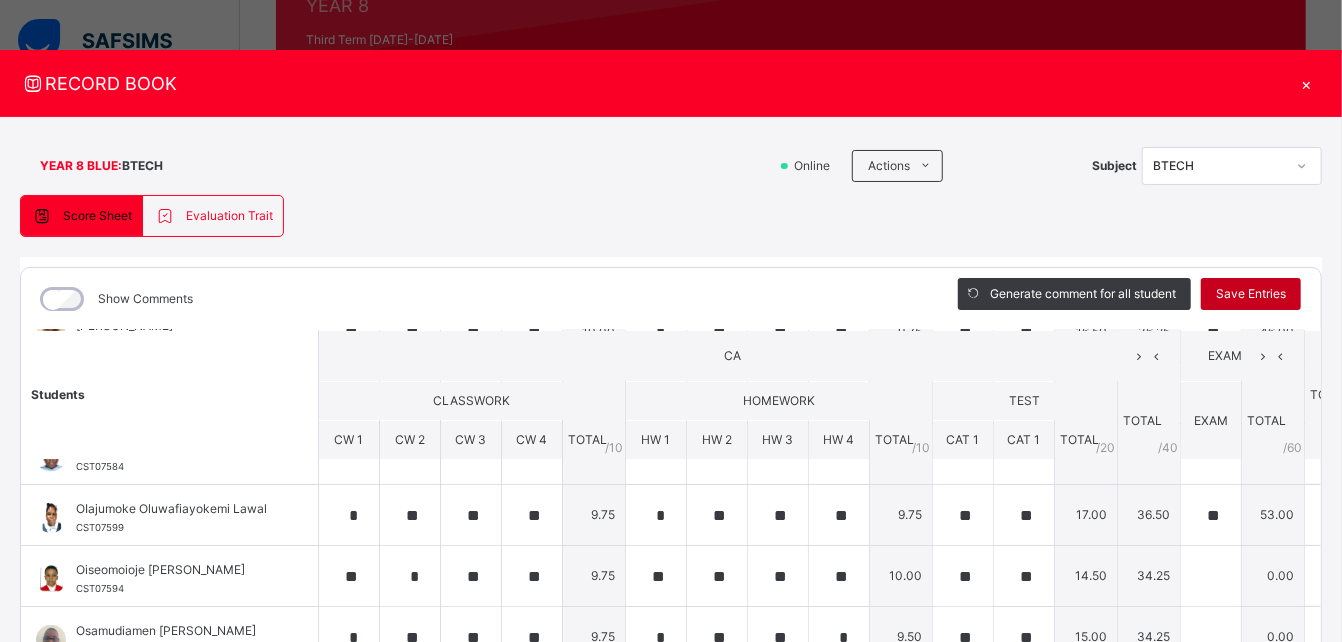click on "Save Entries" at bounding box center [1251, 294] 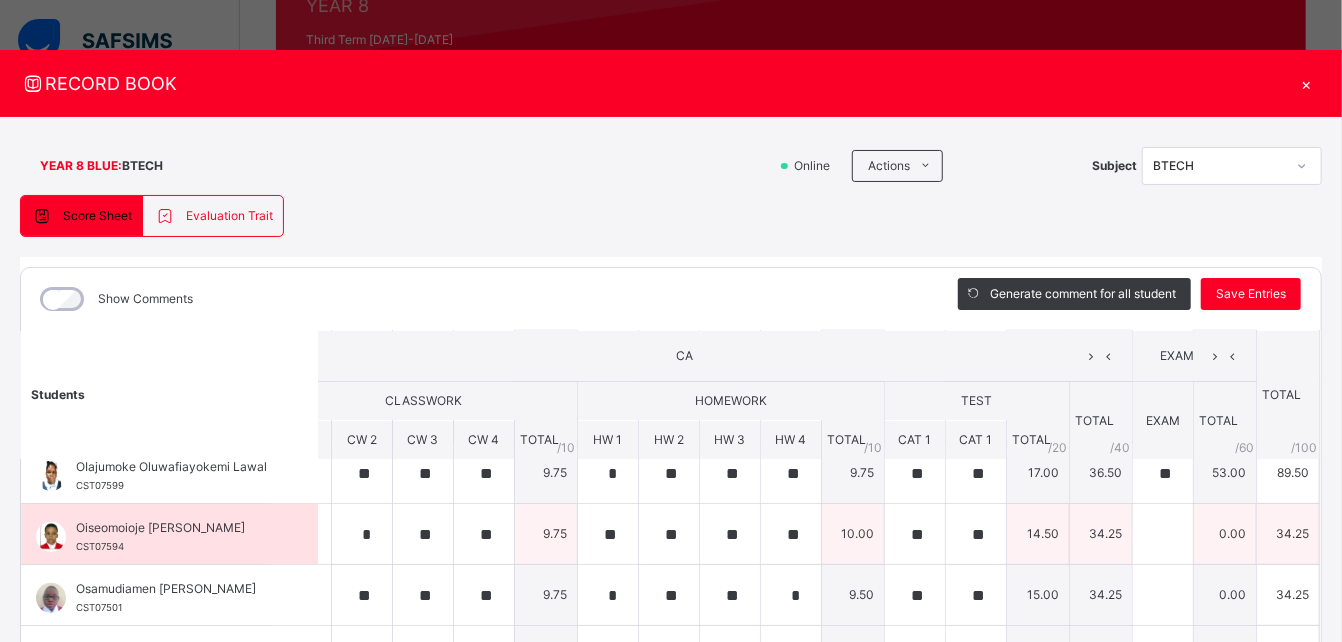 scroll, scrollTop: 573, scrollLeft: 48, axis: both 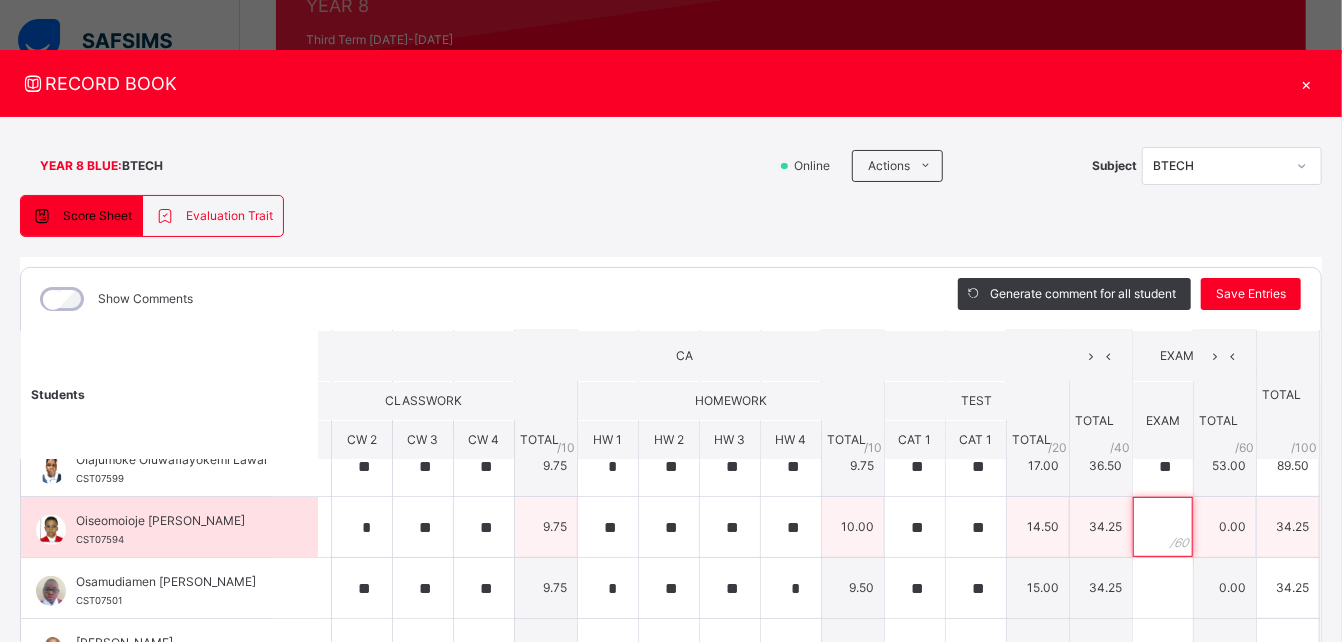 click at bounding box center (1163, 527) 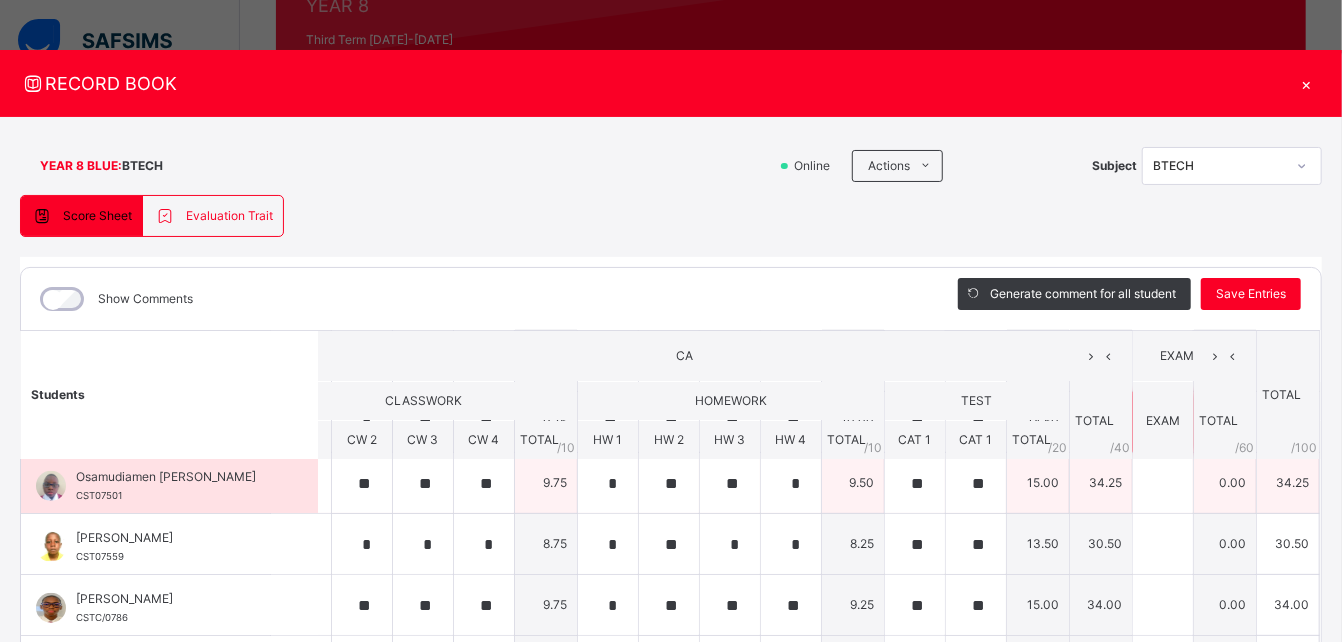 scroll, scrollTop: 683, scrollLeft: 48, axis: both 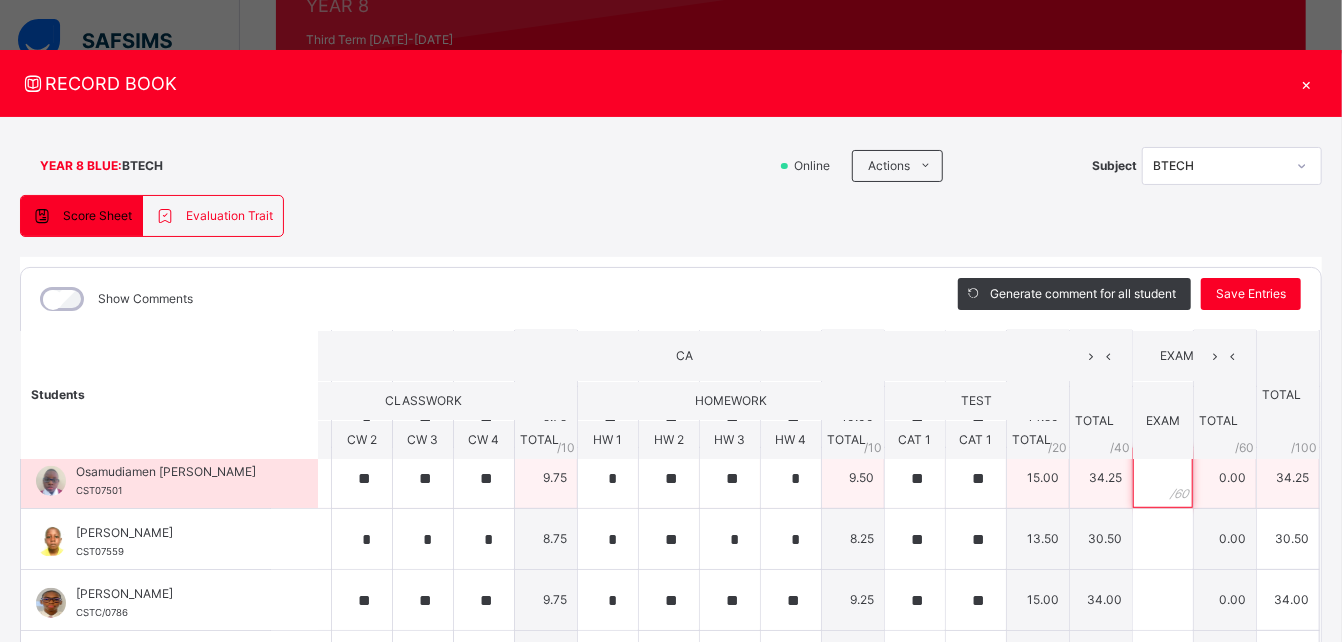 click at bounding box center (1163, 478) 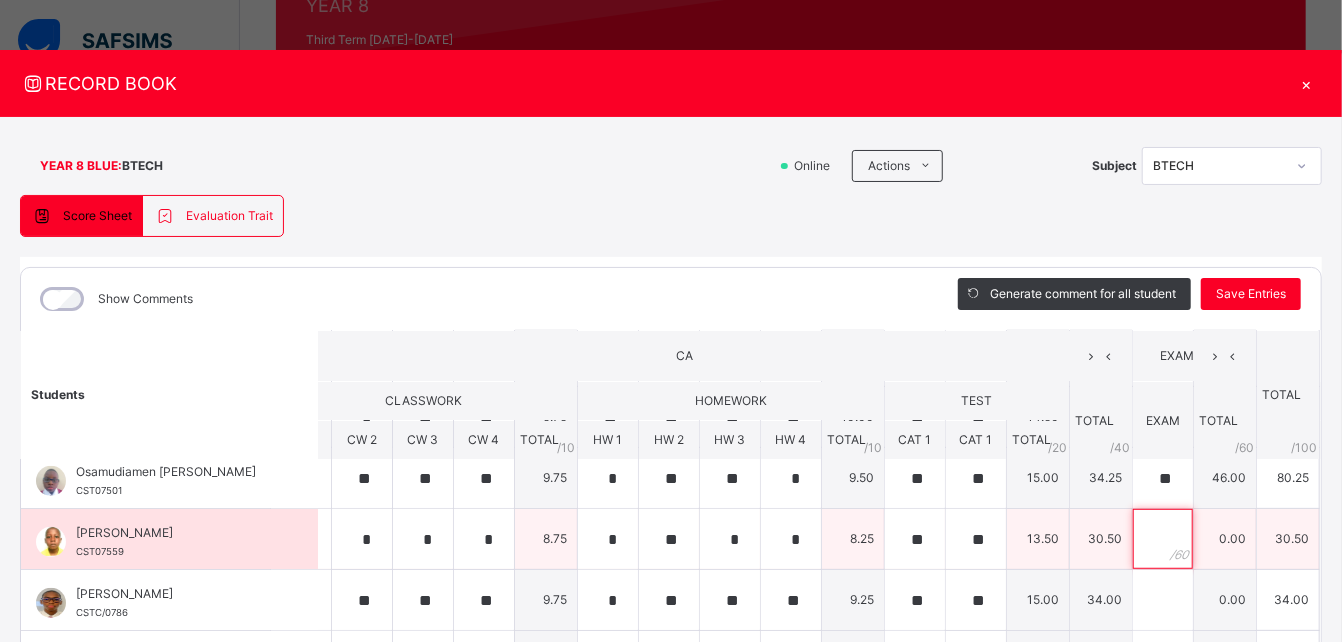 click at bounding box center [1163, 539] 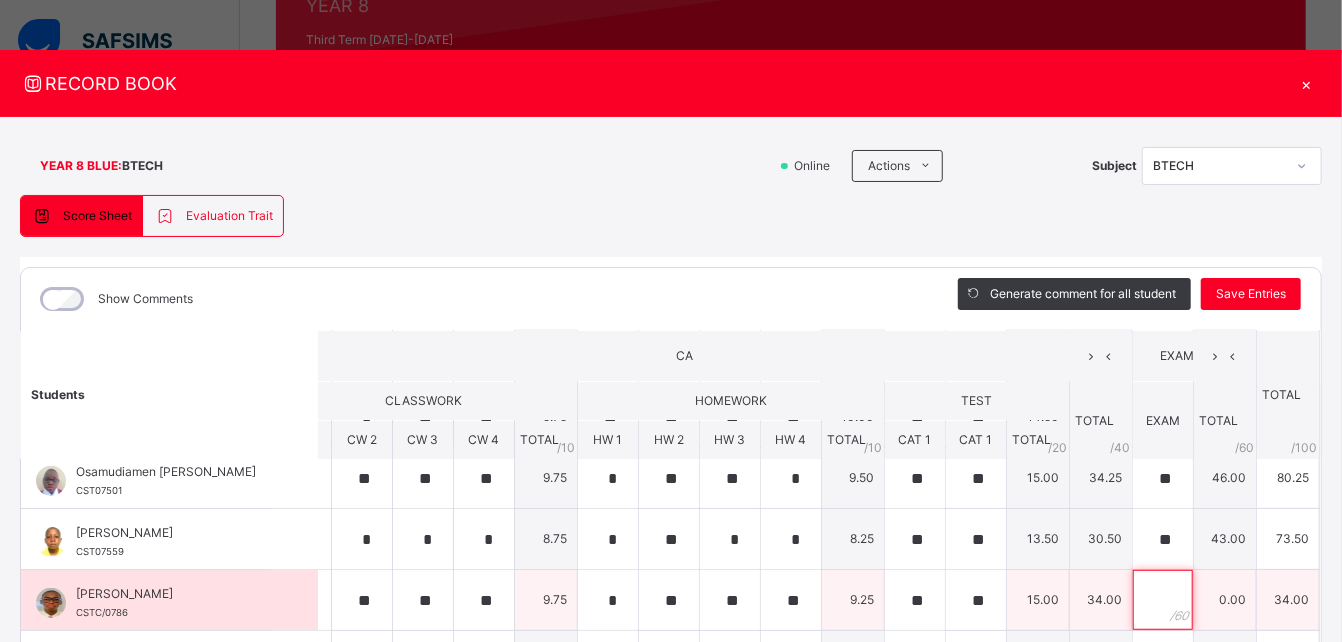 click at bounding box center [1163, 600] 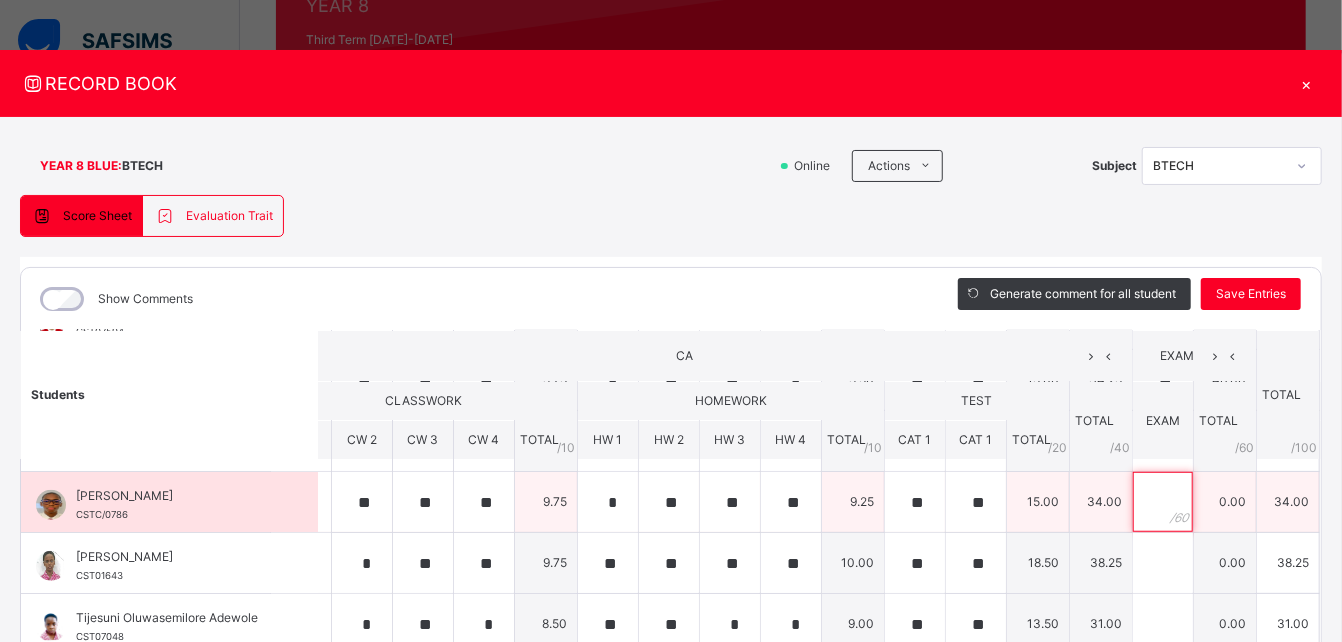 scroll, scrollTop: 783, scrollLeft: 48, axis: both 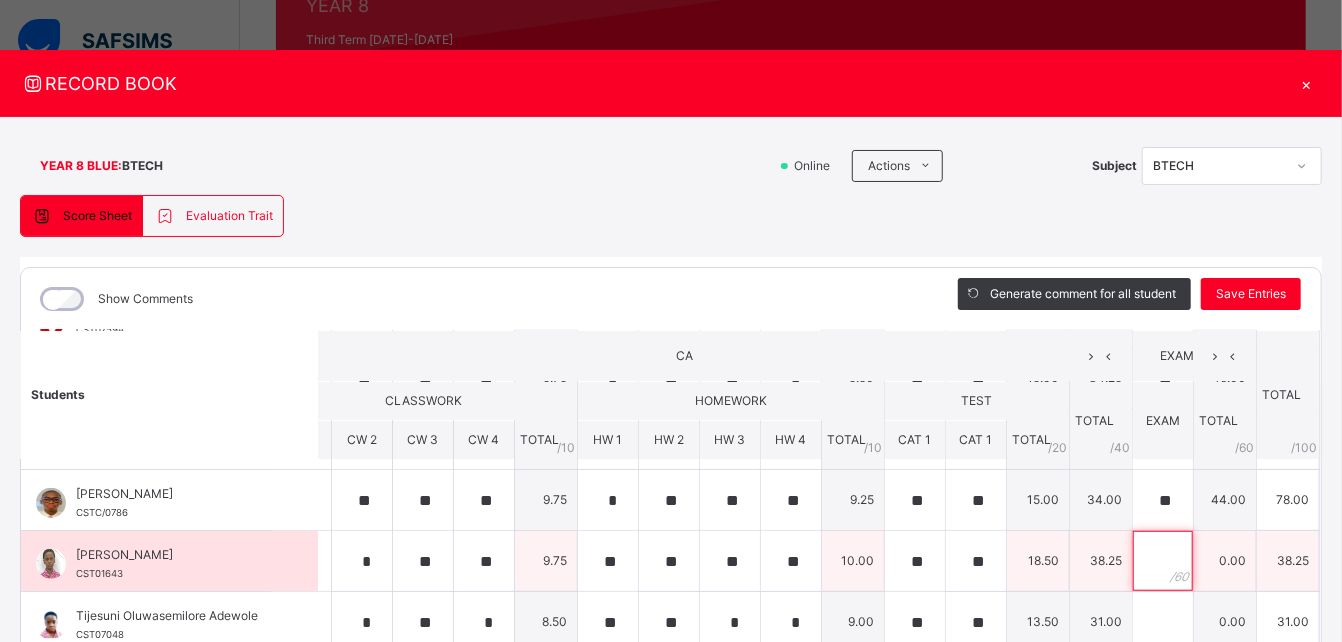 click at bounding box center (1163, 561) 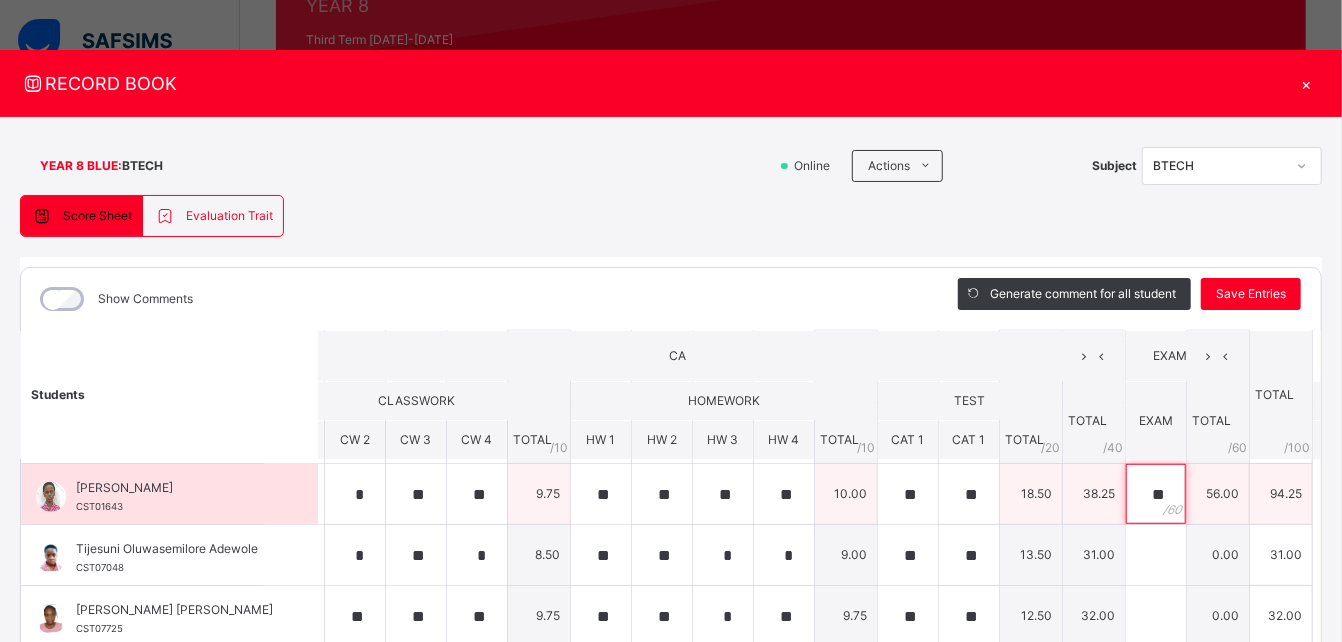 scroll, scrollTop: 866, scrollLeft: 54, axis: both 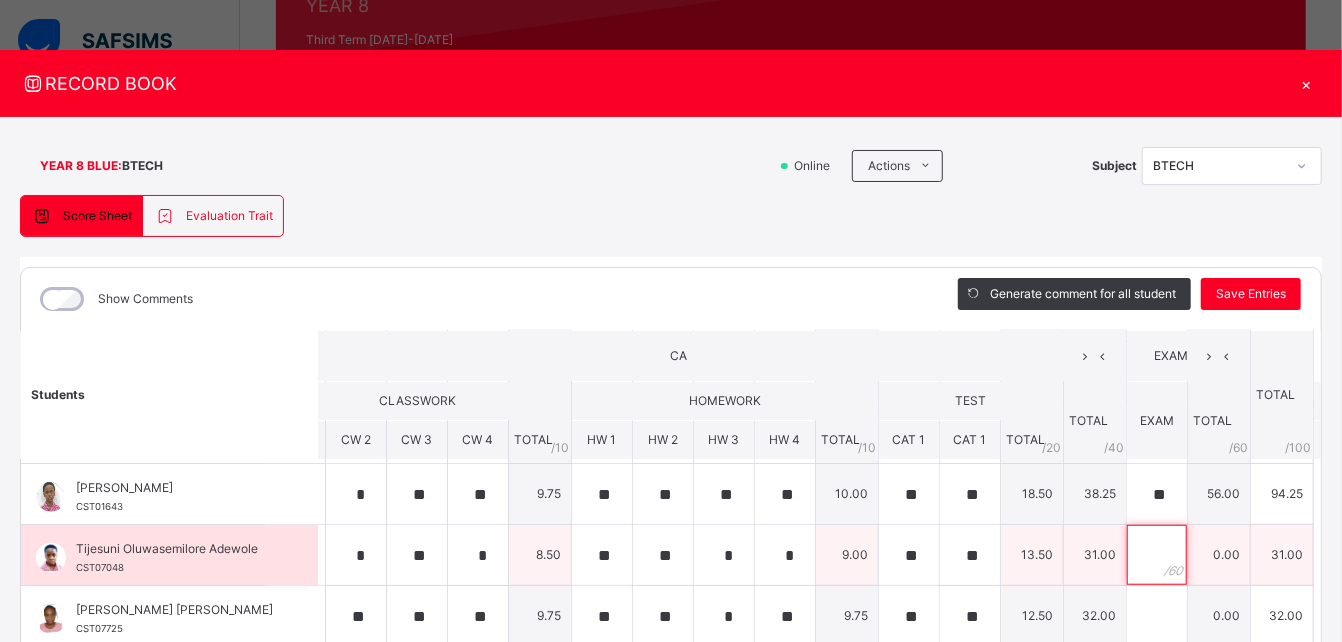 click at bounding box center (1157, 555) 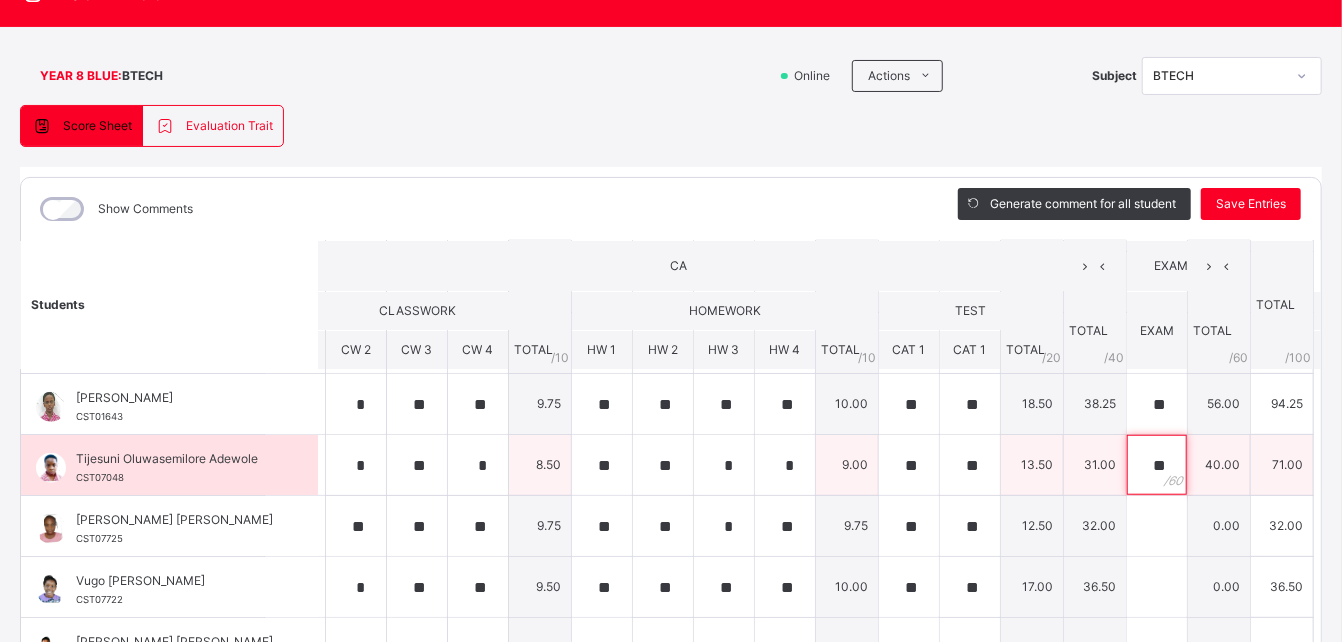 scroll, scrollTop: 100, scrollLeft: 0, axis: vertical 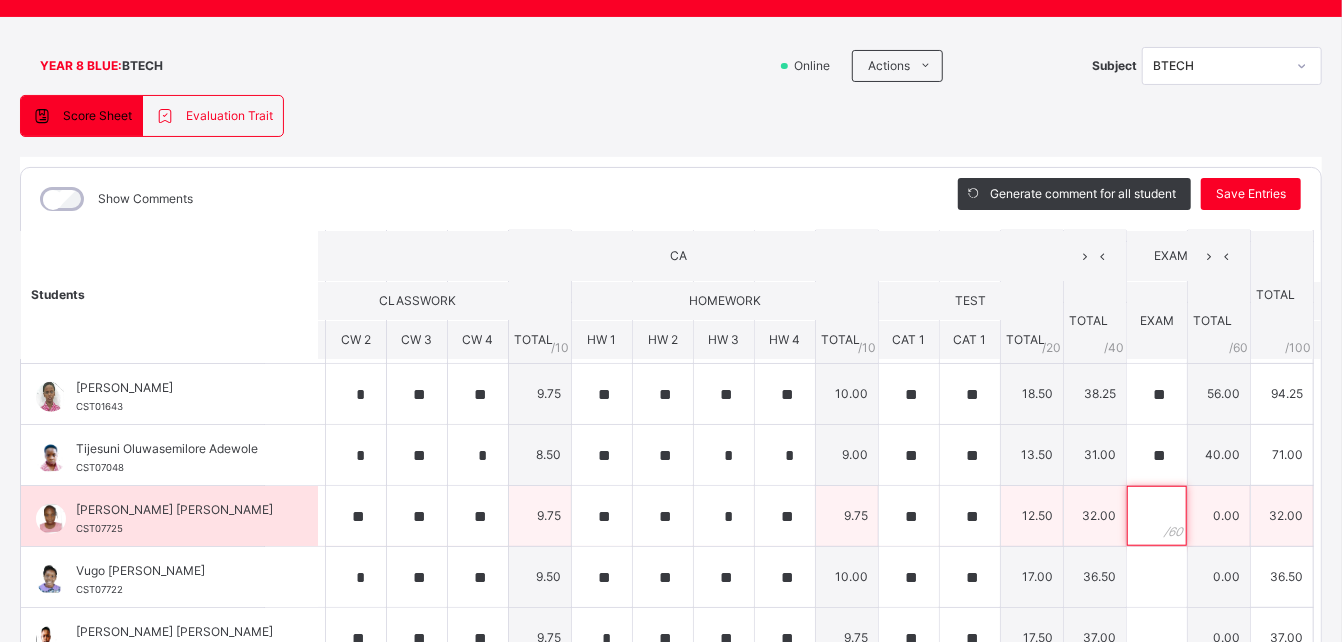 click at bounding box center [1157, 516] 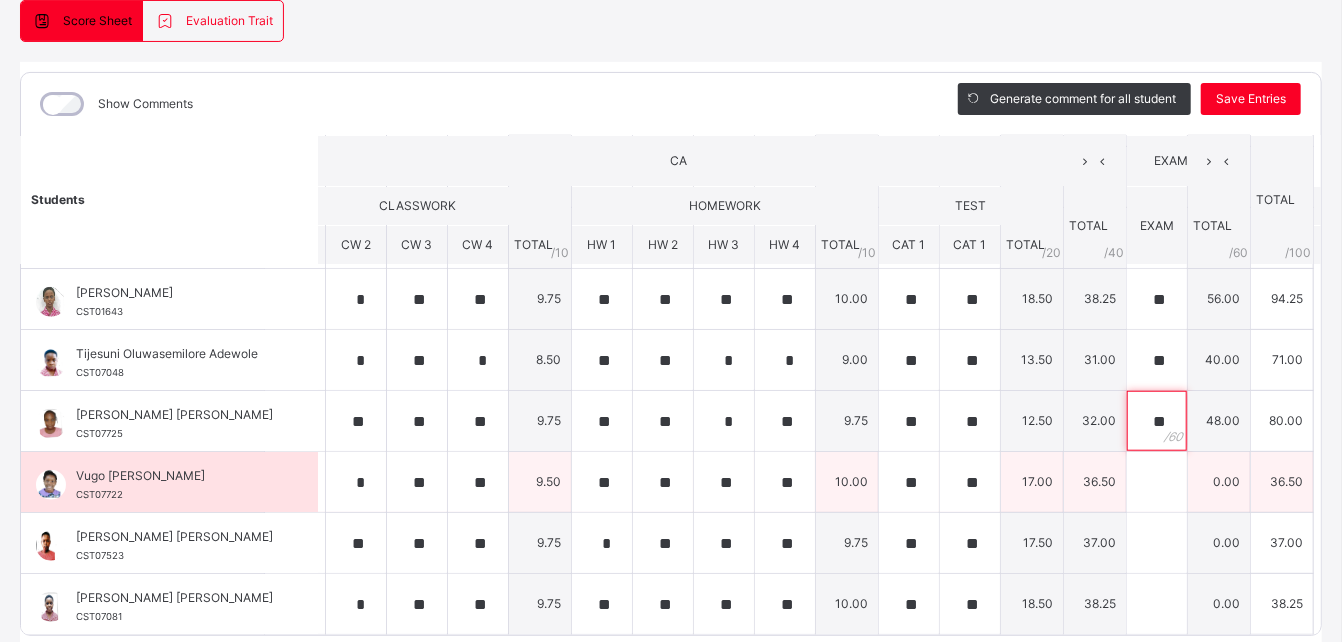 scroll, scrollTop: 235, scrollLeft: 0, axis: vertical 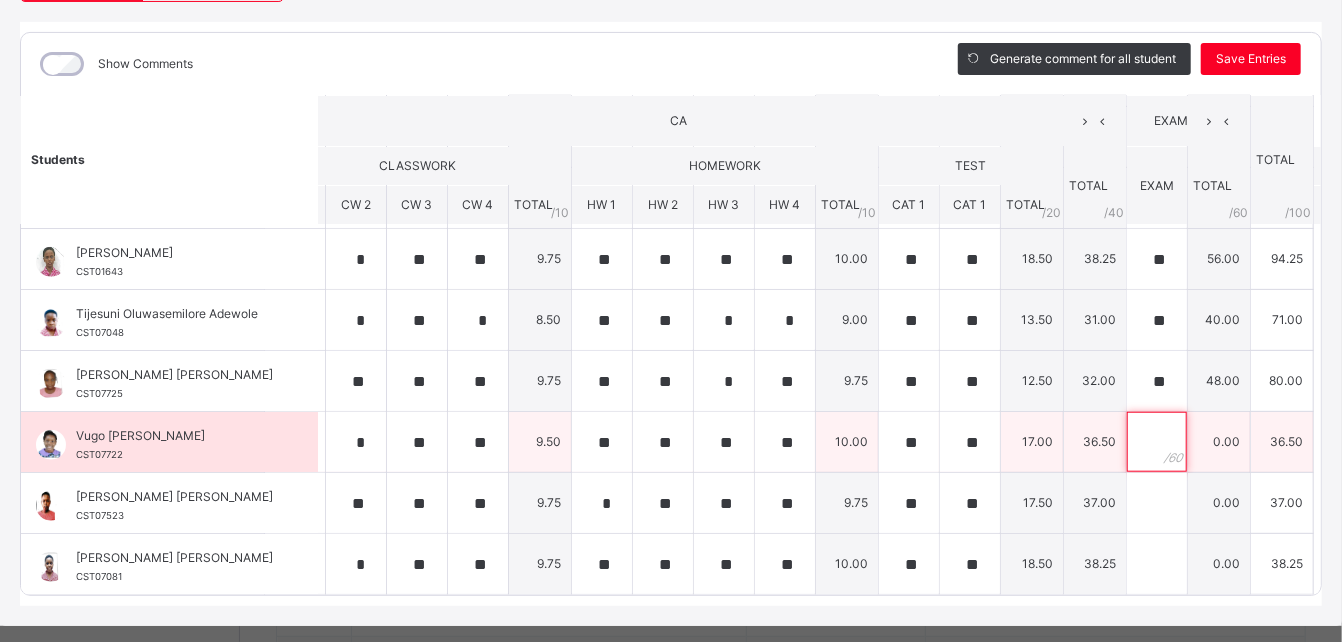 click at bounding box center [1157, 442] 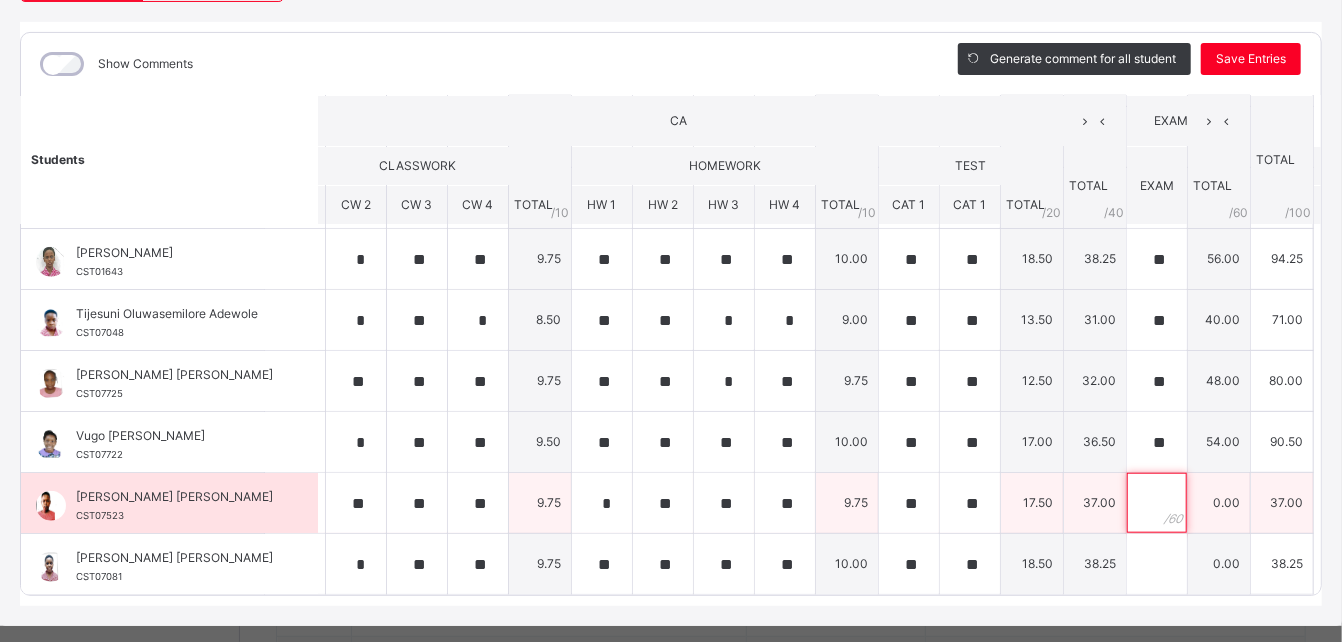 click at bounding box center [1157, 503] 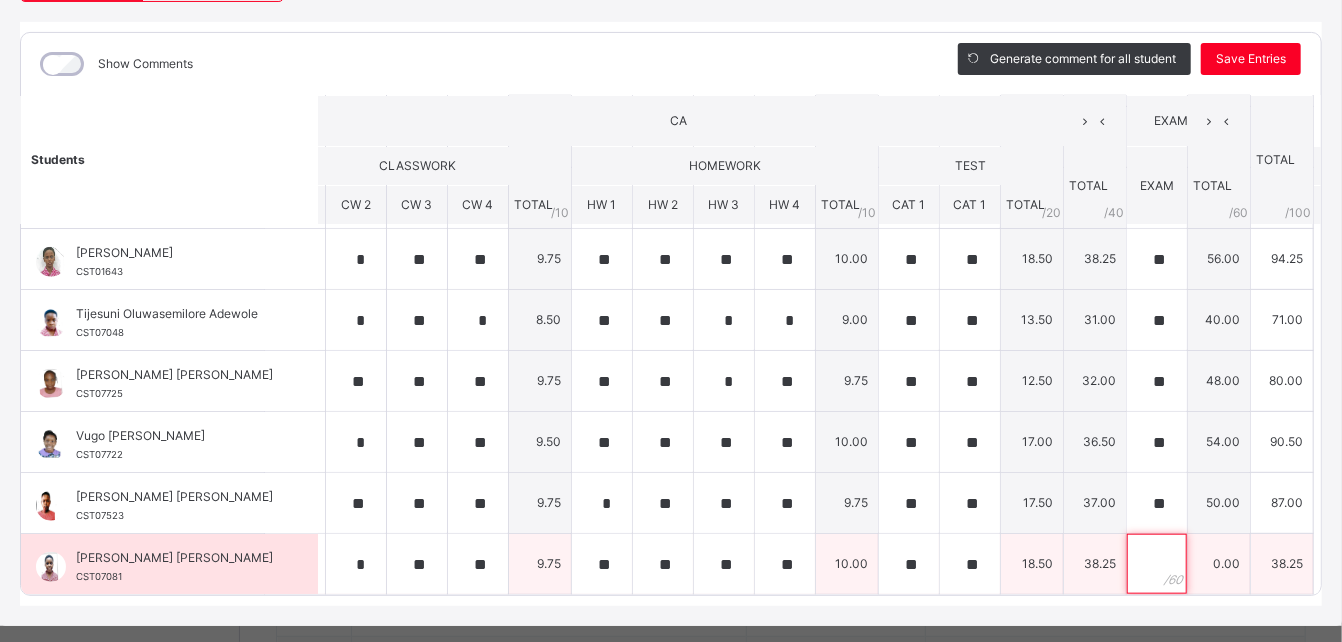 click at bounding box center [1157, 564] 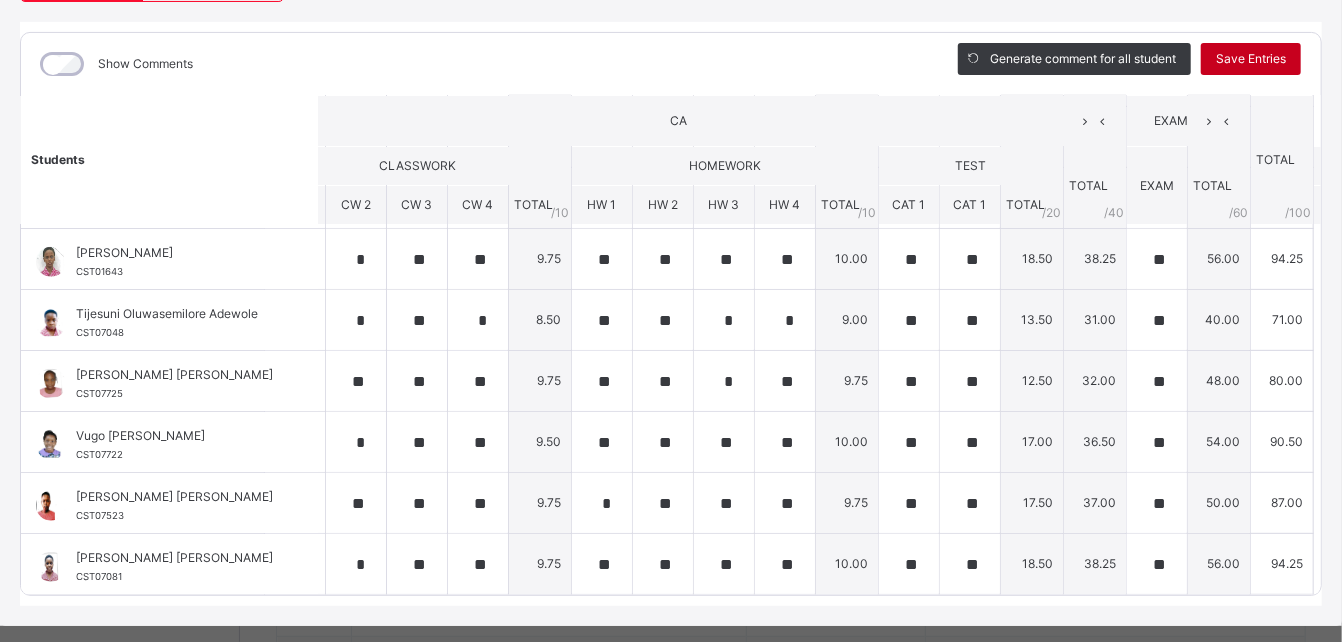 click on "Save Entries" at bounding box center (1251, 59) 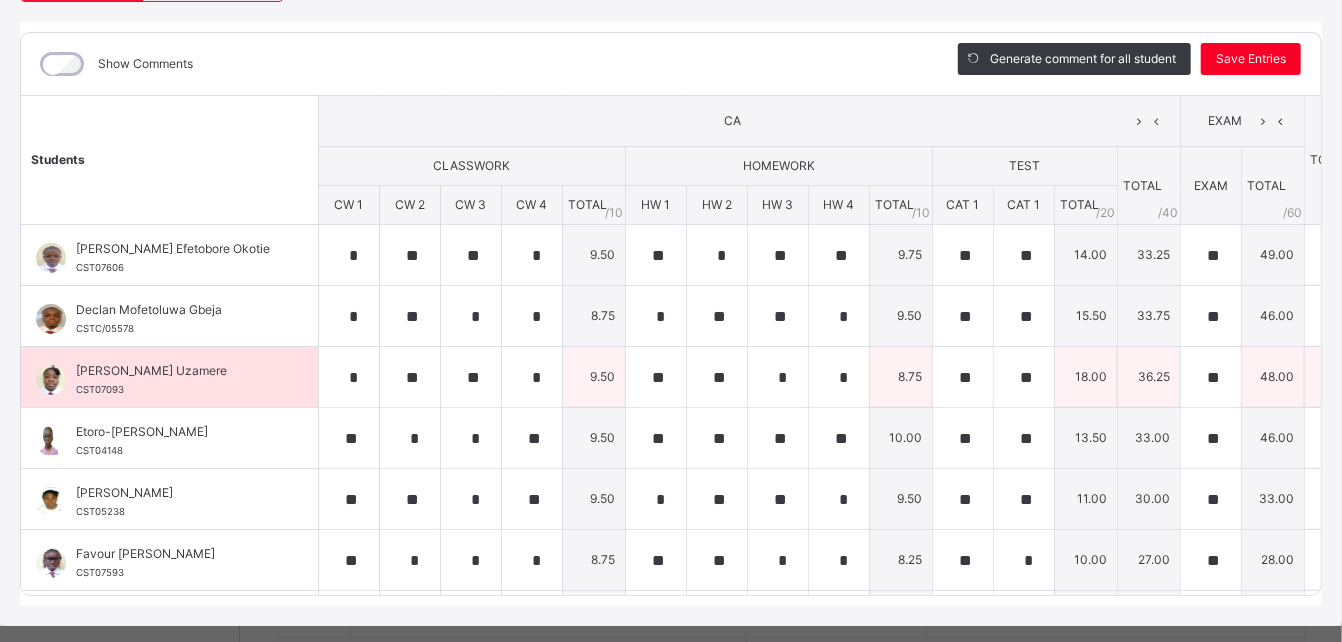 scroll, scrollTop: 0, scrollLeft: 0, axis: both 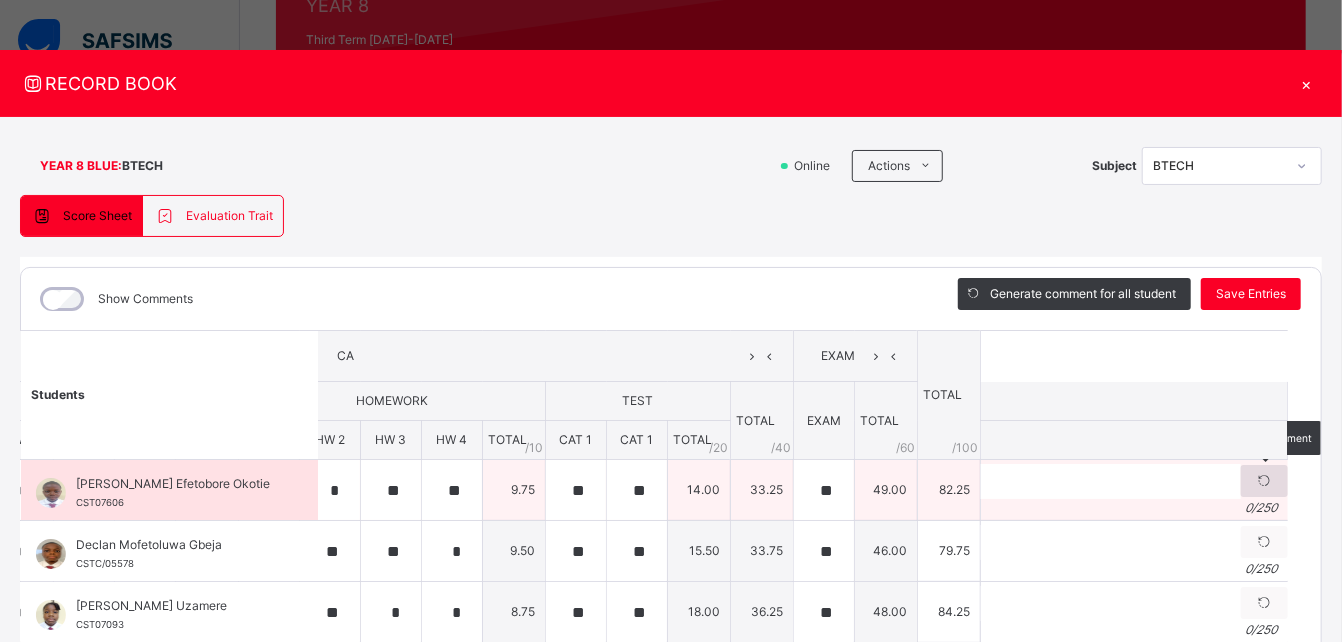 click at bounding box center (1264, 481) 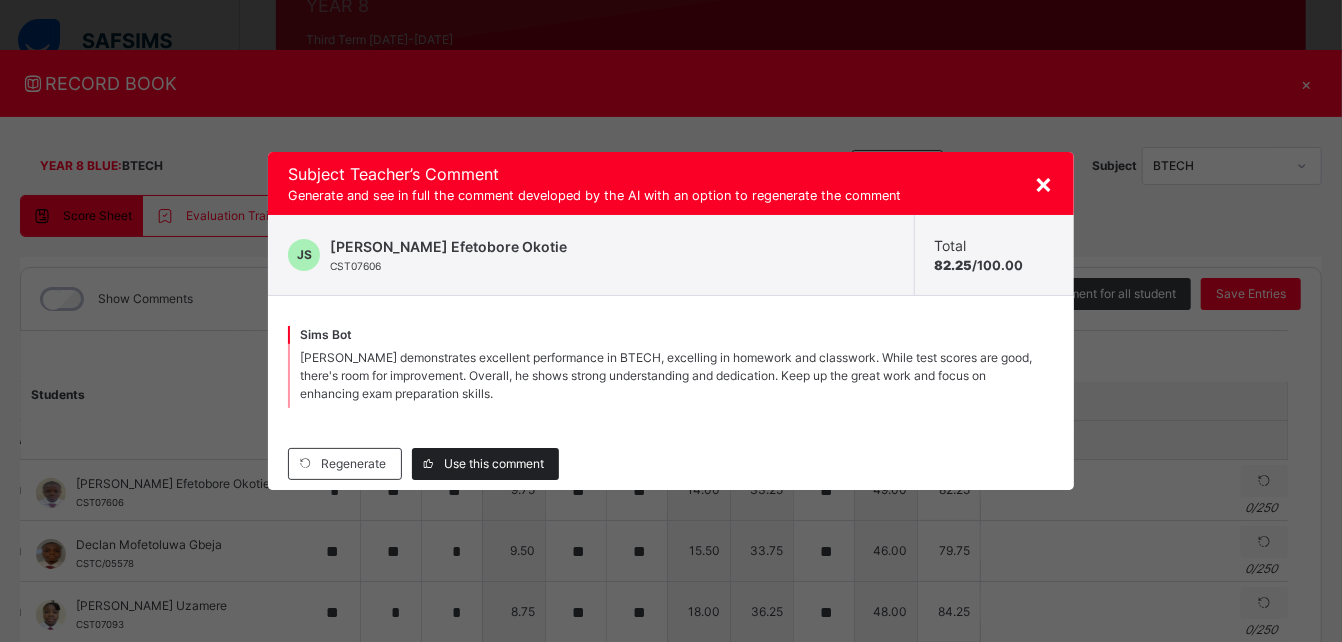 click on "Use this comment" at bounding box center (494, 464) 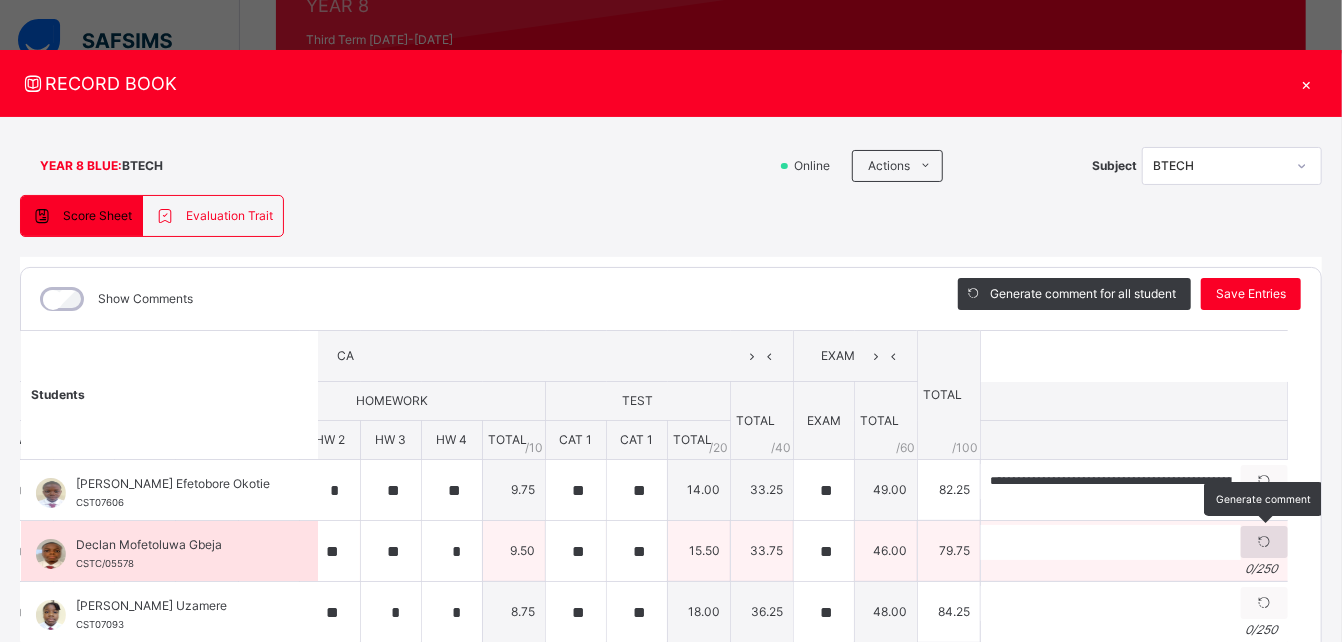 click at bounding box center [1264, 542] 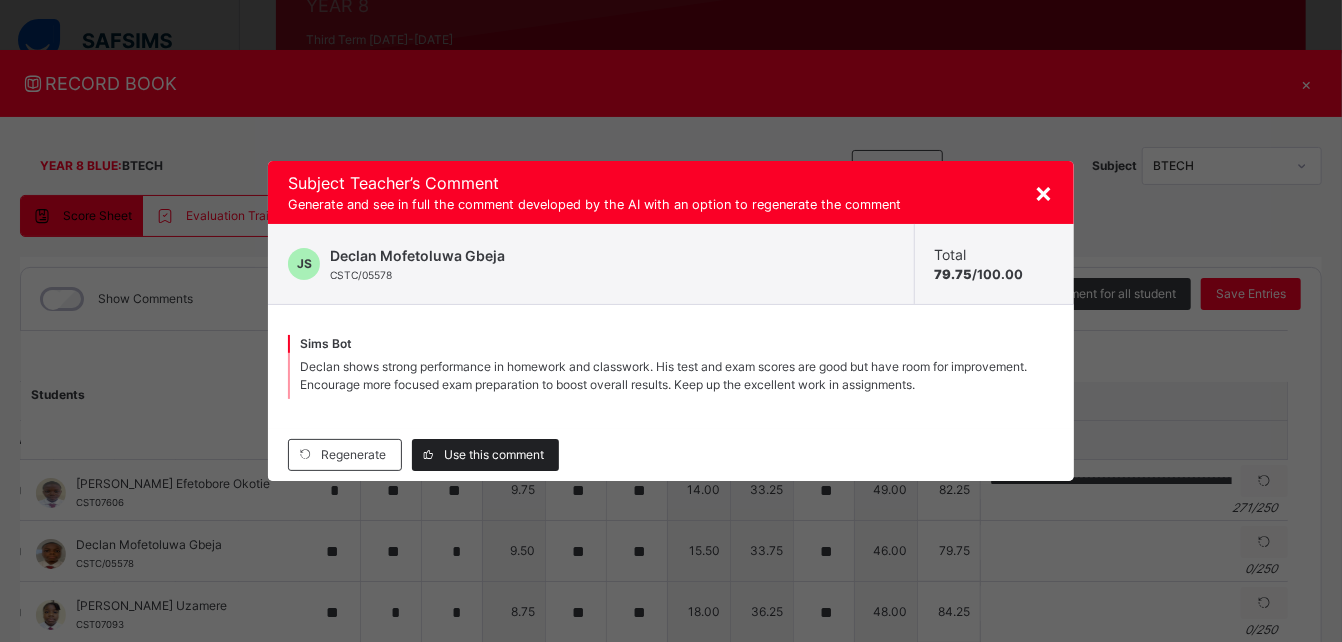 click on "Use this comment" at bounding box center (494, 455) 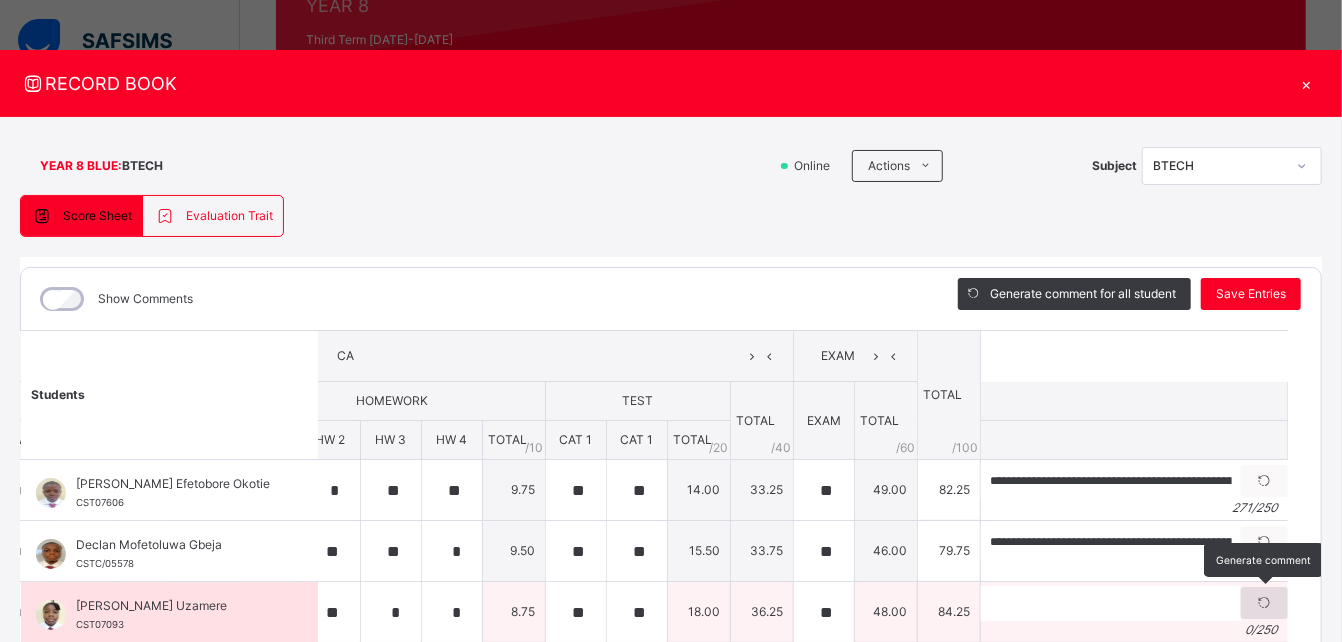 click at bounding box center [1264, 603] 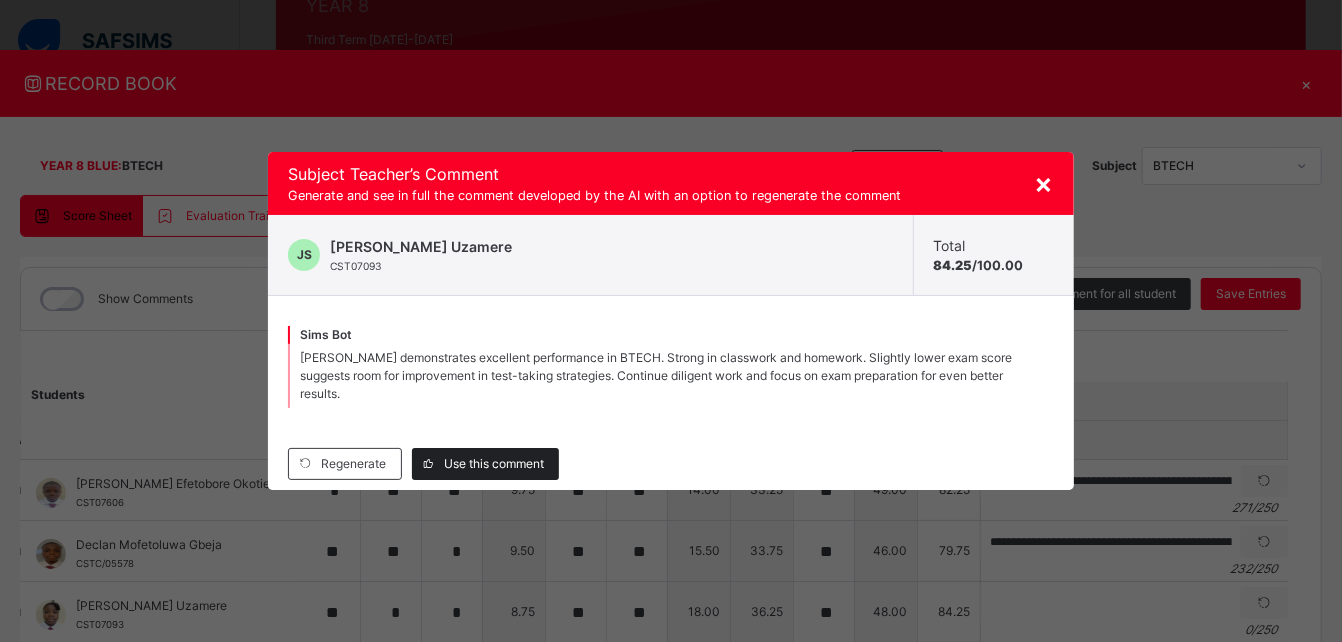 click on "Use this comment" at bounding box center (494, 464) 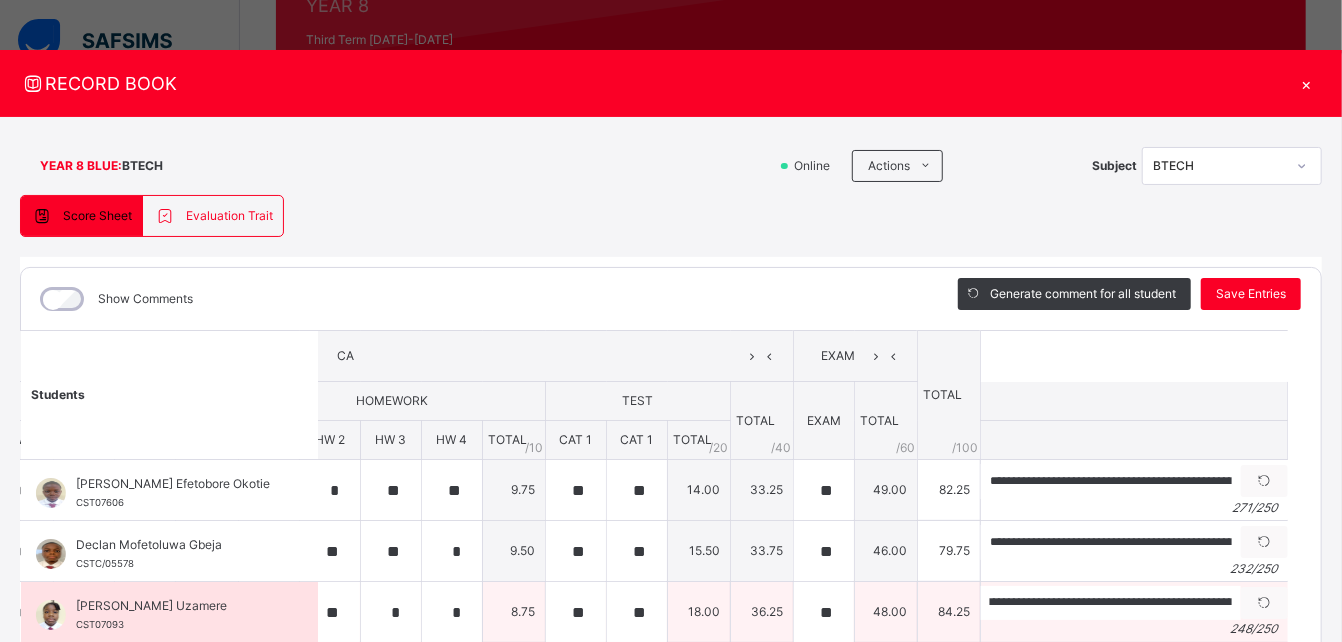 scroll, scrollTop: 0, scrollLeft: 61, axis: horizontal 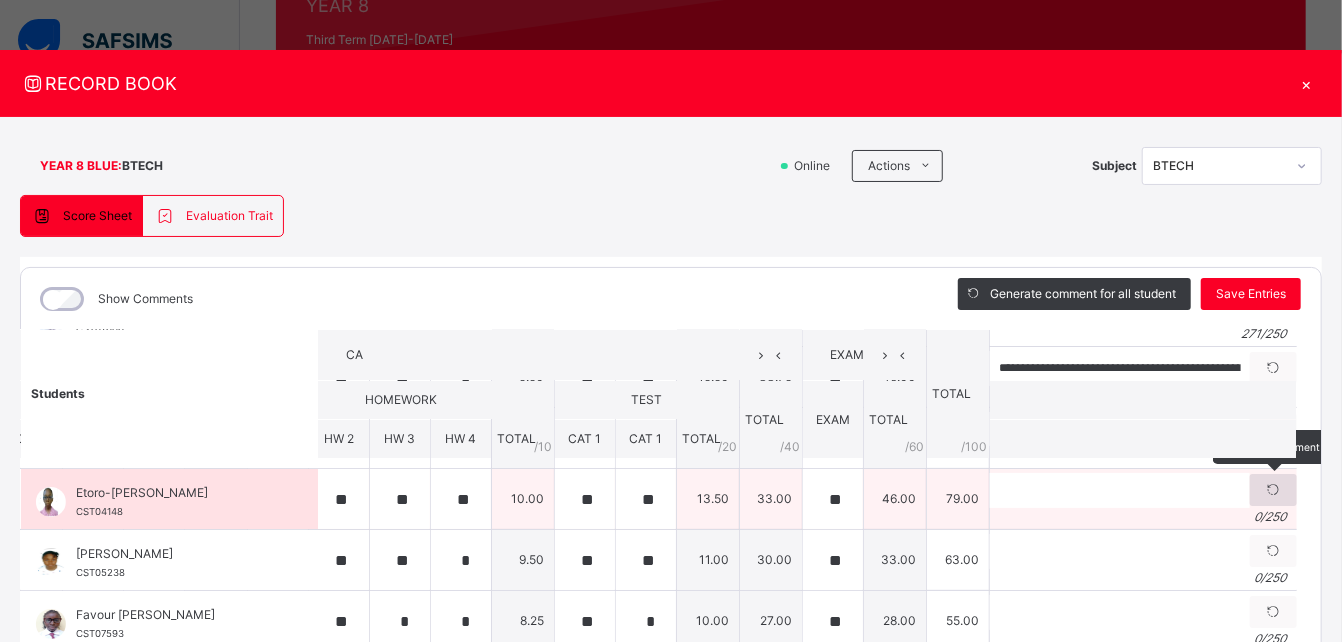 click at bounding box center [1273, 490] 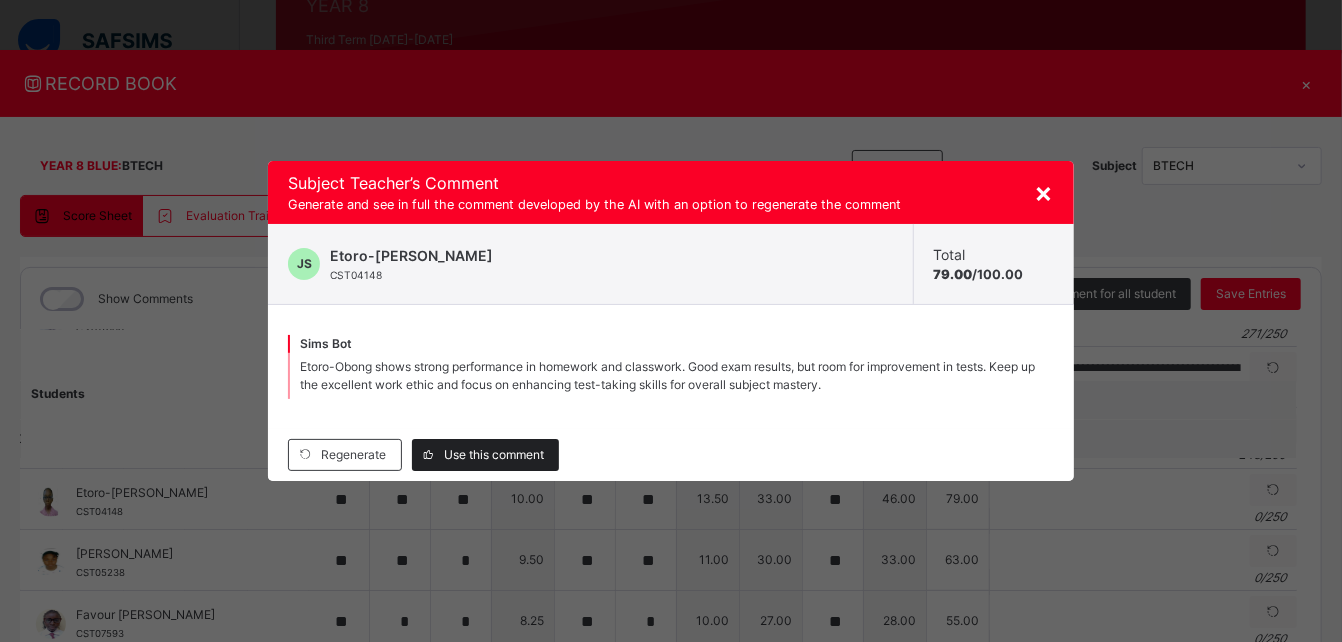 click on "Use this comment" at bounding box center (494, 455) 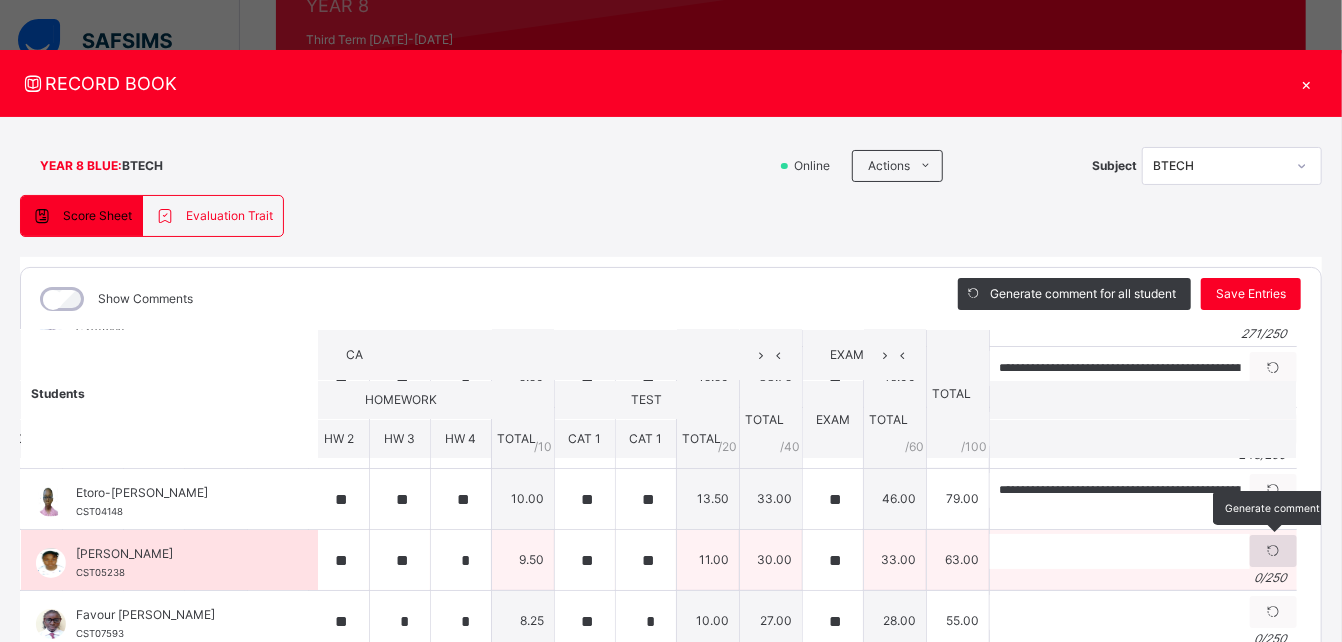 click at bounding box center [1273, 551] 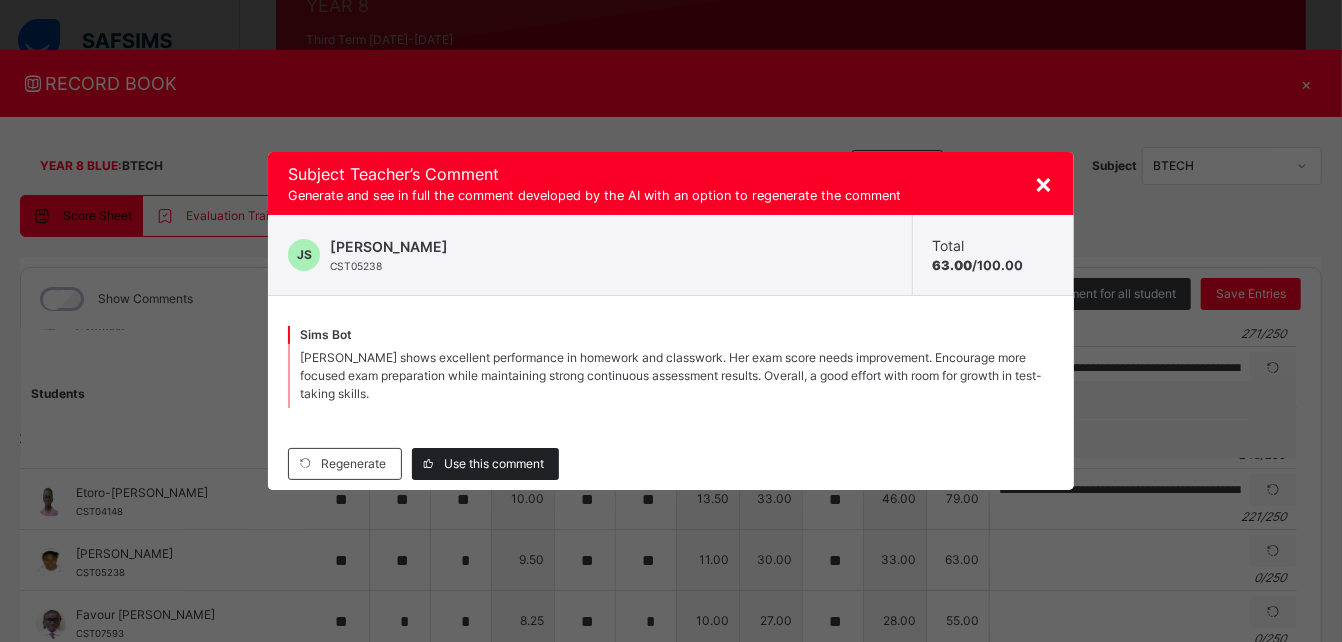 click on "Use this comment" at bounding box center (494, 464) 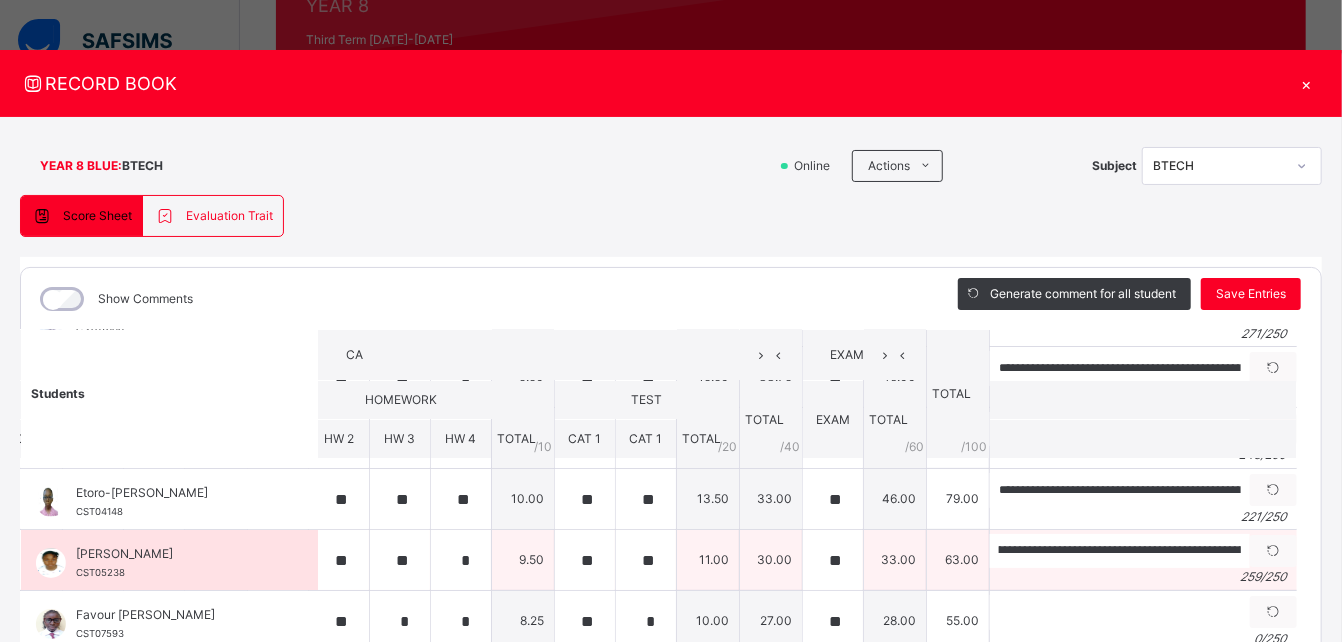 scroll, scrollTop: 0, scrollLeft: 36, axis: horizontal 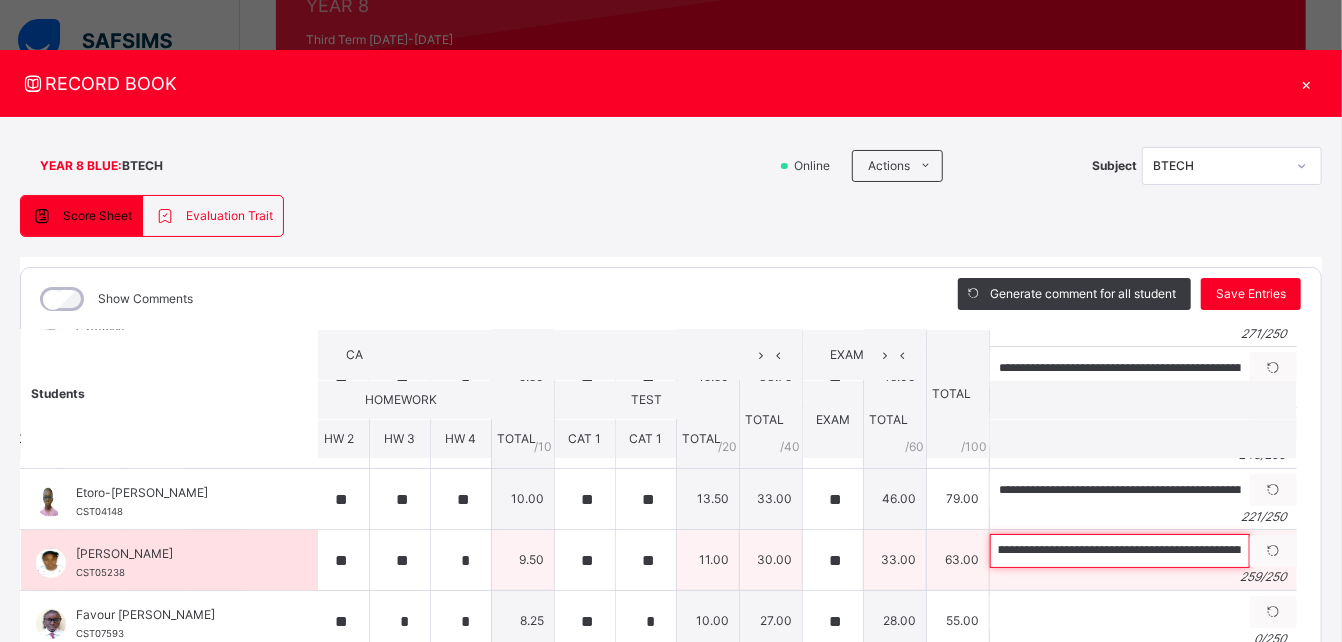 click on "**********" at bounding box center [1120, 551] 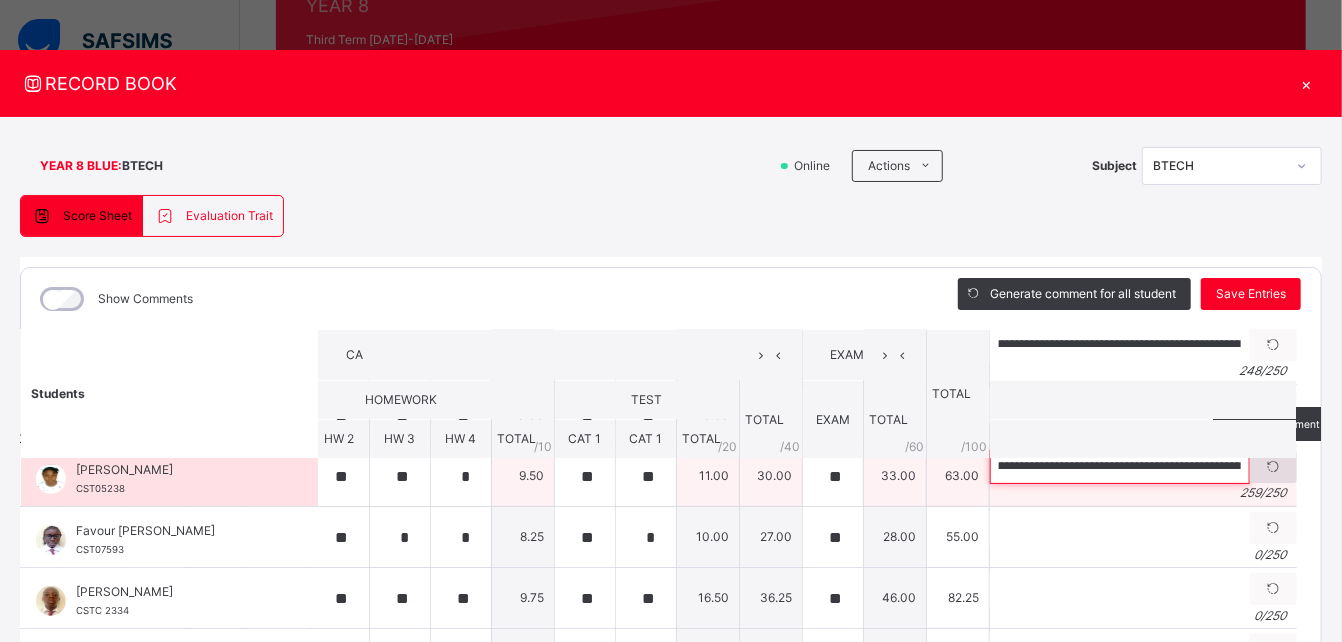 scroll, scrollTop: 256, scrollLeft: 378, axis: both 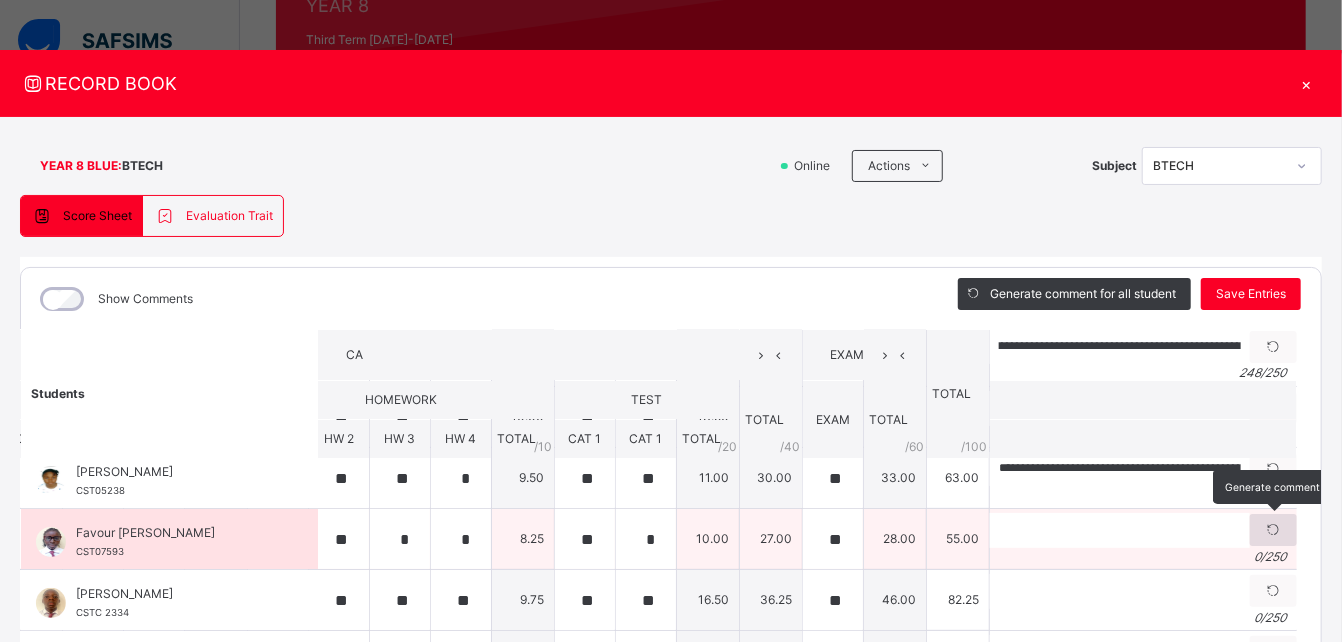 click at bounding box center [1273, 530] 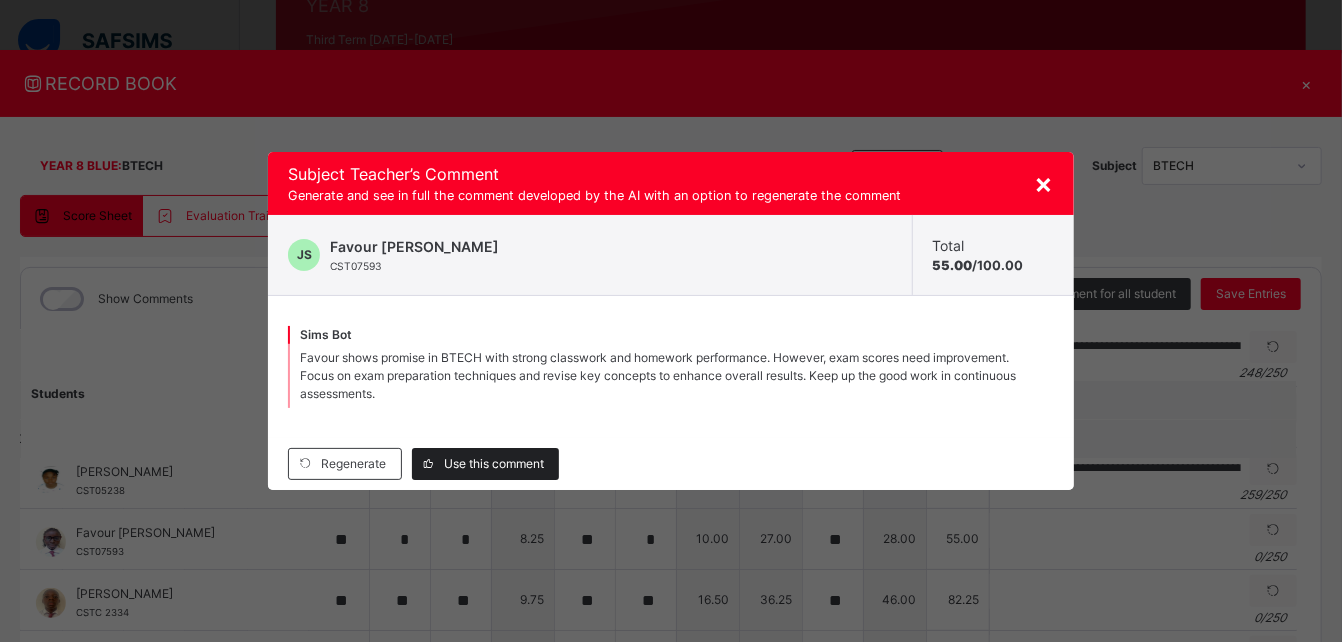 click on "Use this comment" at bounding box center [494, 464] 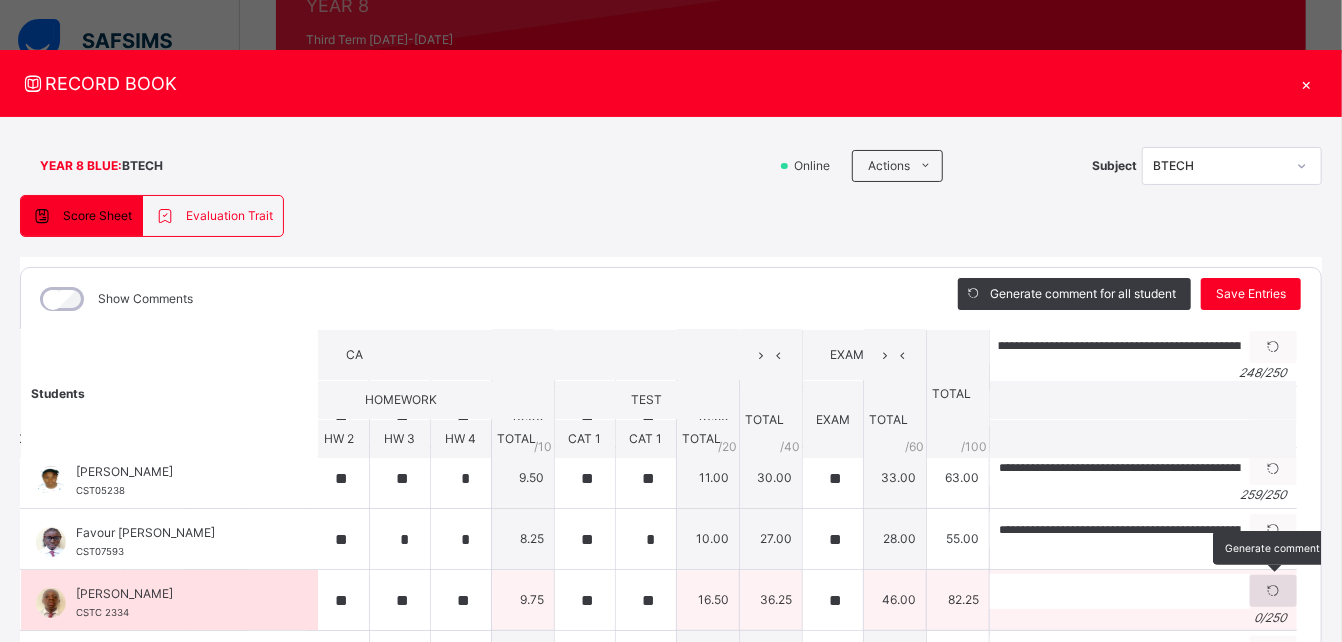 click at bounding box center [1273, 591] 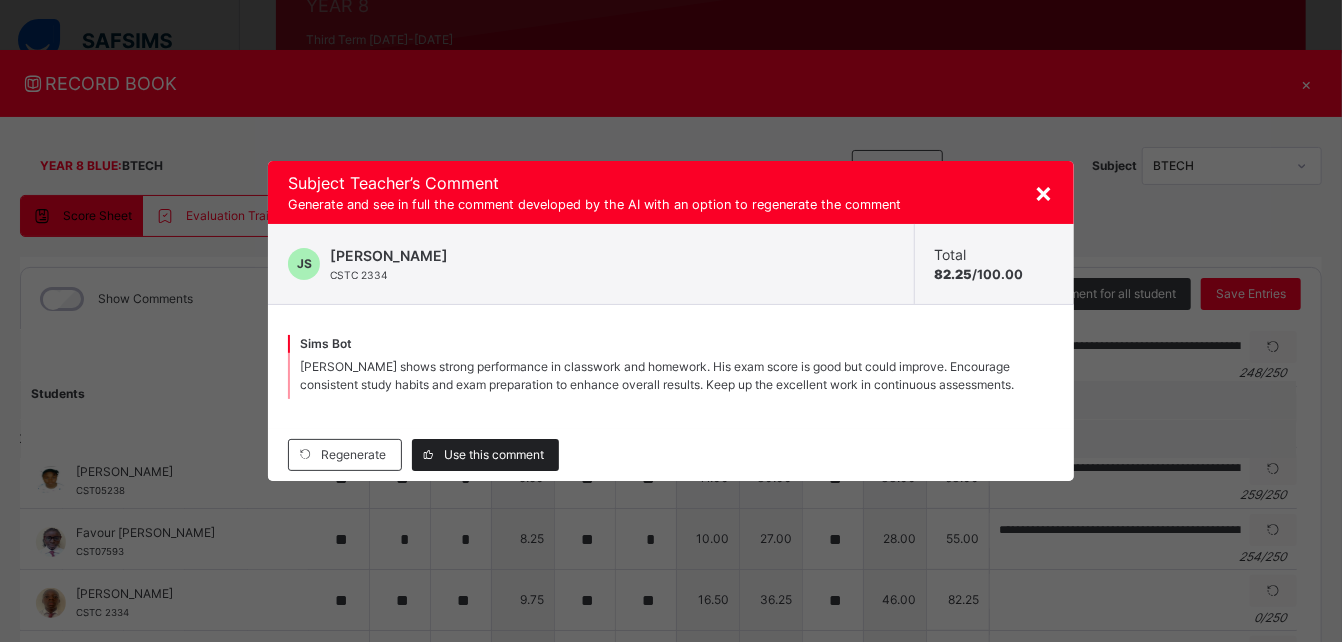 click on "Use this comment" at bounding box center (494, 455) 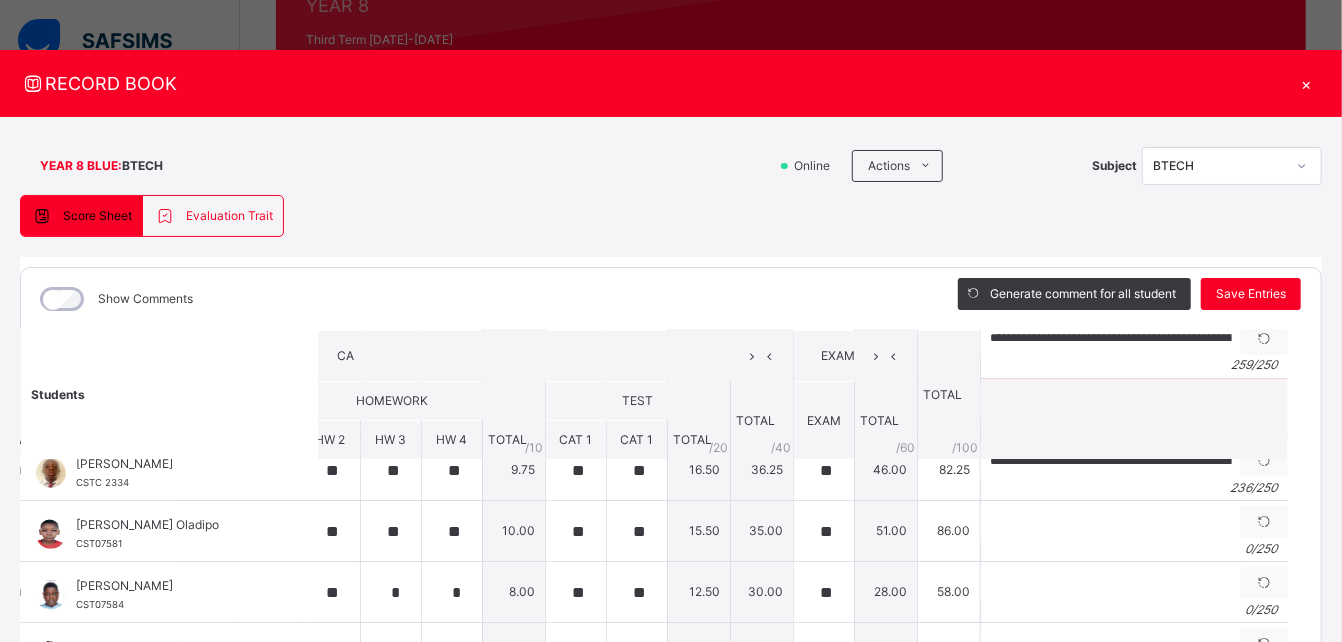 scroll, scrollTop: 391, scrollLeft: 387, axis: both 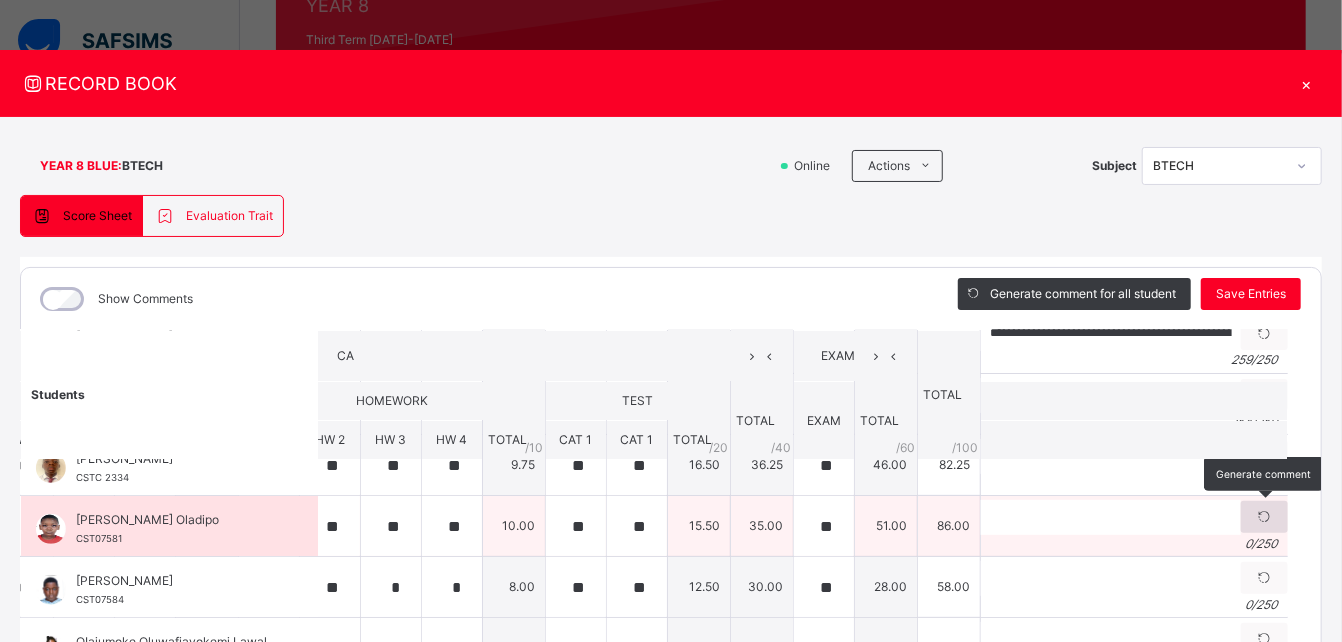 click at bounding box center (1264, 517) 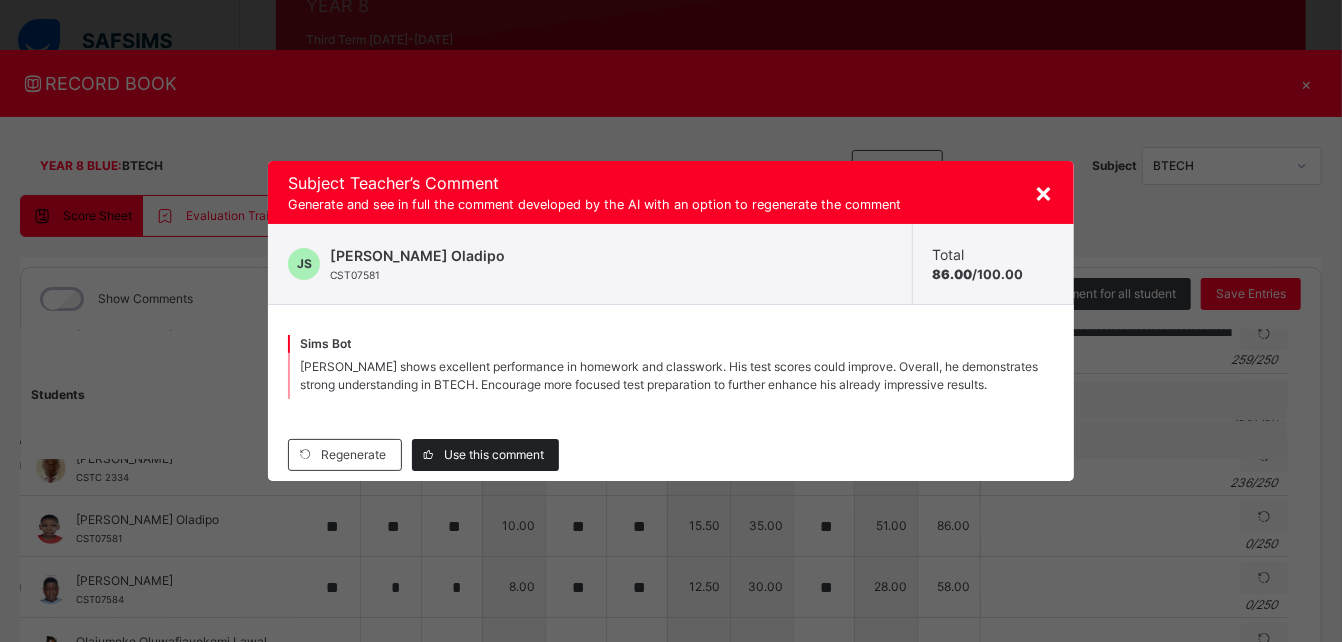 click on "Use this comment" at bounding box center [494, 455] 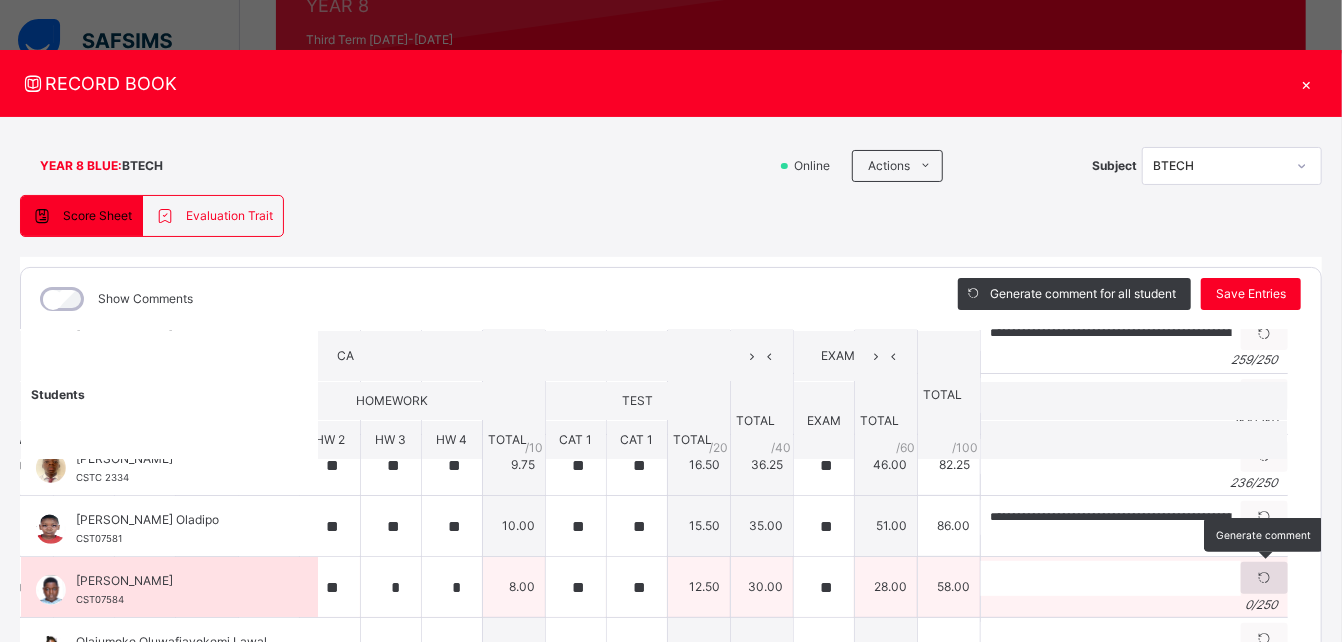 click at bounding box center [1264, 578] 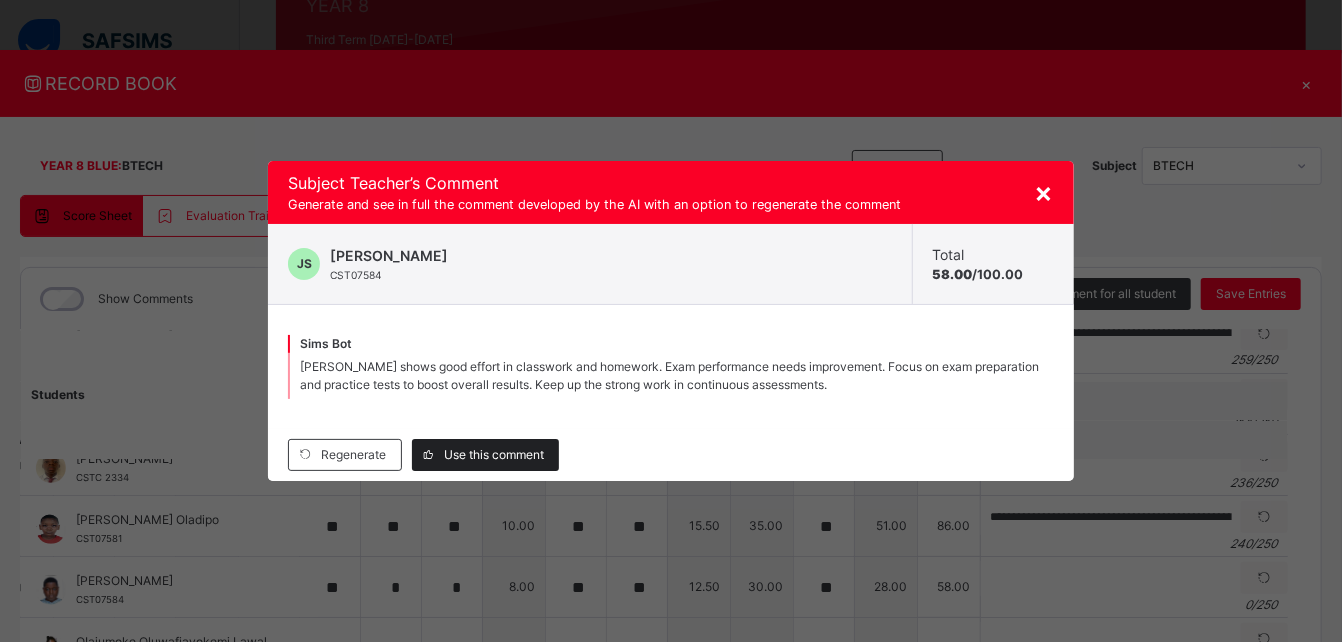 click on "Use this comment" at bounding box center [494, 455] 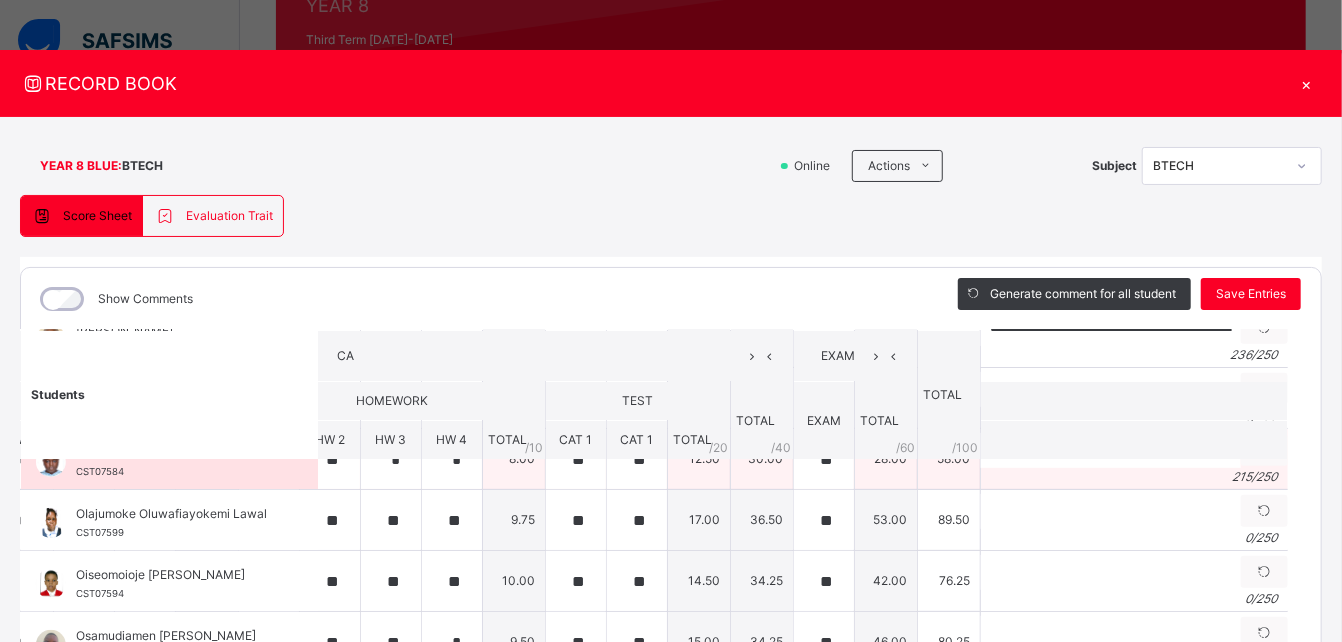 scroll, scrollTop: 533, scrollLeft: 387, axis: both 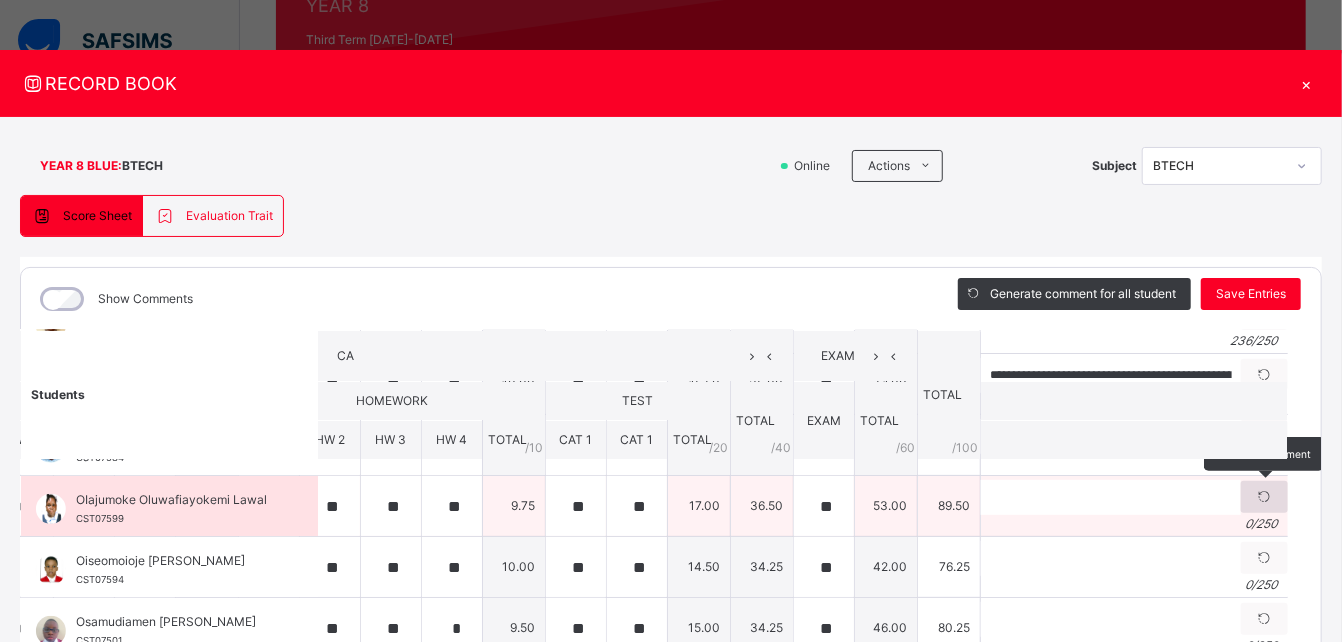 click at bounding box center (1264, 497) 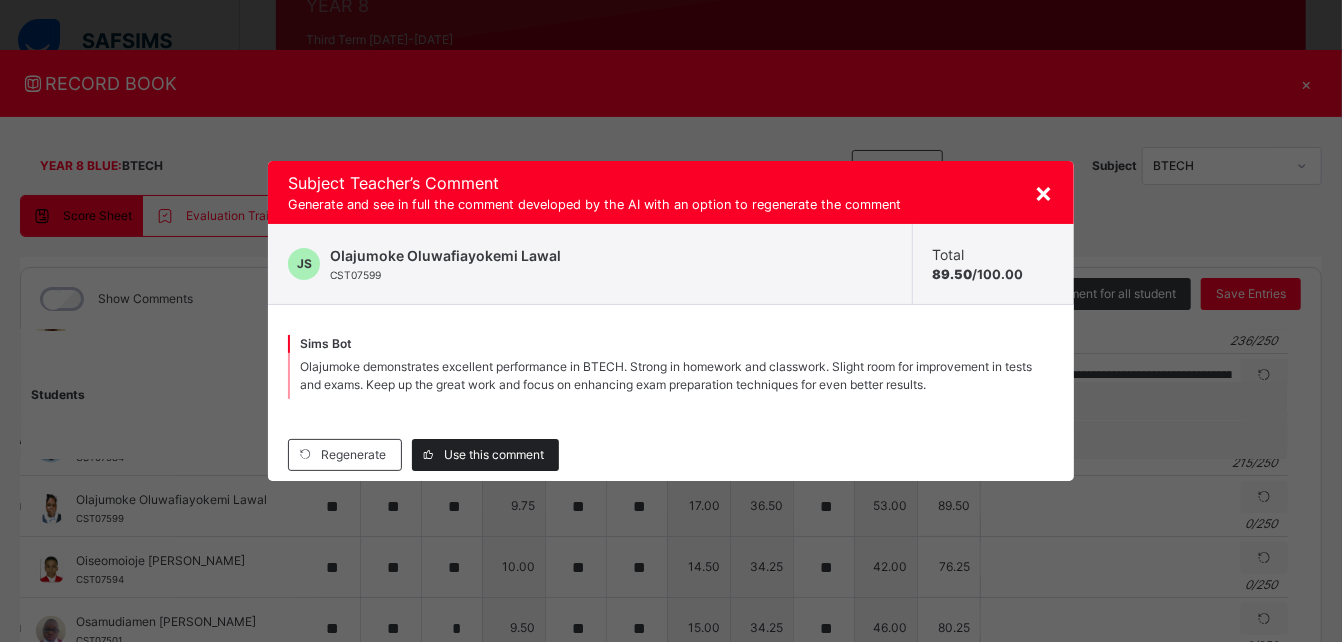 click on "Use this comment" at bounding box center (494, 455) 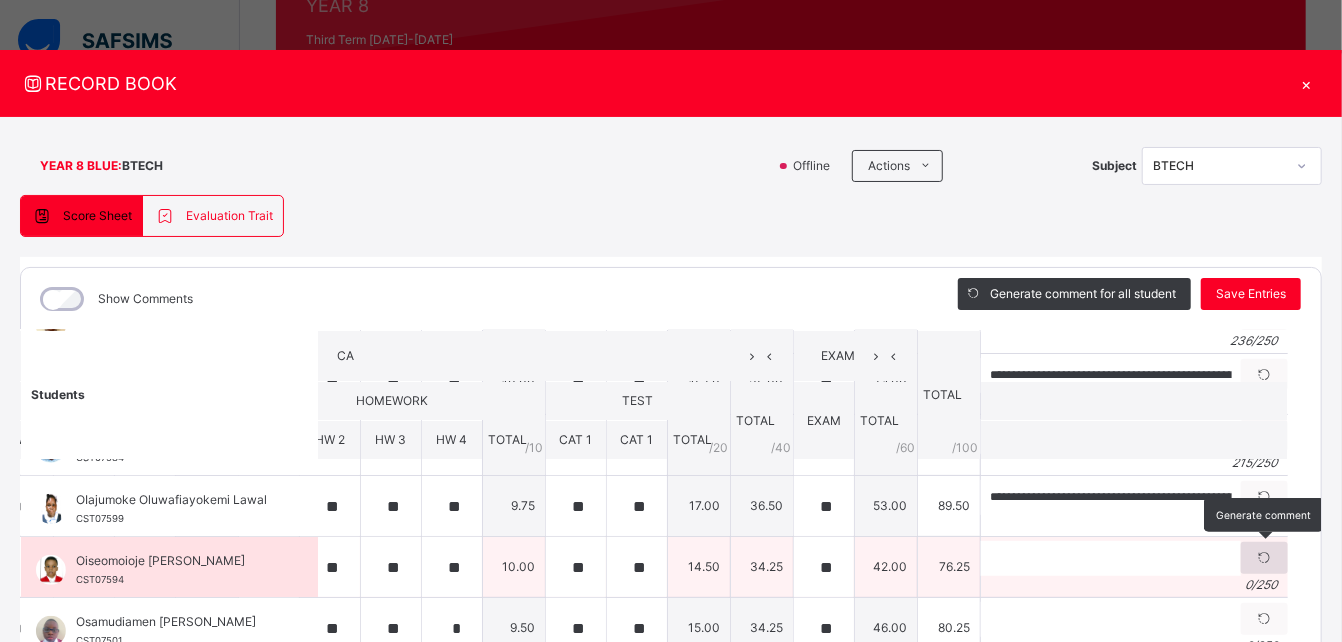 click at bounding box center [1264, 558] 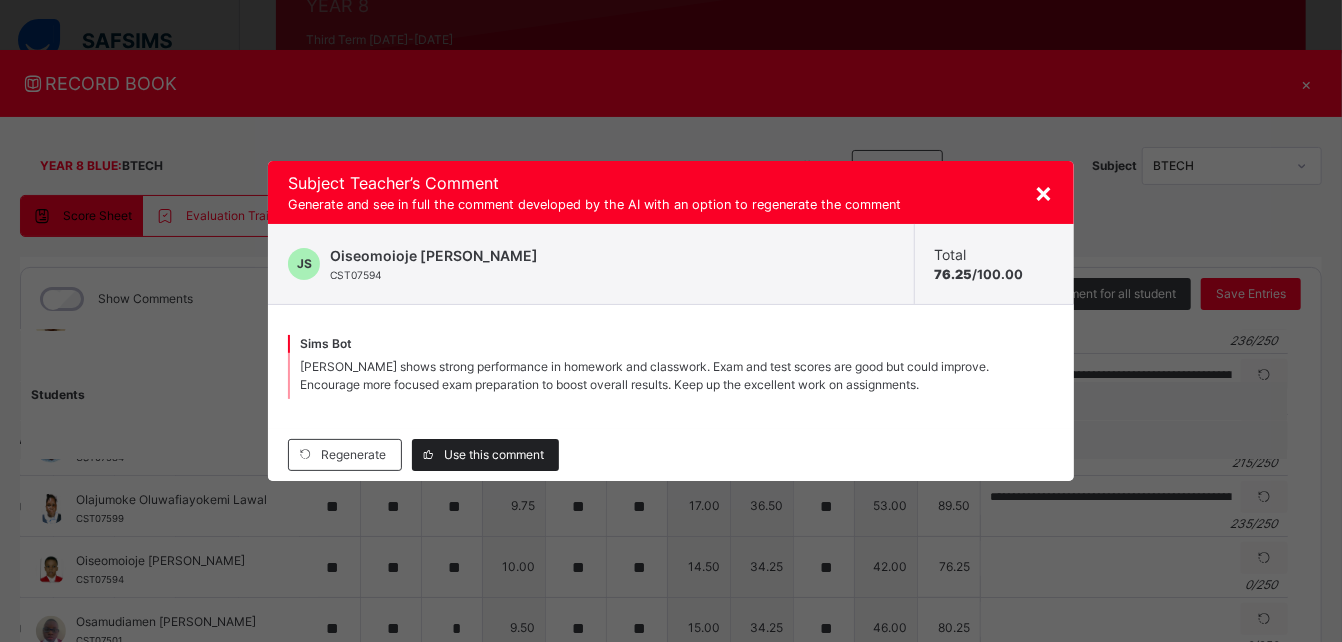 click on "Use this comment" at bounding box center [494, 455] 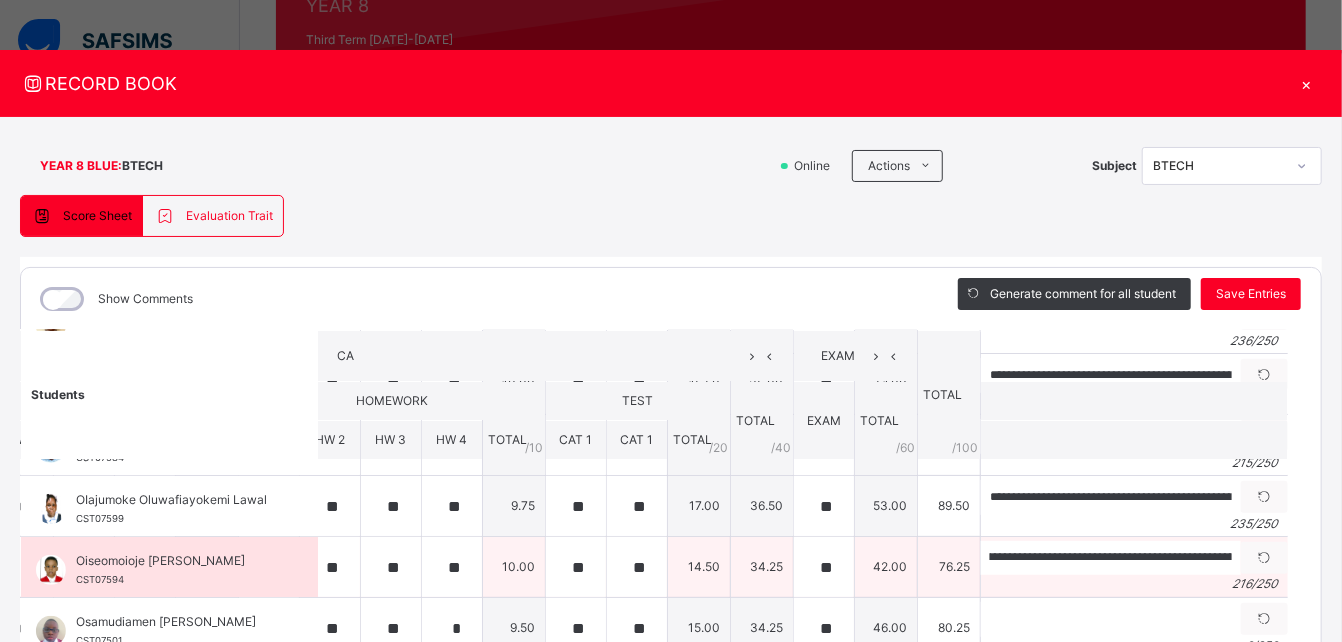 scroll, scrollTop: 0, scrollLeft: 33, axis: horizontal 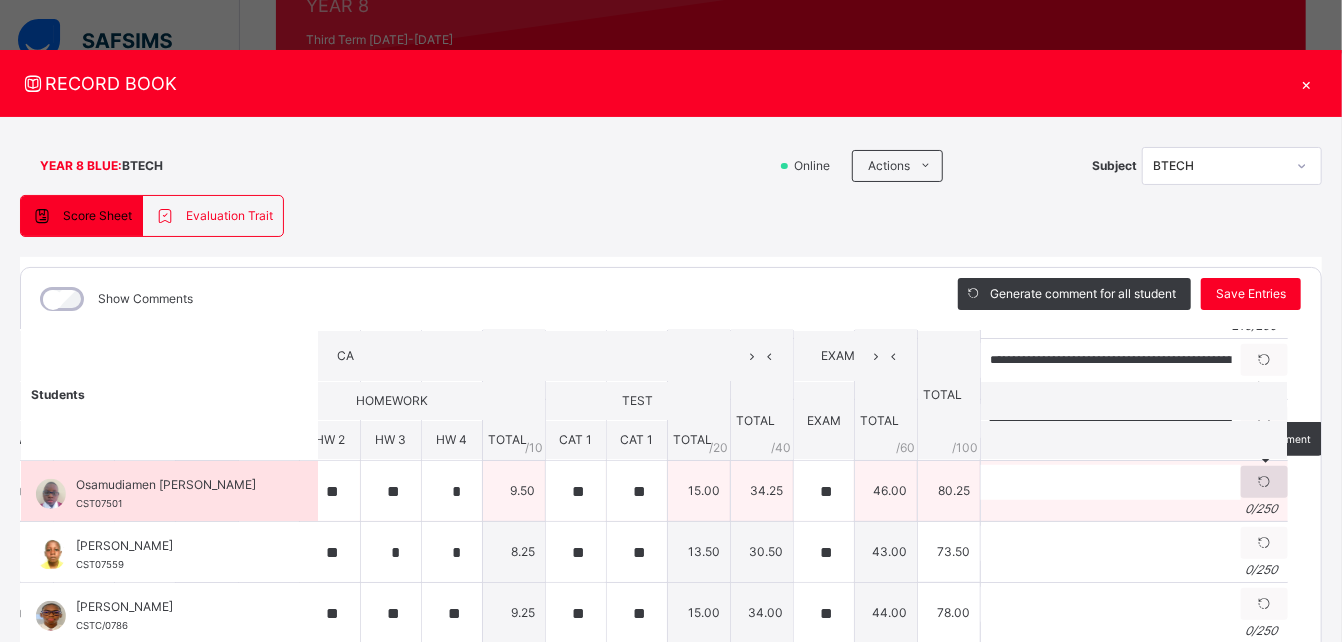 click at bounding box center (1264, 482) 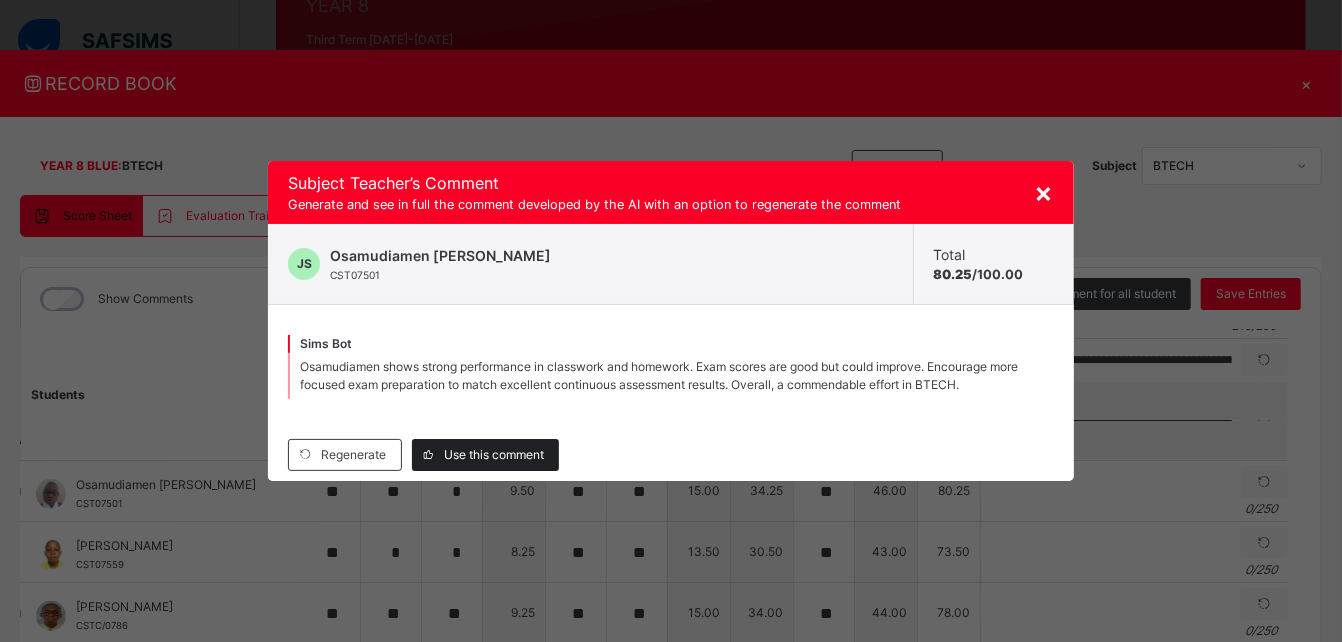 click on "Use this comment" at bounding box center (494, 455) 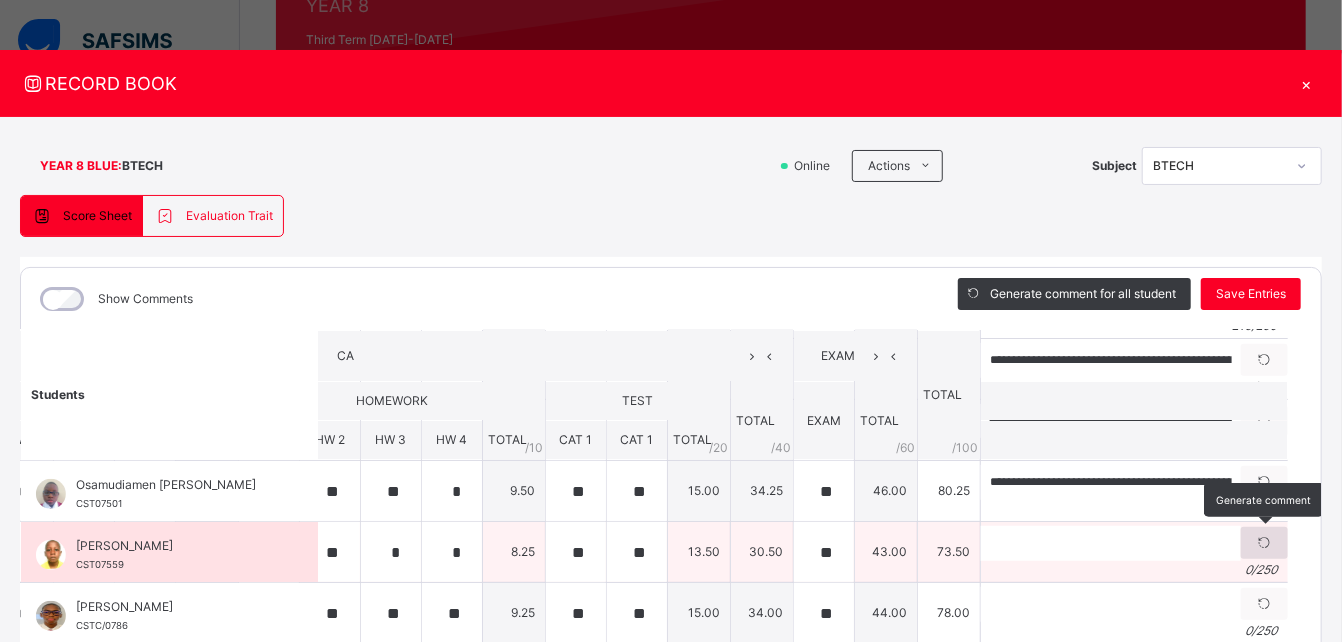 click at bounding box center (1264, 543) 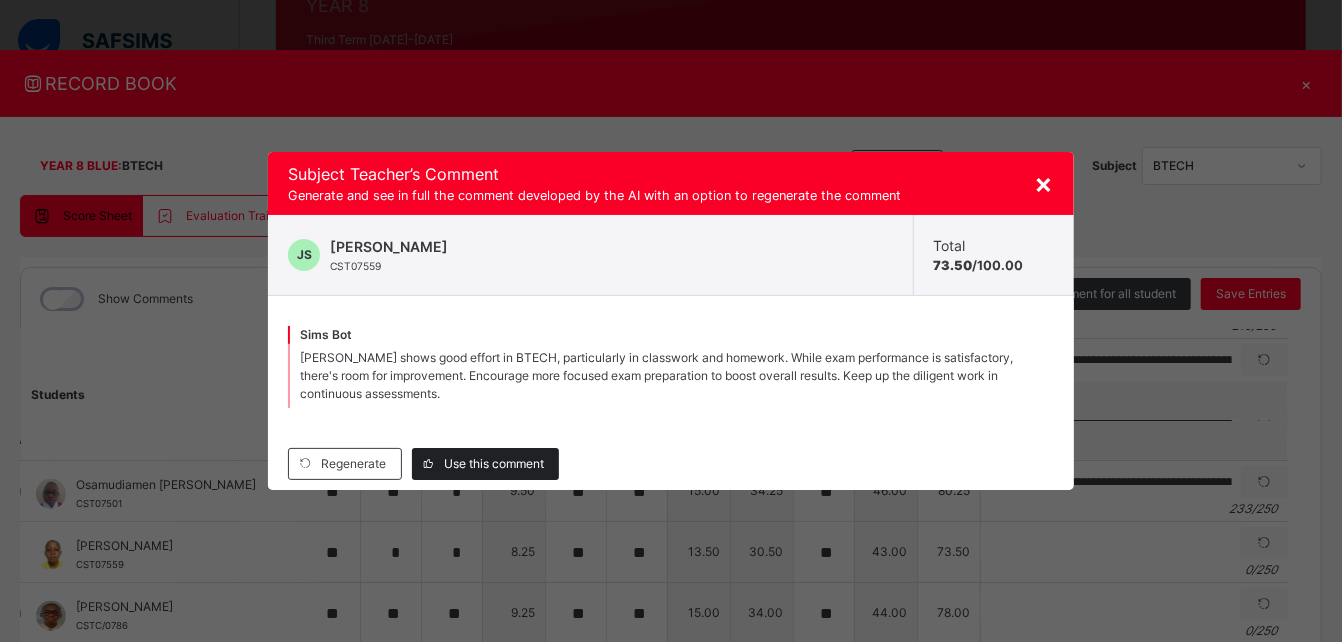click on "Use this comment" at bounding box center (494, 464) 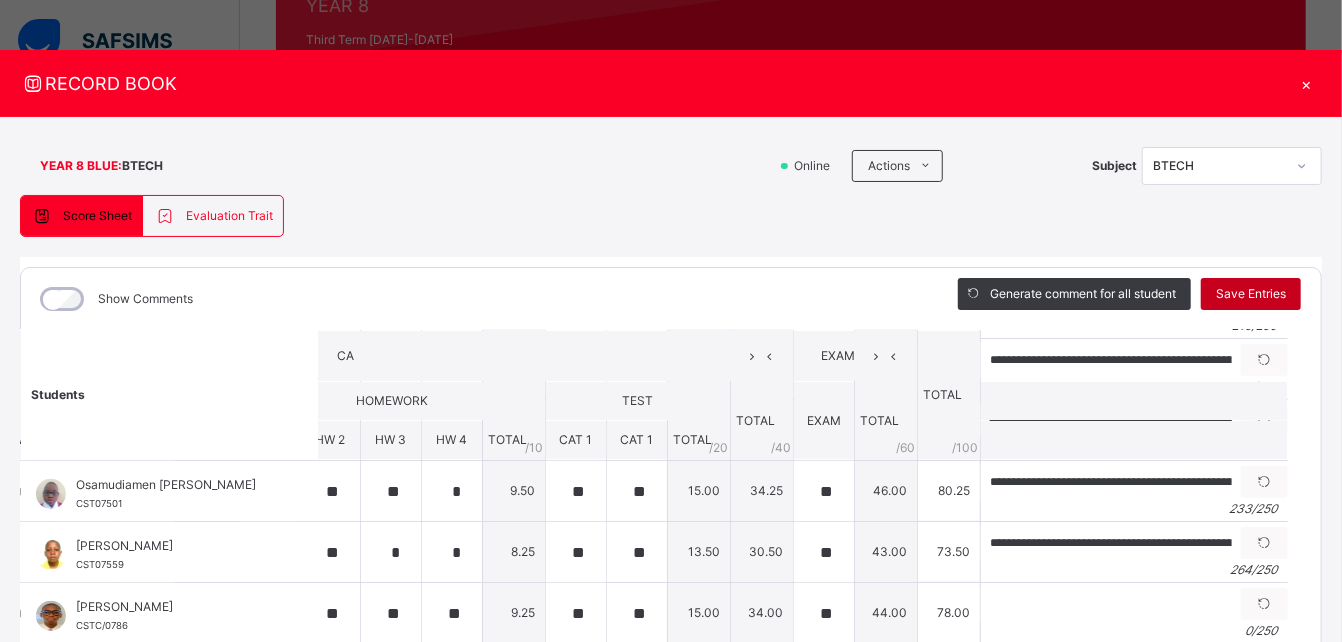 click on "Save Entries" at bounding box center (1251, 294) 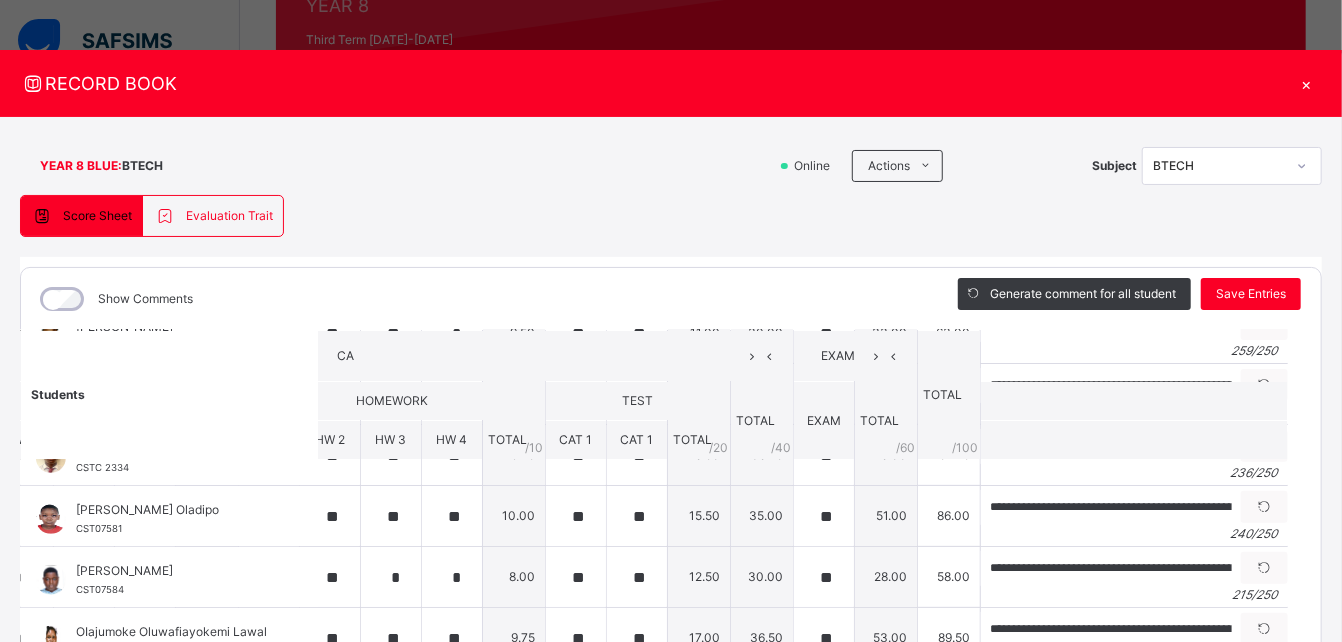 scroll, scrollTop: 424, scrollLeft: 387, axis: both 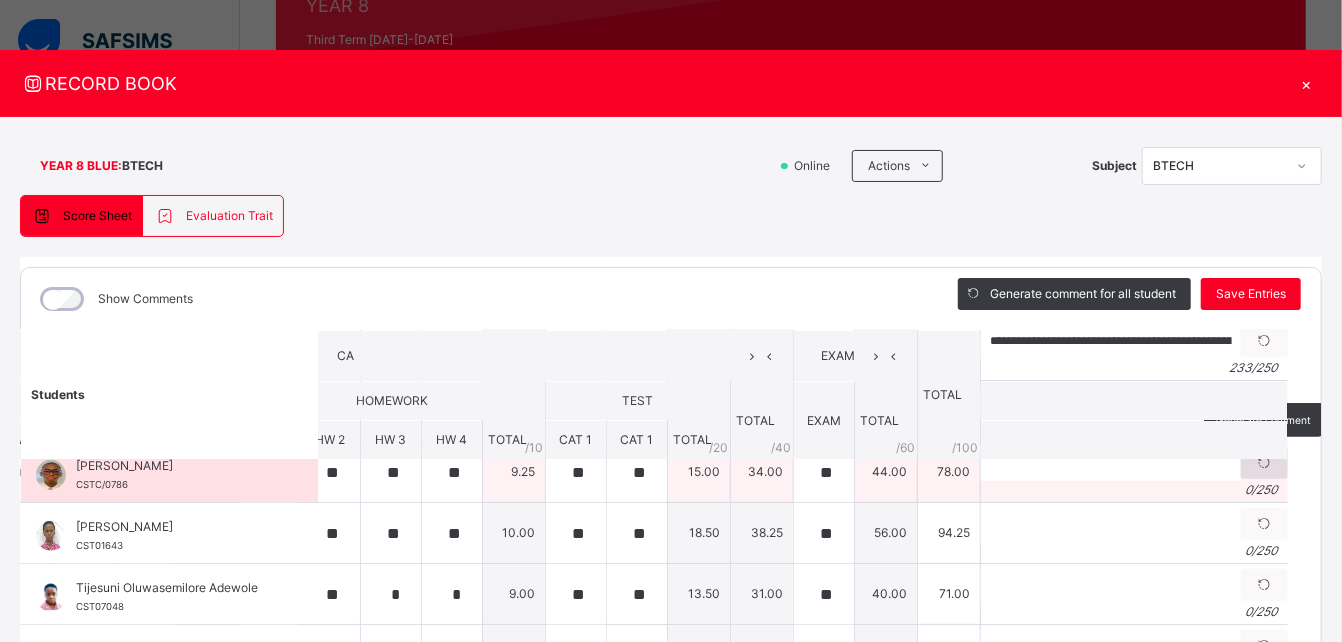 click at bounding box center [1264, 463] 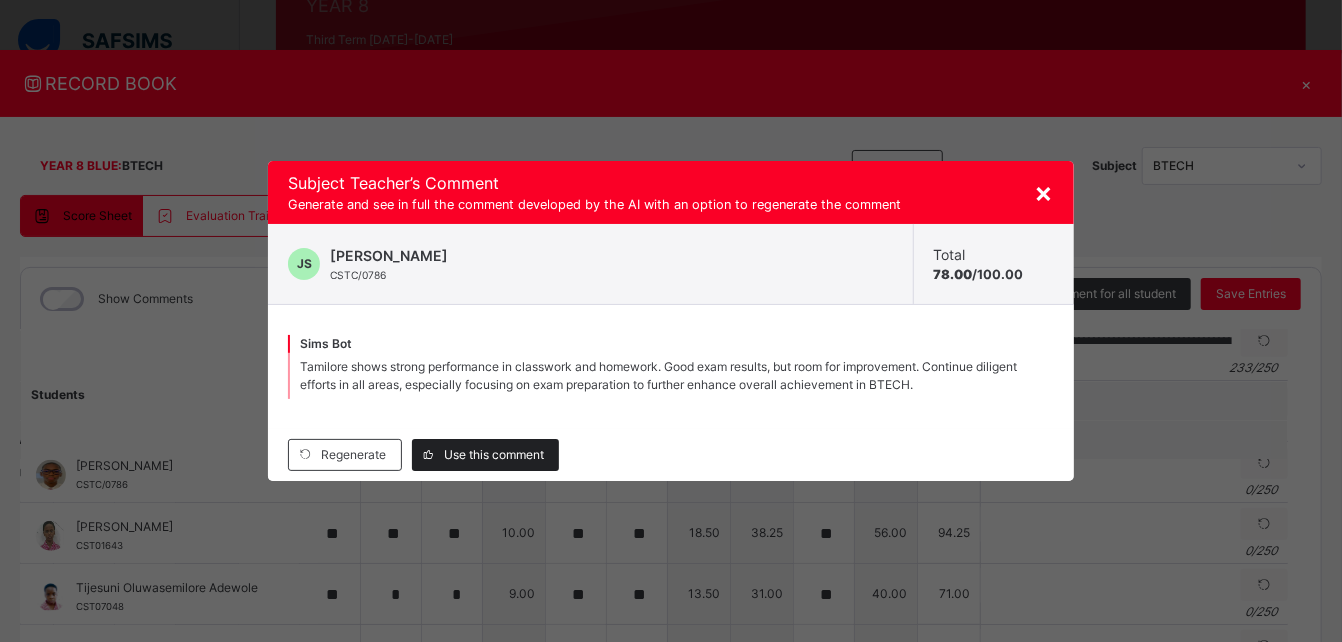 click on "Use this comment" at bounding box center (494, 455) 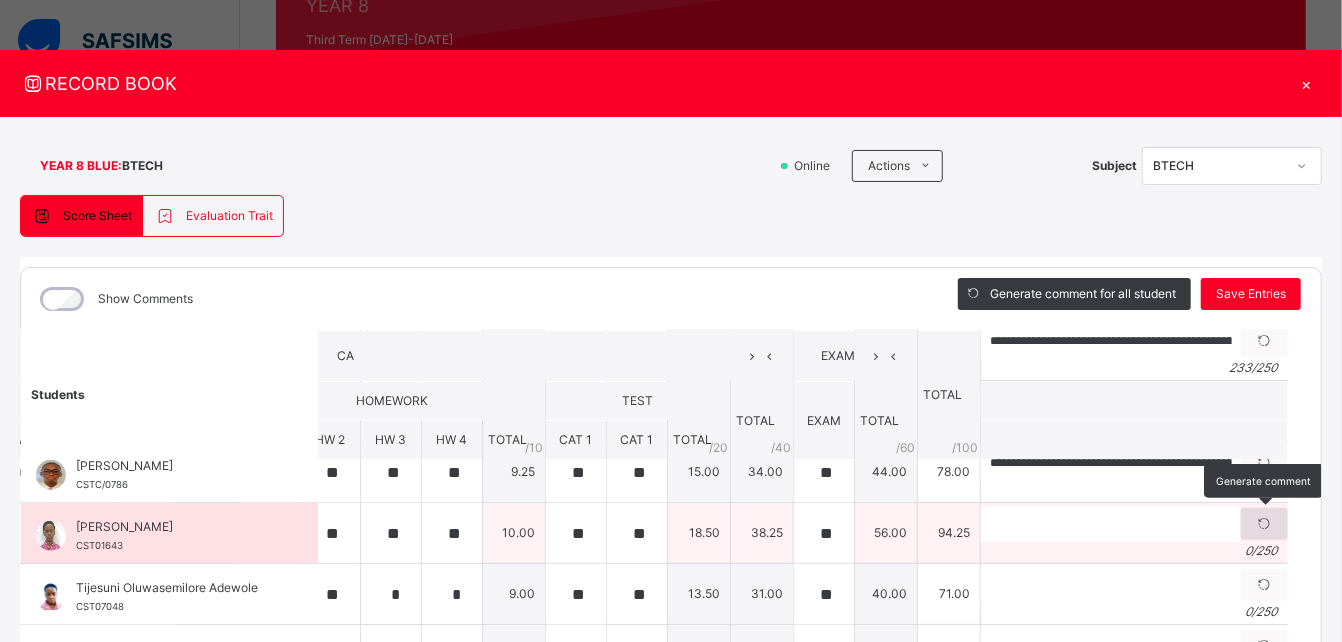 click at bounding box center (1264, 524) 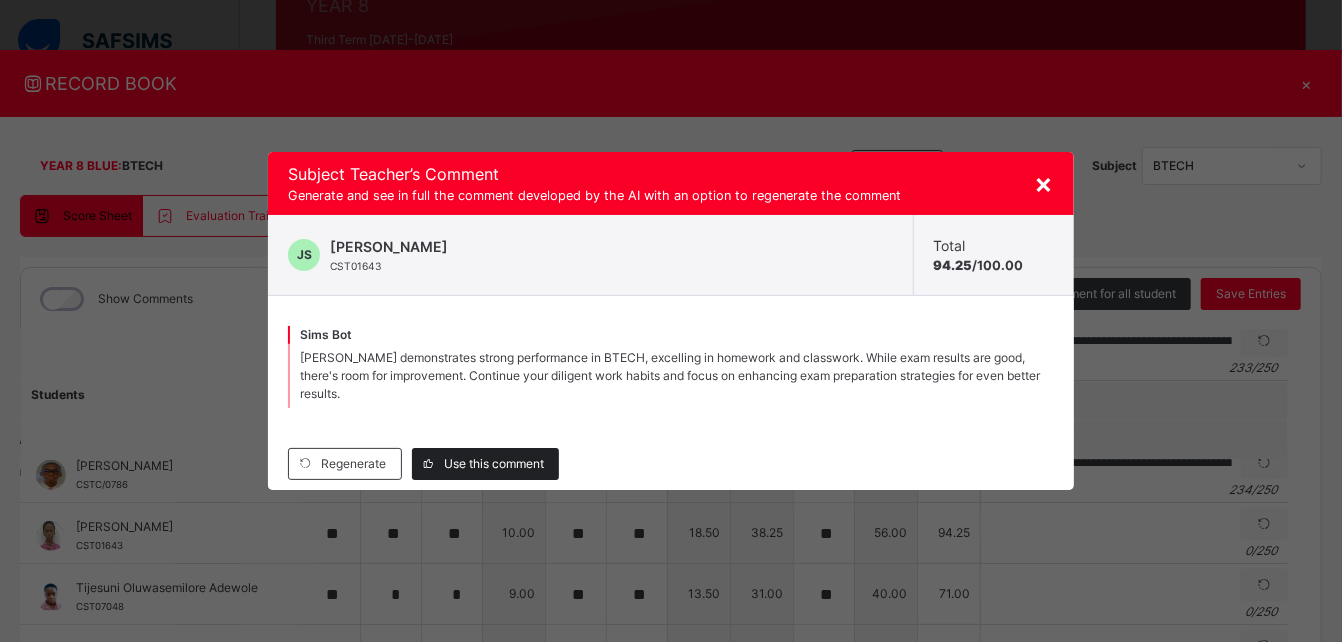 click on "Use this comment" at bounding box center (494, 464) 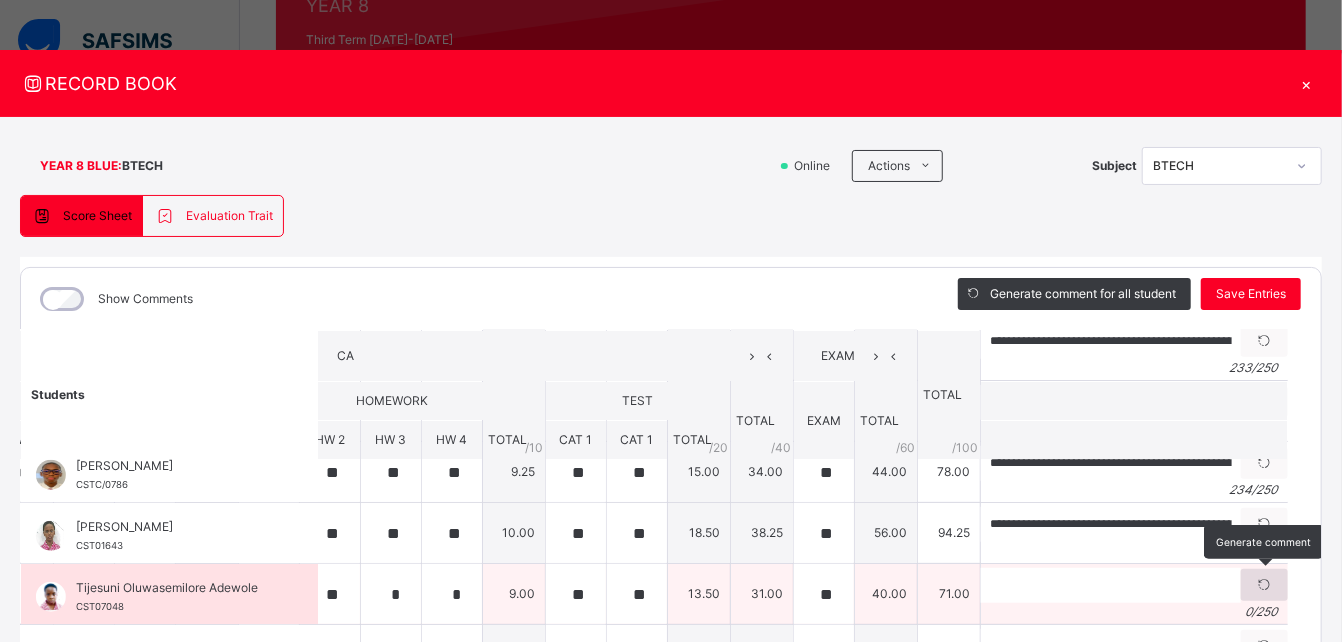 click at bounding box center (1264, 585) 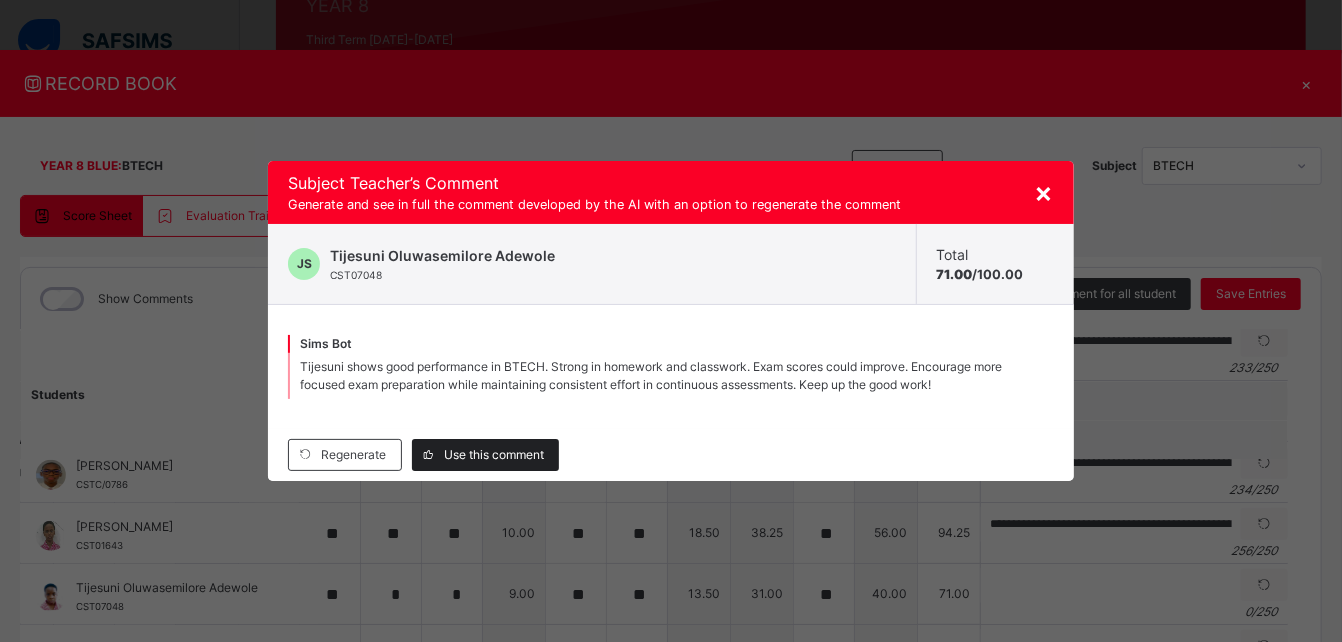 click on "Use this comment" at bounding box center (494, 455) 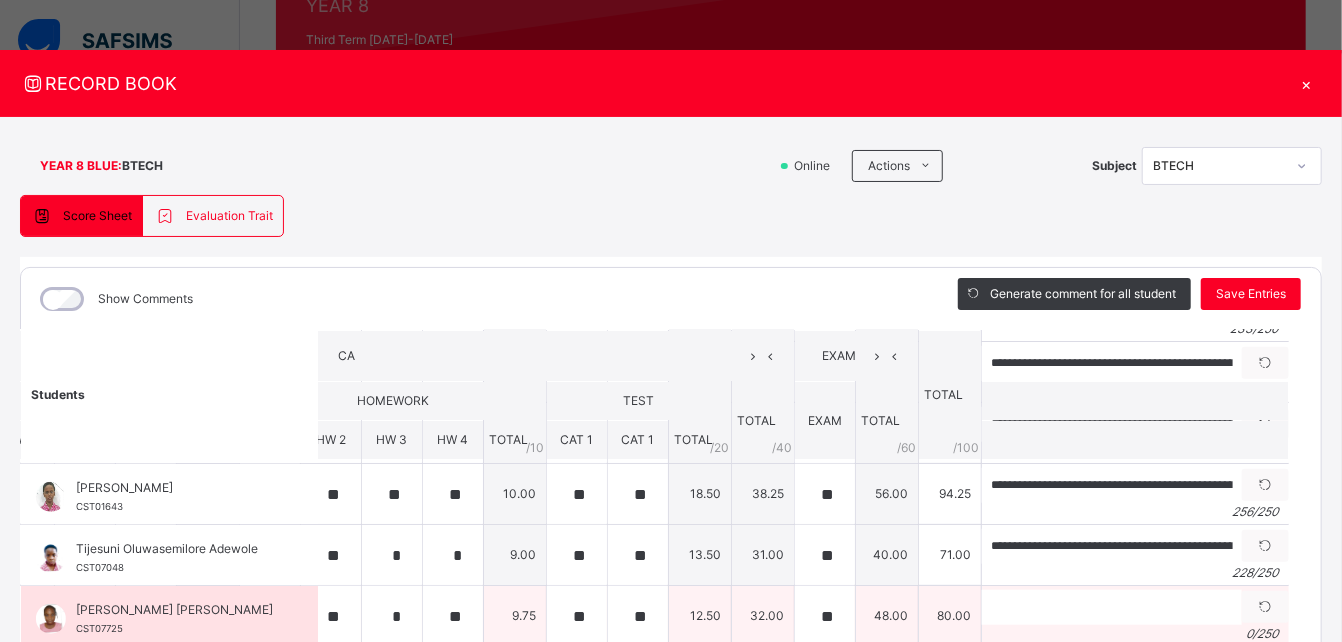 scroll, scrollTop: 866, scrollLeft: 387, axis: both 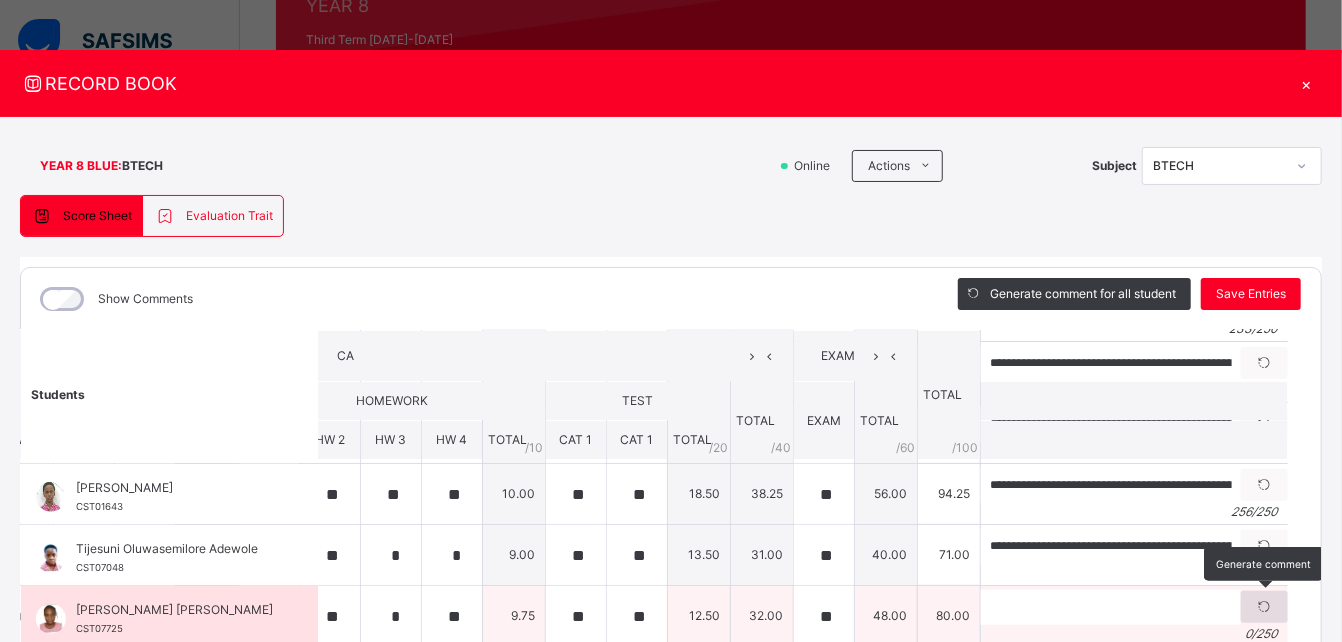 click at bounding box center (1264, 607) 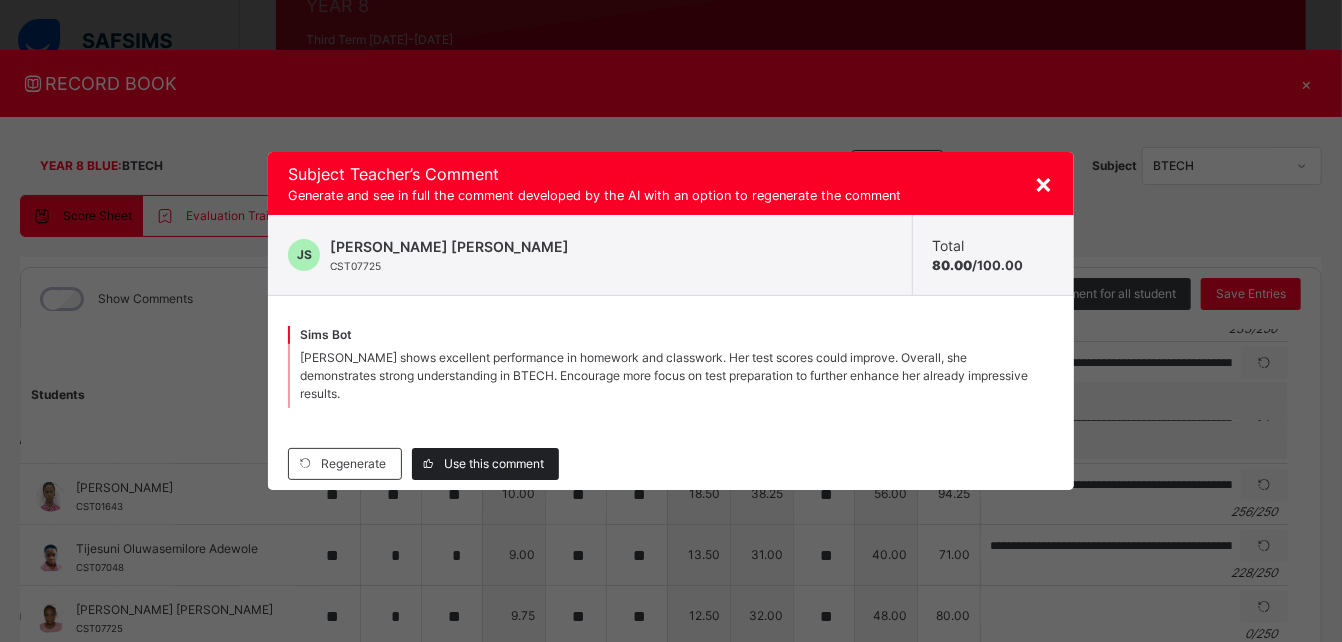 click on "Use this comment" at bounding box center [494, 464] 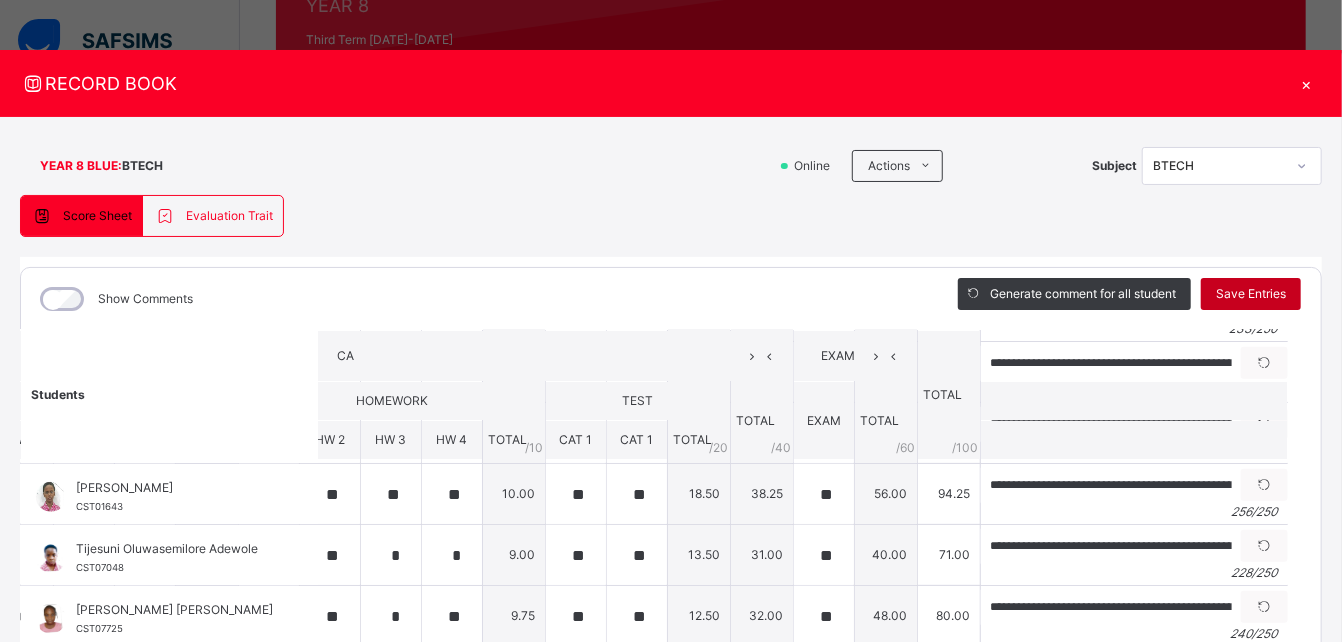 click on "Save Entries" at bounding box center (1251, 294) 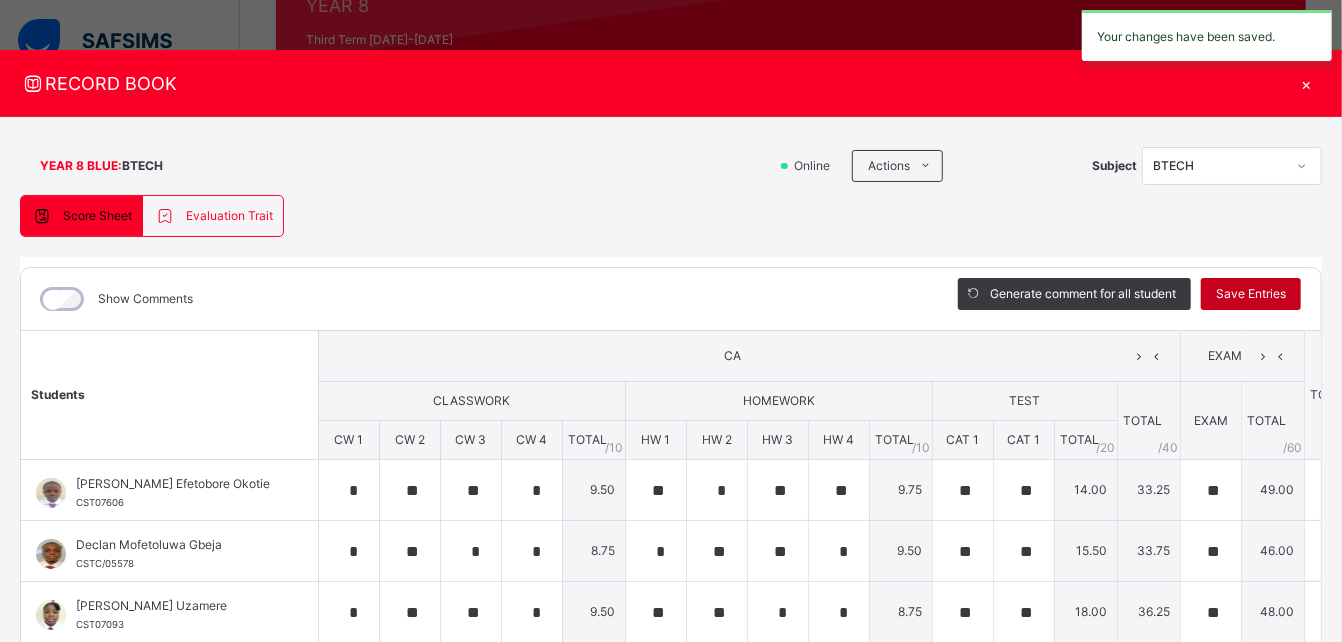click on "Save Entries" at bounding box center [1251, 294] 